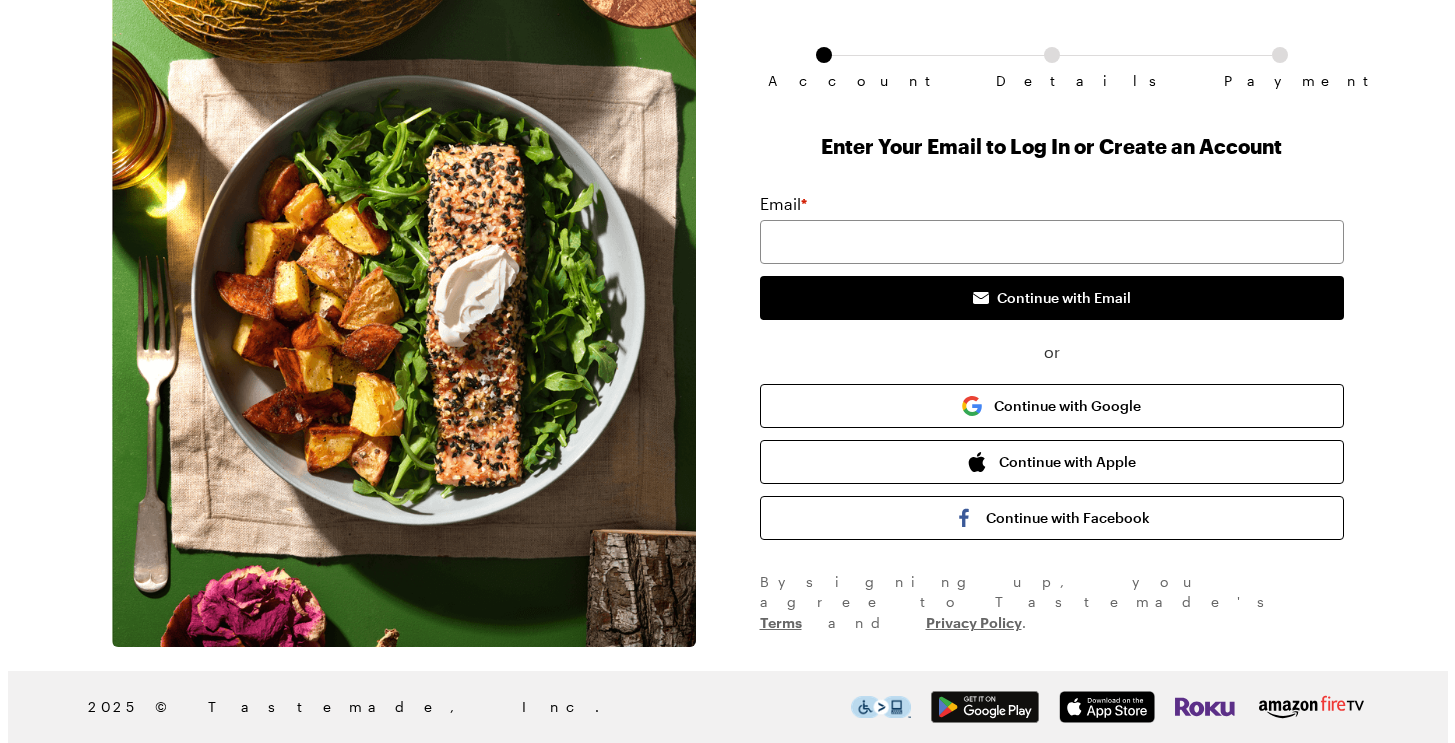 scroll, scrollTop: 0, scrollLeft: 0, axis: both 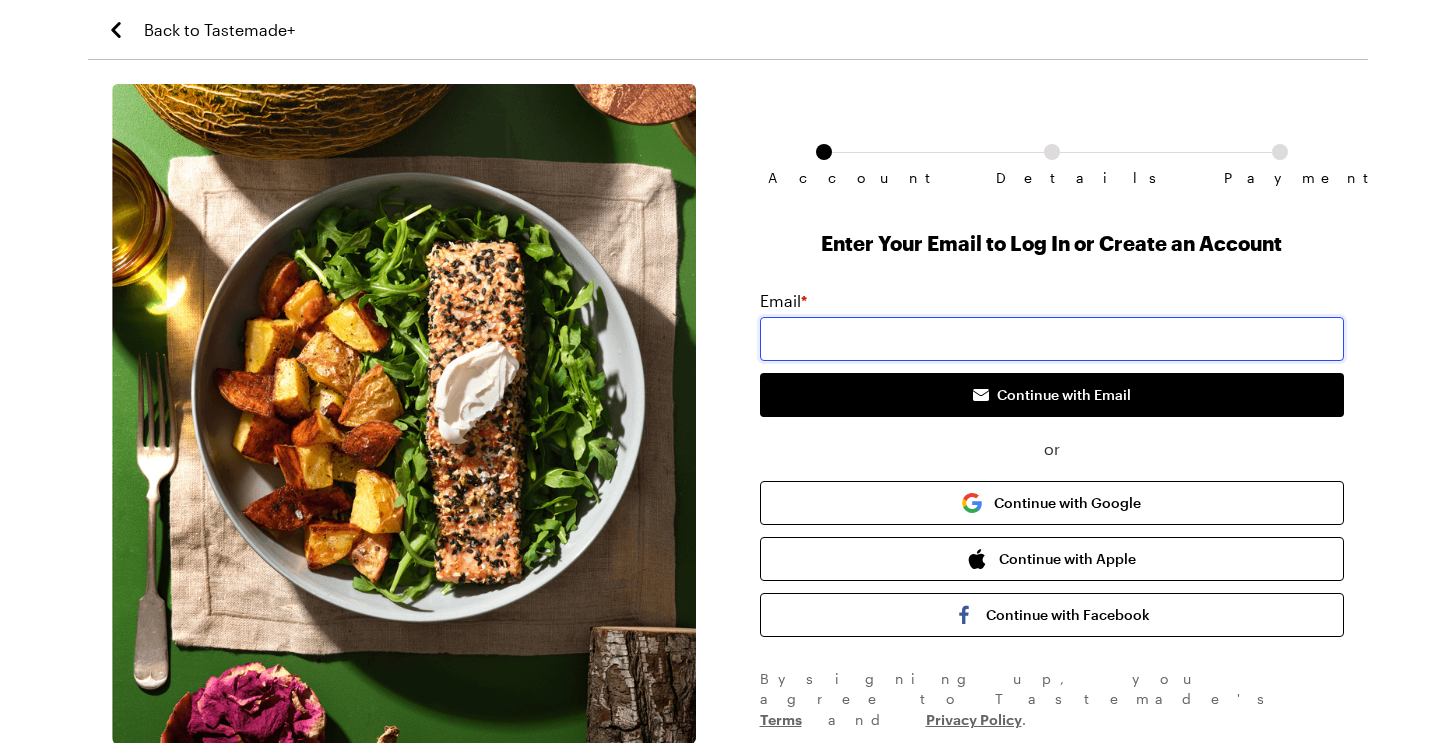 click at bounding box center (1052, 339) 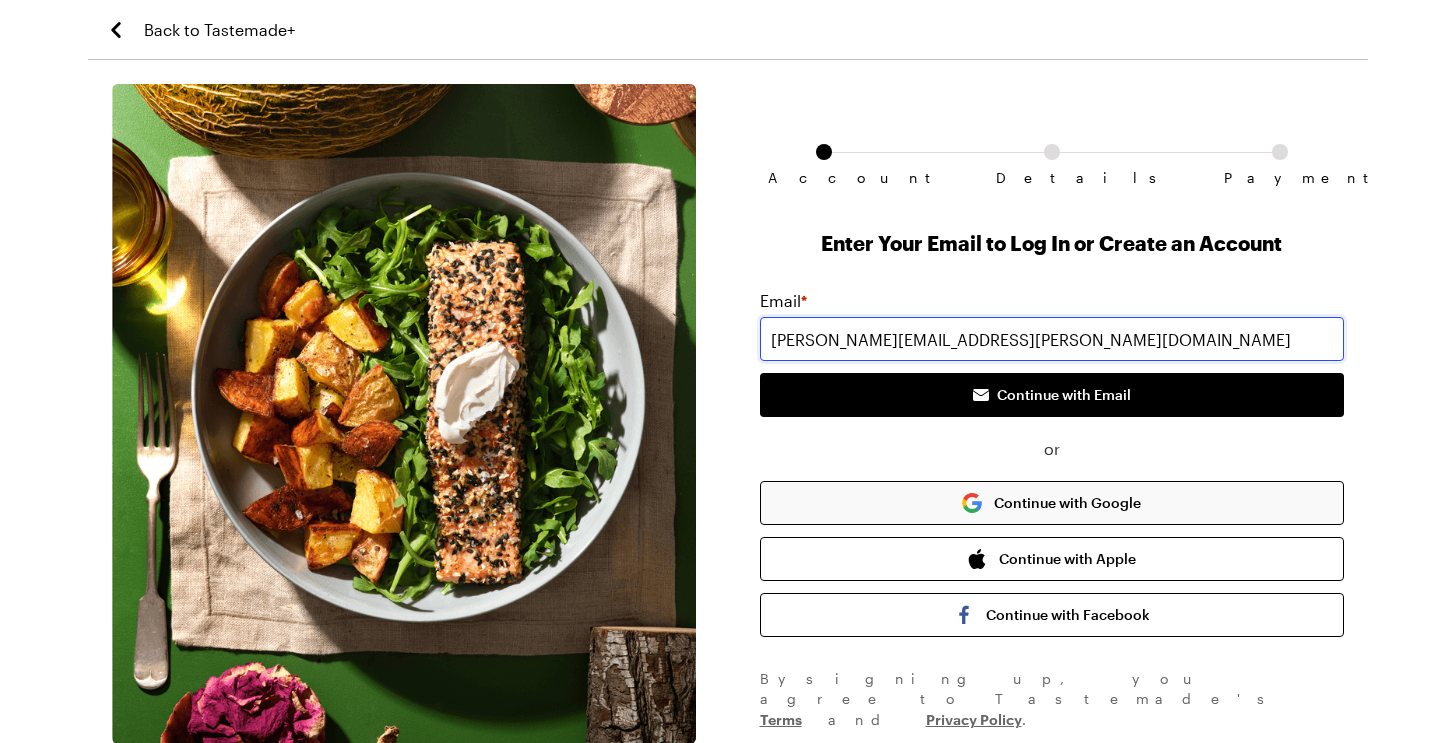 type on "[PERSON_NAME][EMAIL_ADDRESS][PERSON_NAME][DOMAIN_NAME]" 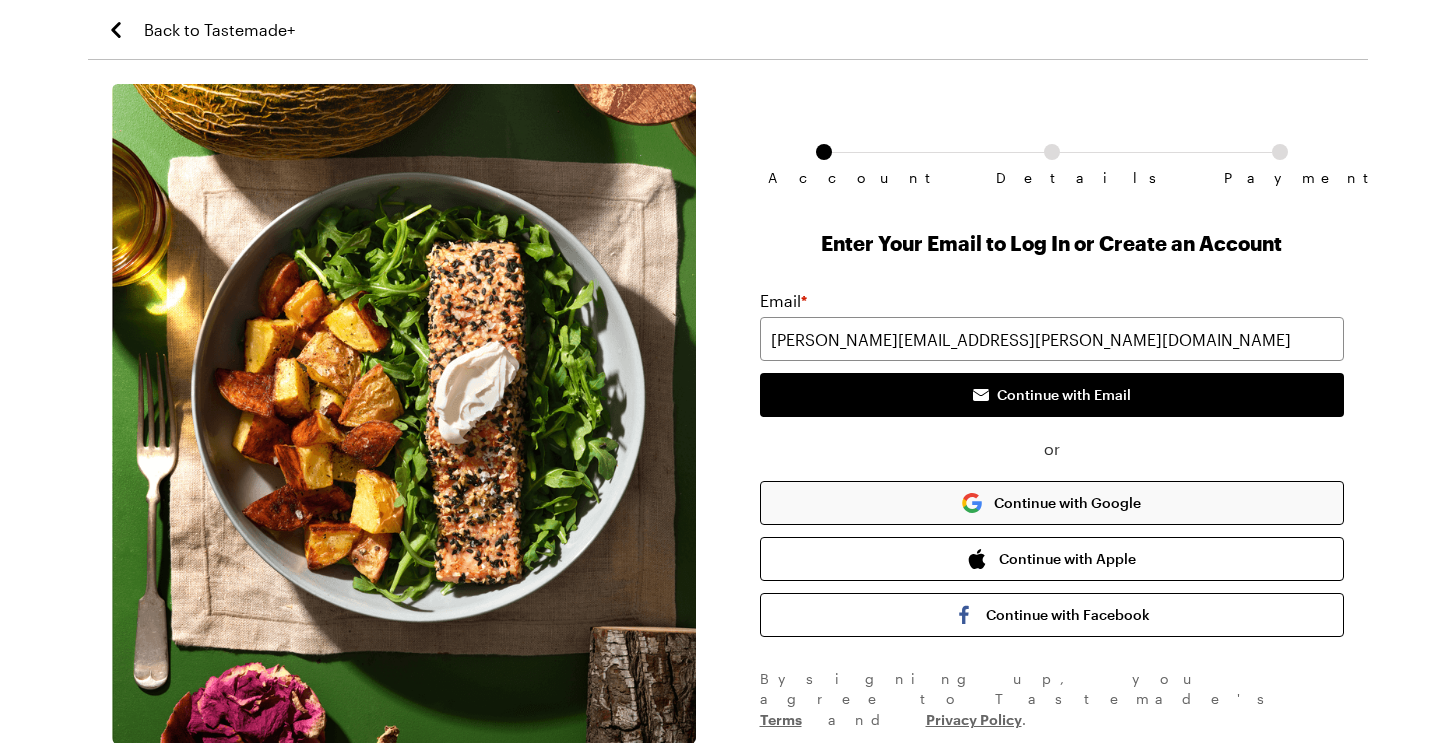 click on "Continue with Google" at bounding box center (1052, 503) 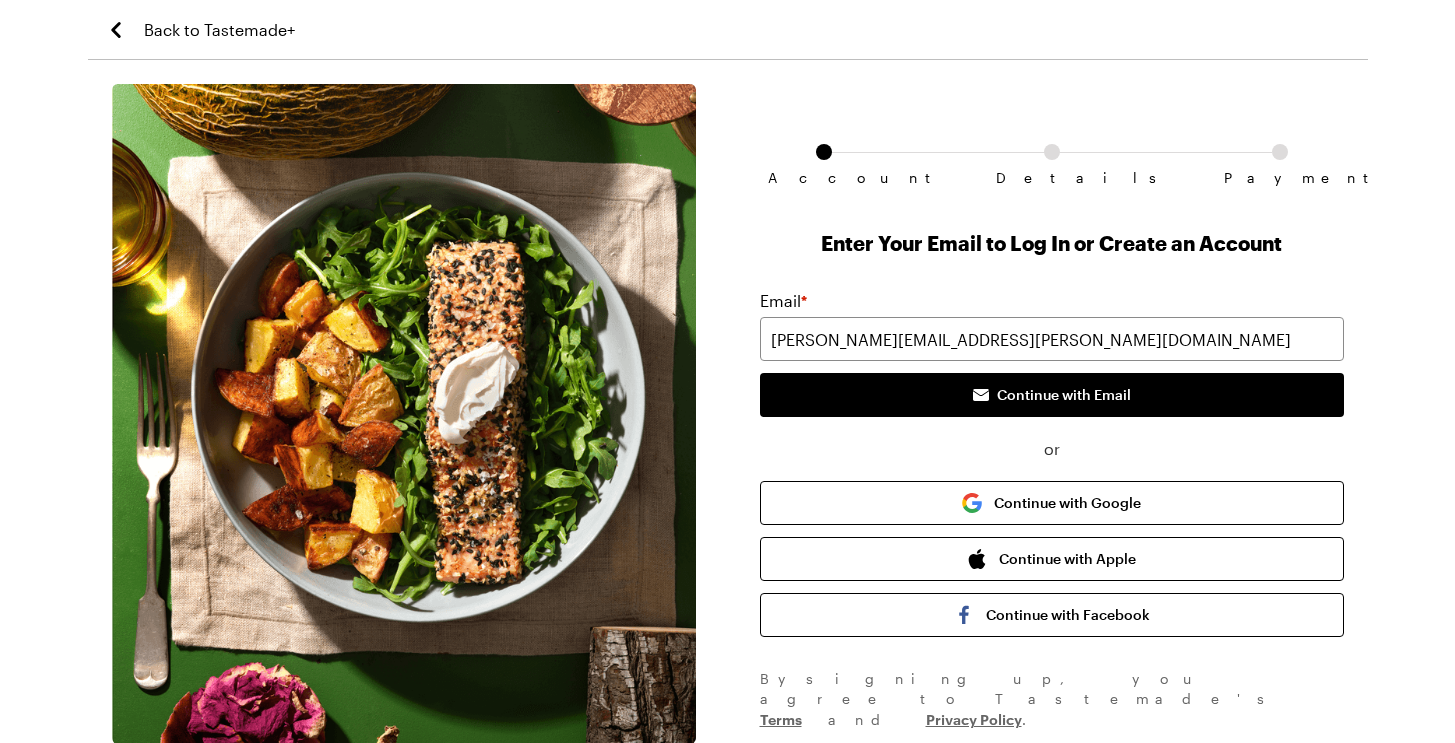 scroll, scrollTop: 0, scrollLeft: 0, axis: both 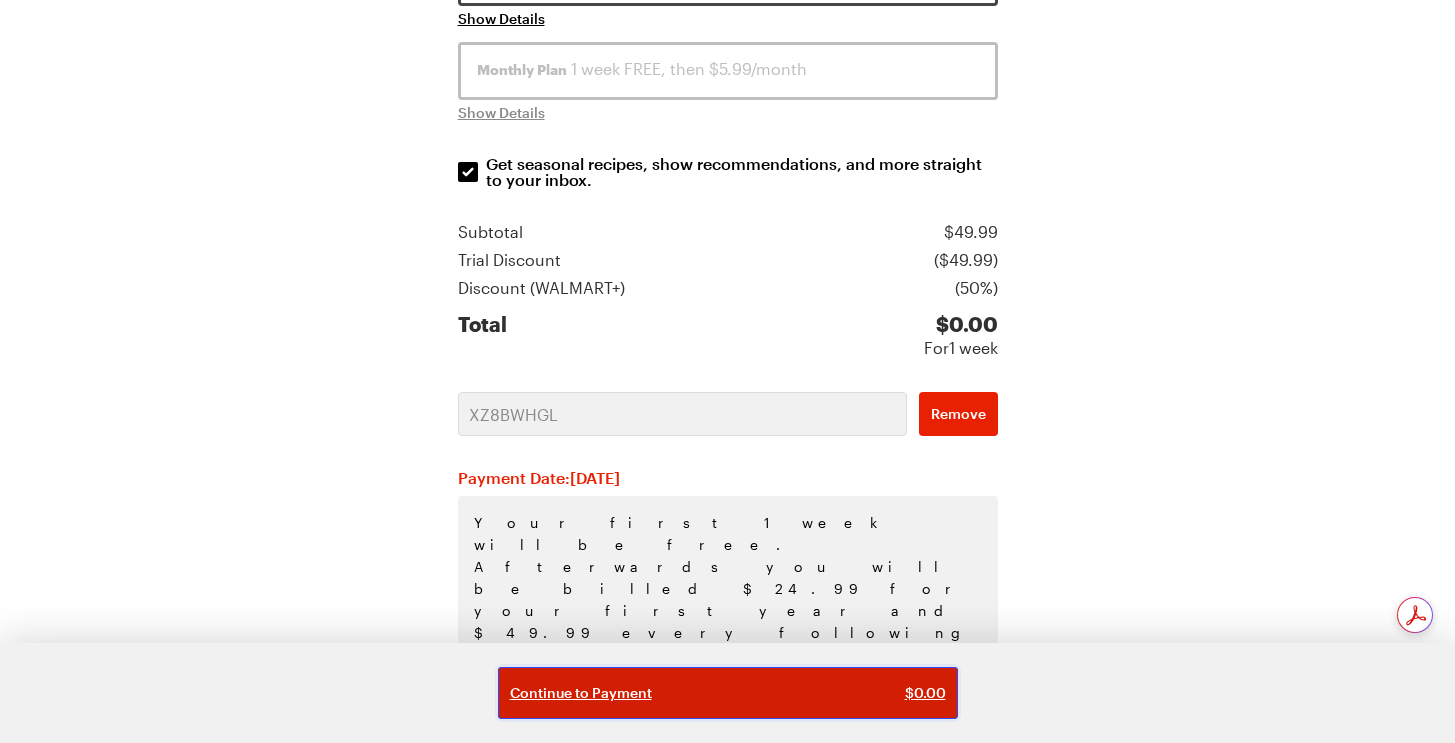 click on "Continue to Payment" at bounding box center [581, 693] 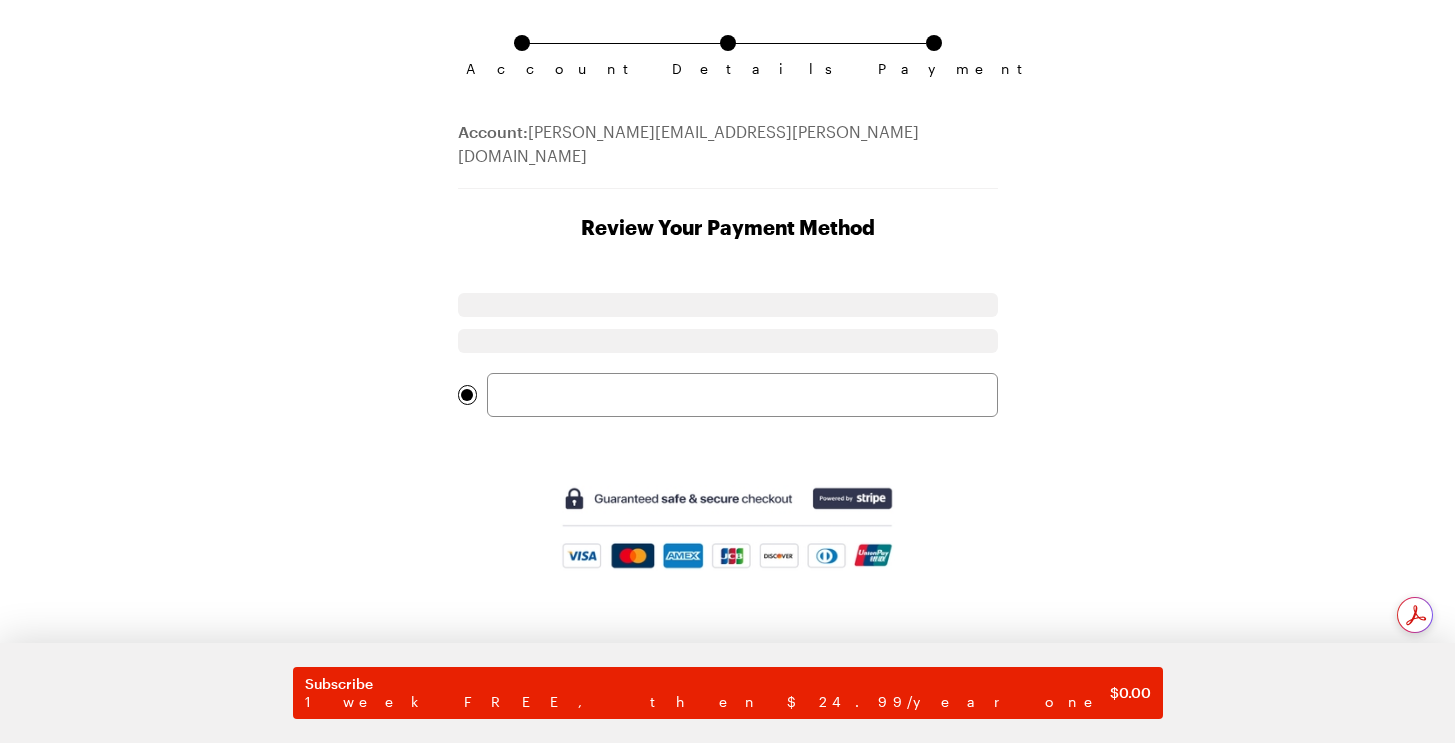 scroll, scrollTop: 0, scrollLeft: 0, axis: both 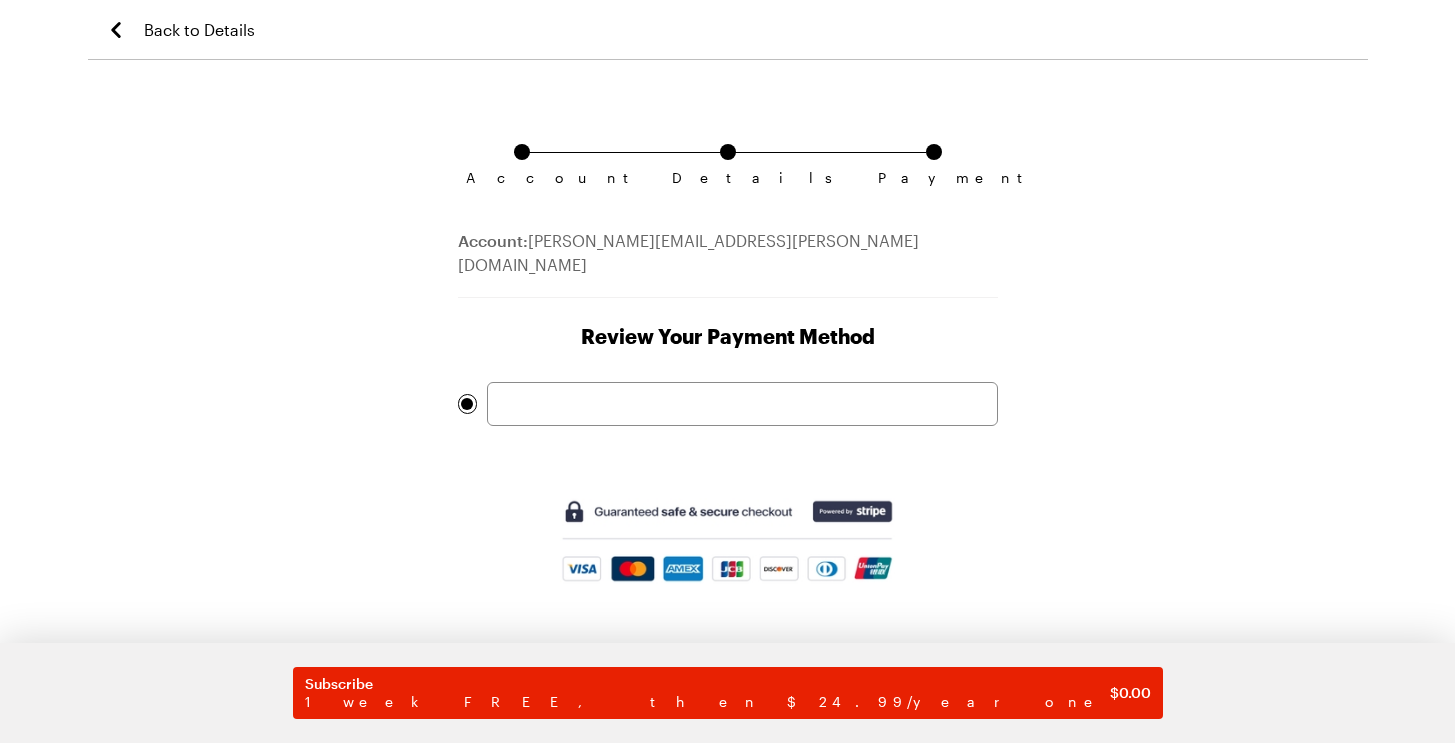 click at bounding box center (727, 541) 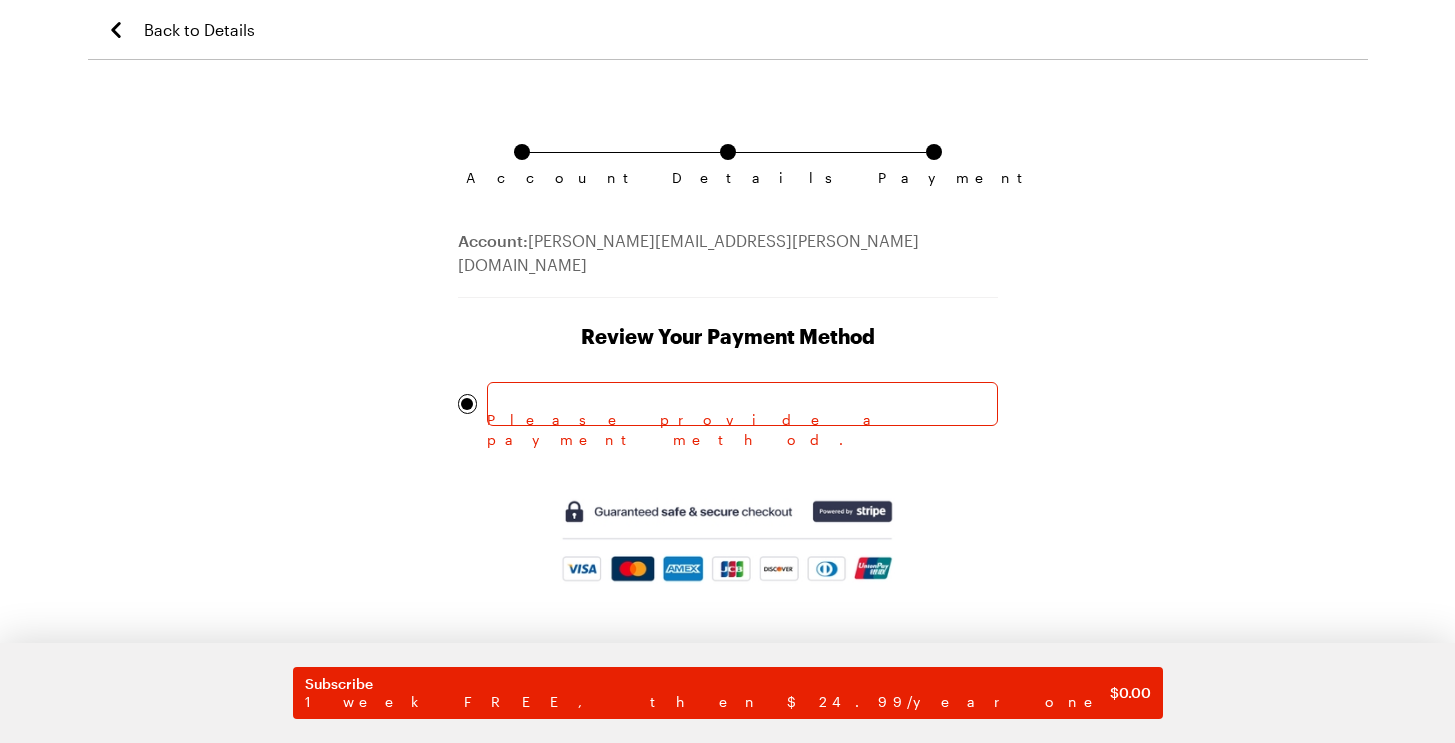 click 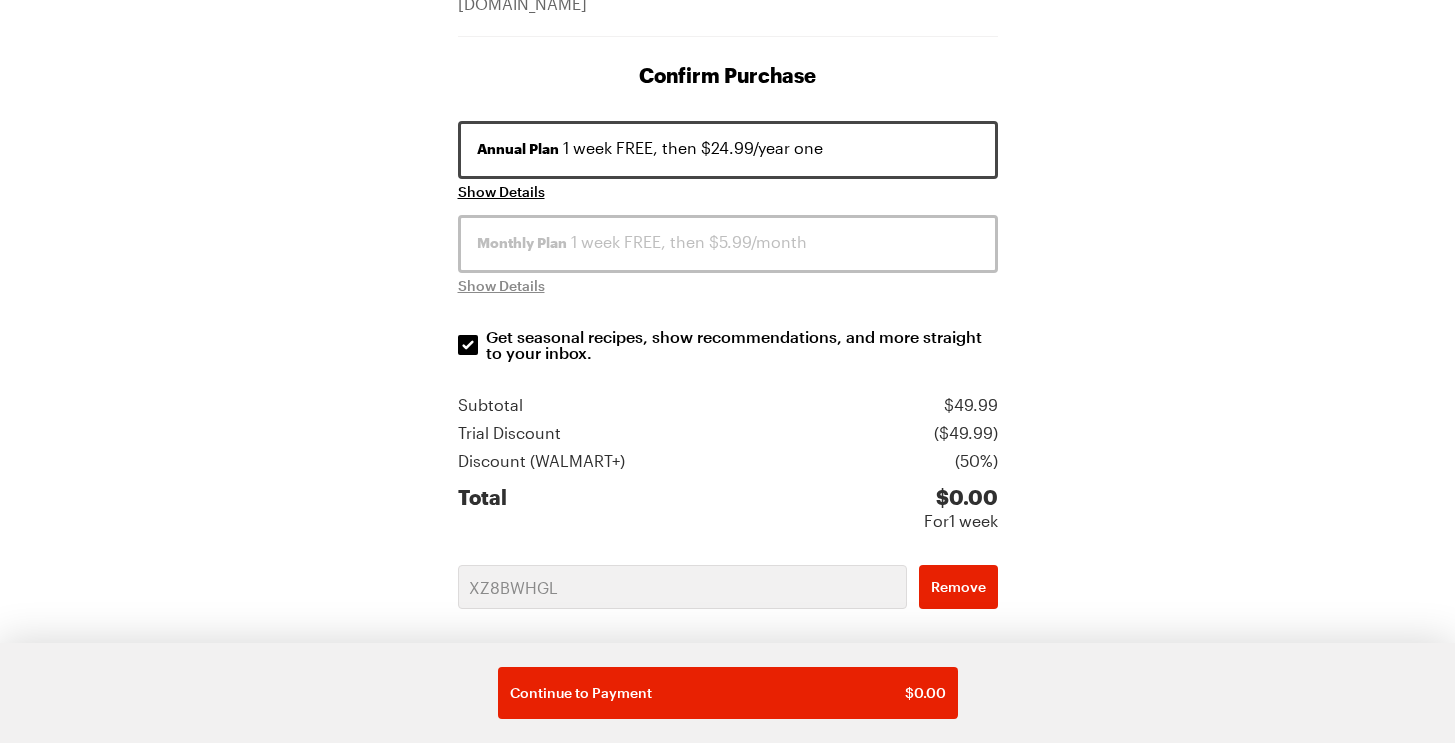 scroll, scrollTop: 263, scrollLeft: 0, axis: vertical 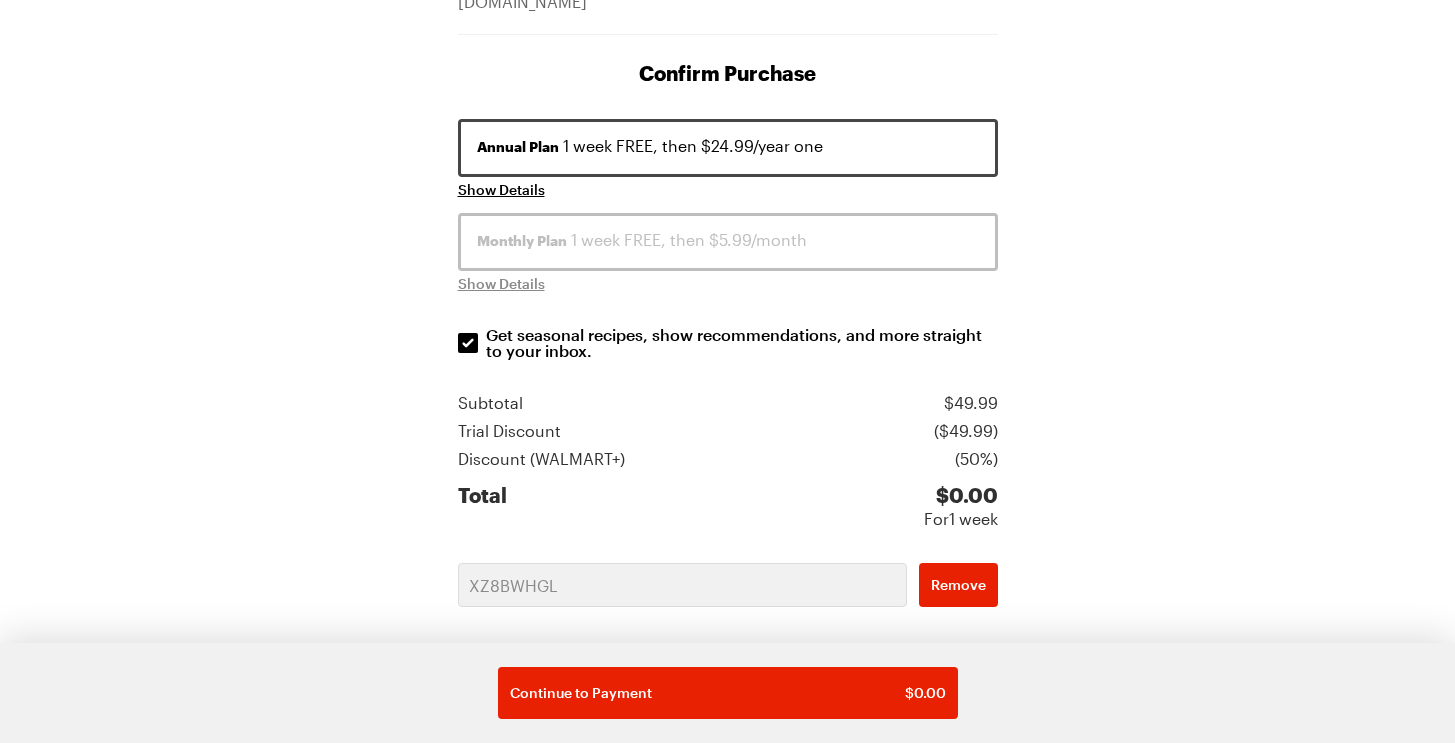 click on "Annual Plan   1 week FREE, then $24.99/year one" at bounding box center [728, 146] 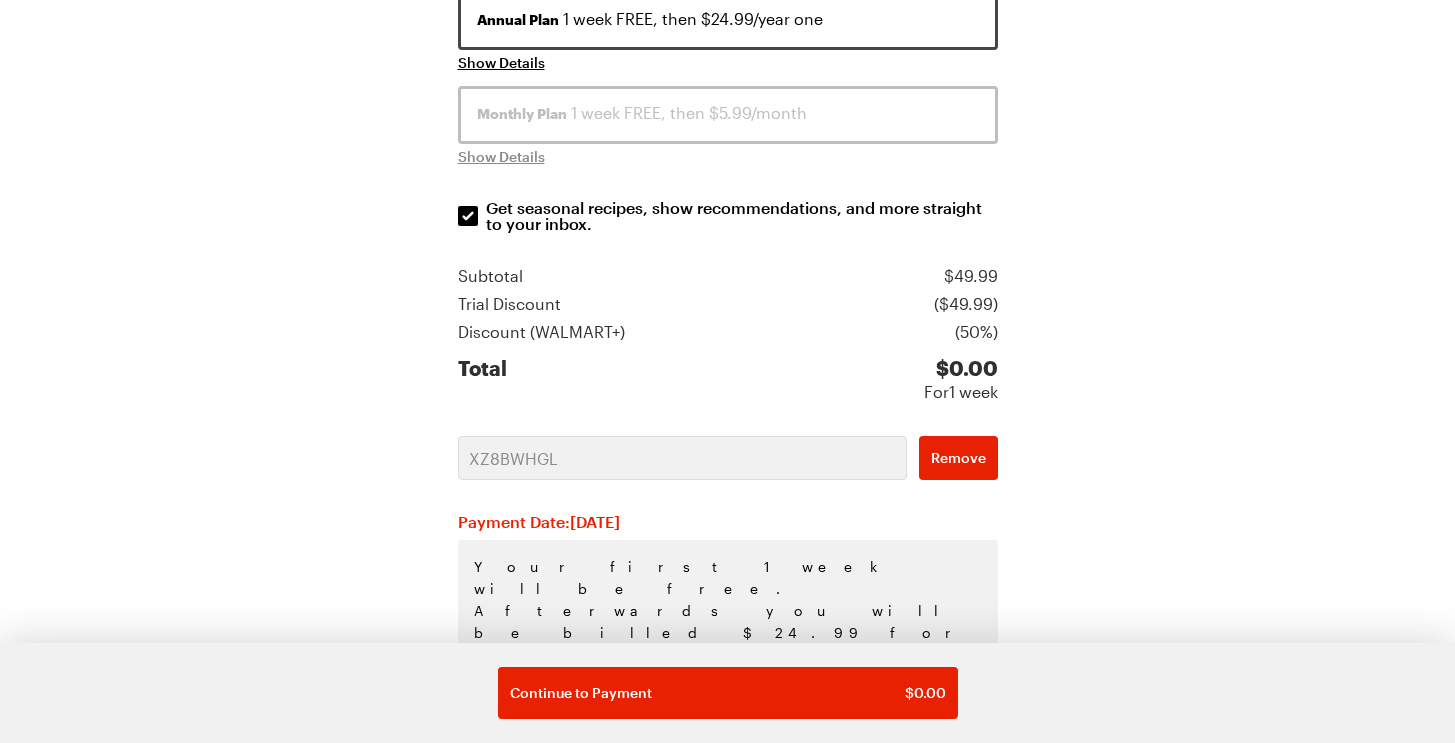 scroll, scrollTop: 434, scrollLeft: 0, axis: vertical 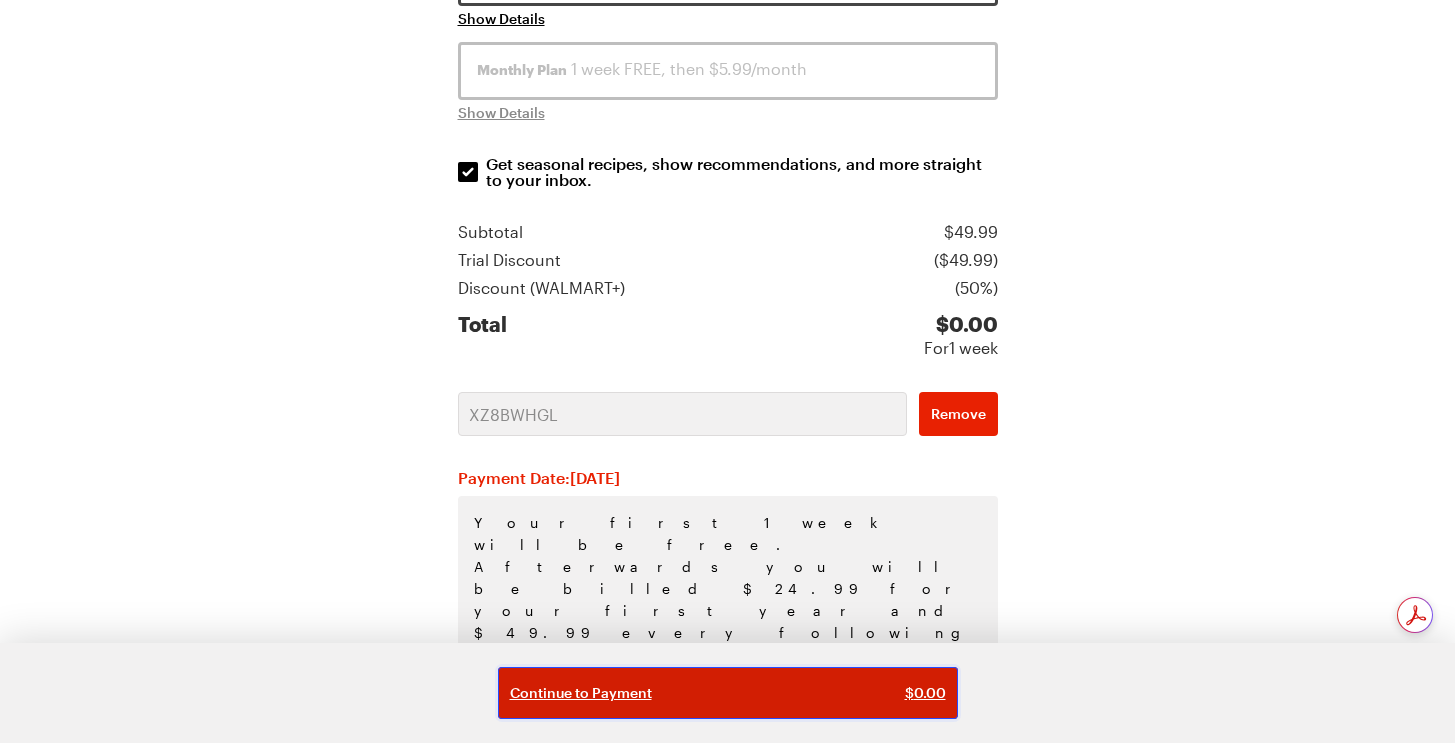 click on "Continue to Payment" at bounding box center (581, 693) 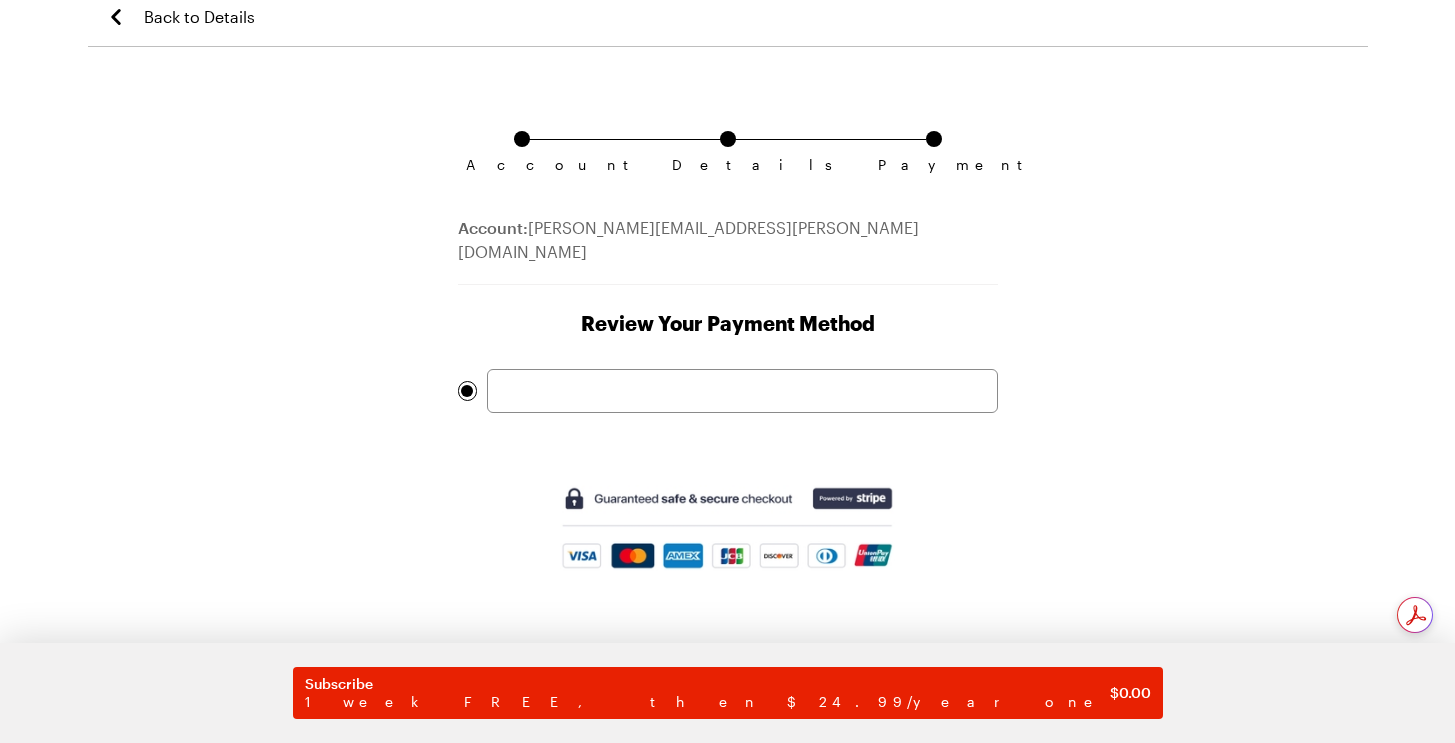 scroll, scrollTop: 0, scrollLeft: 0, axis: both 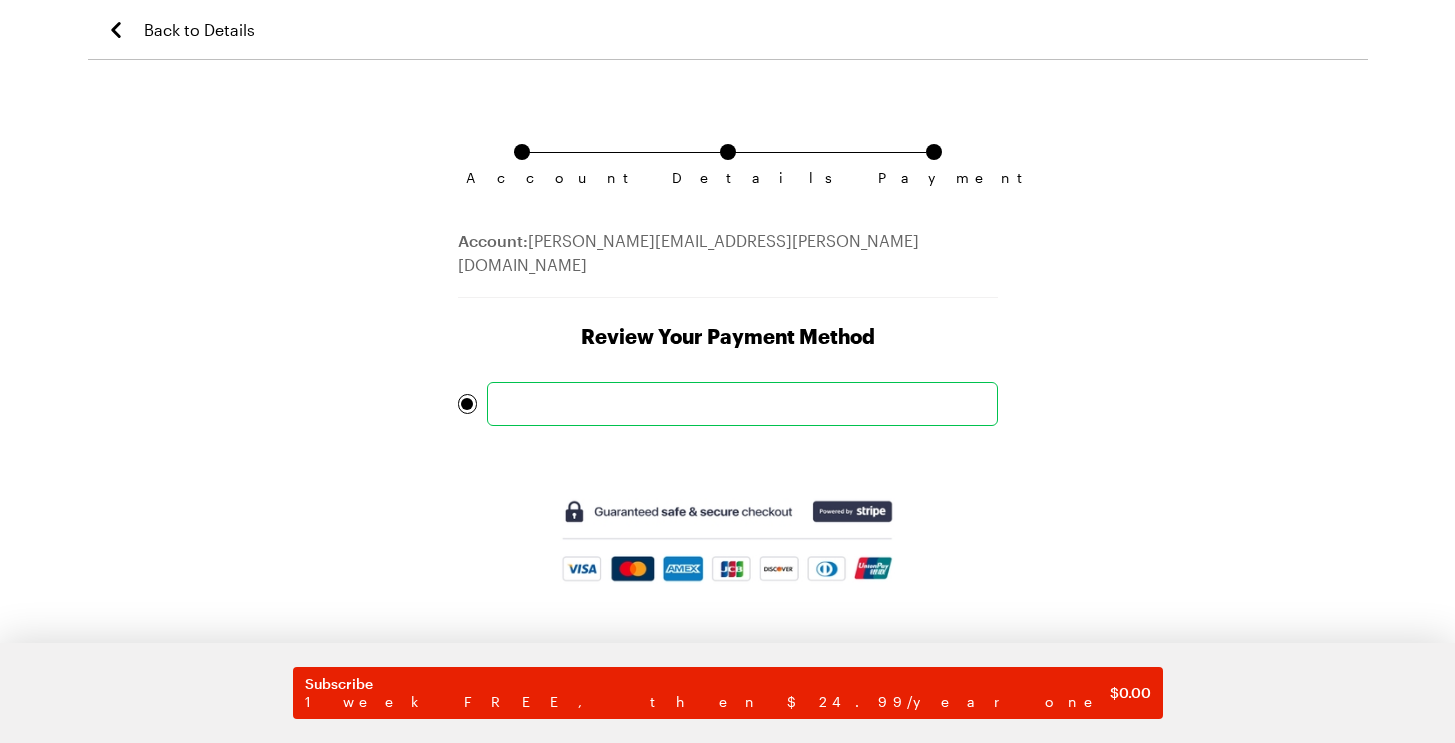 click on "Back to Details" at bounding box center [199, 30] 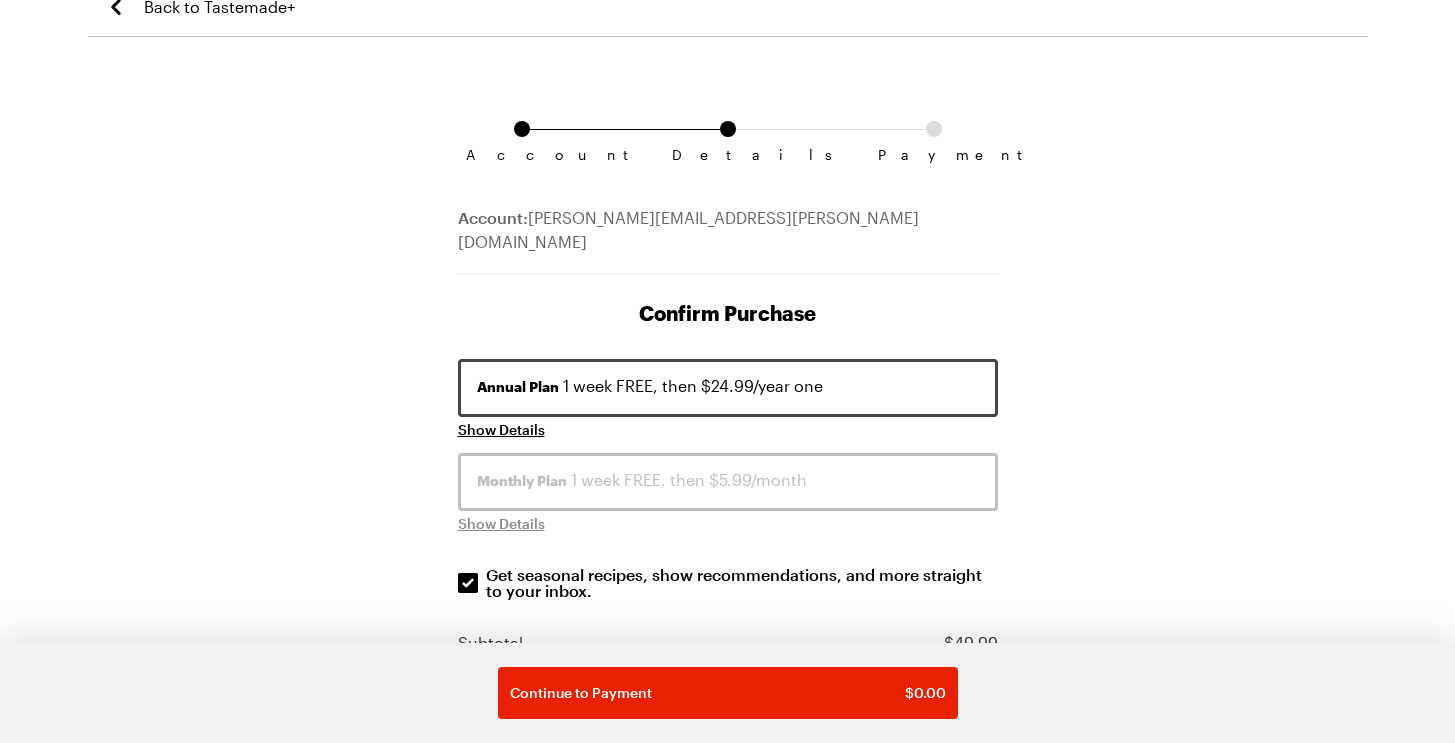 scroll, scrollTop: 0, scrollLeft: 0, axis: both 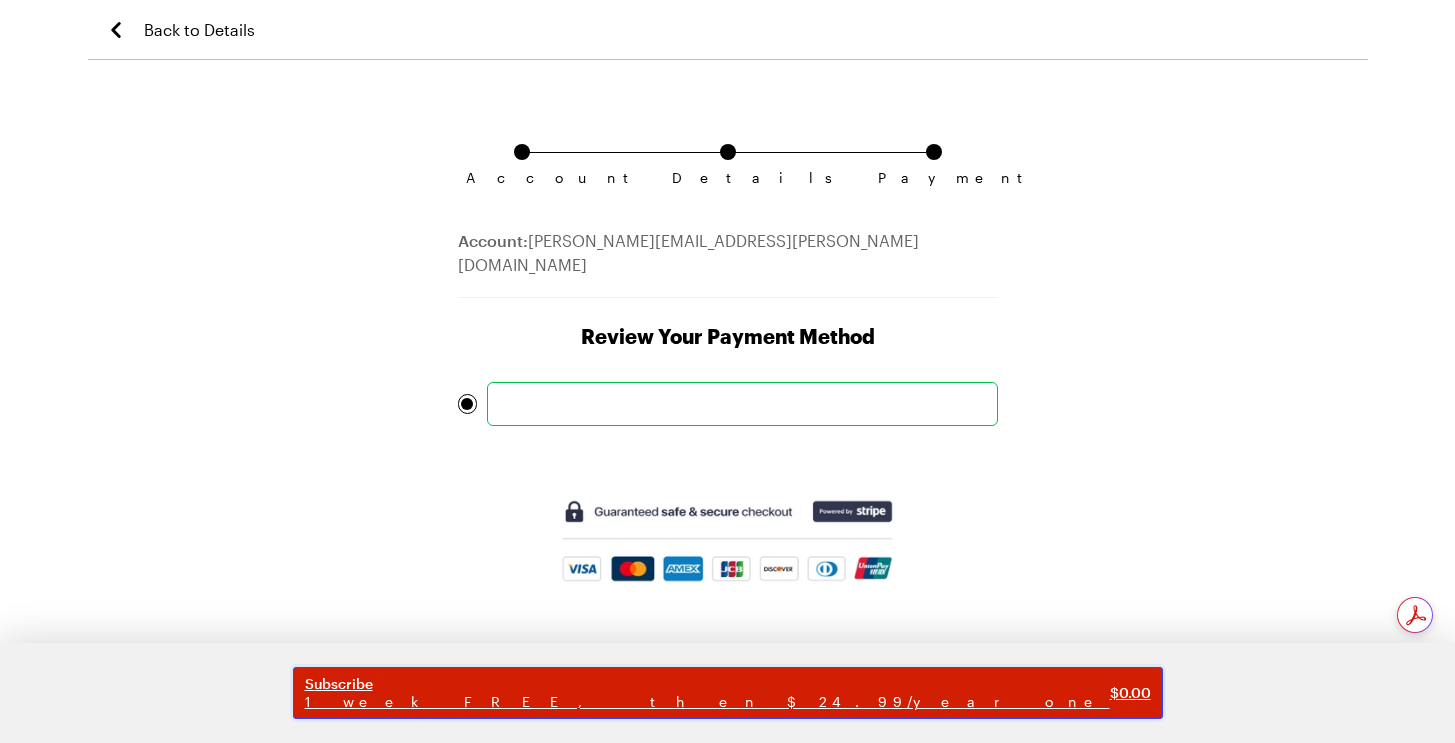 click on "1 week FREE, then $24.99/year one" at bounding box center (707, 702) 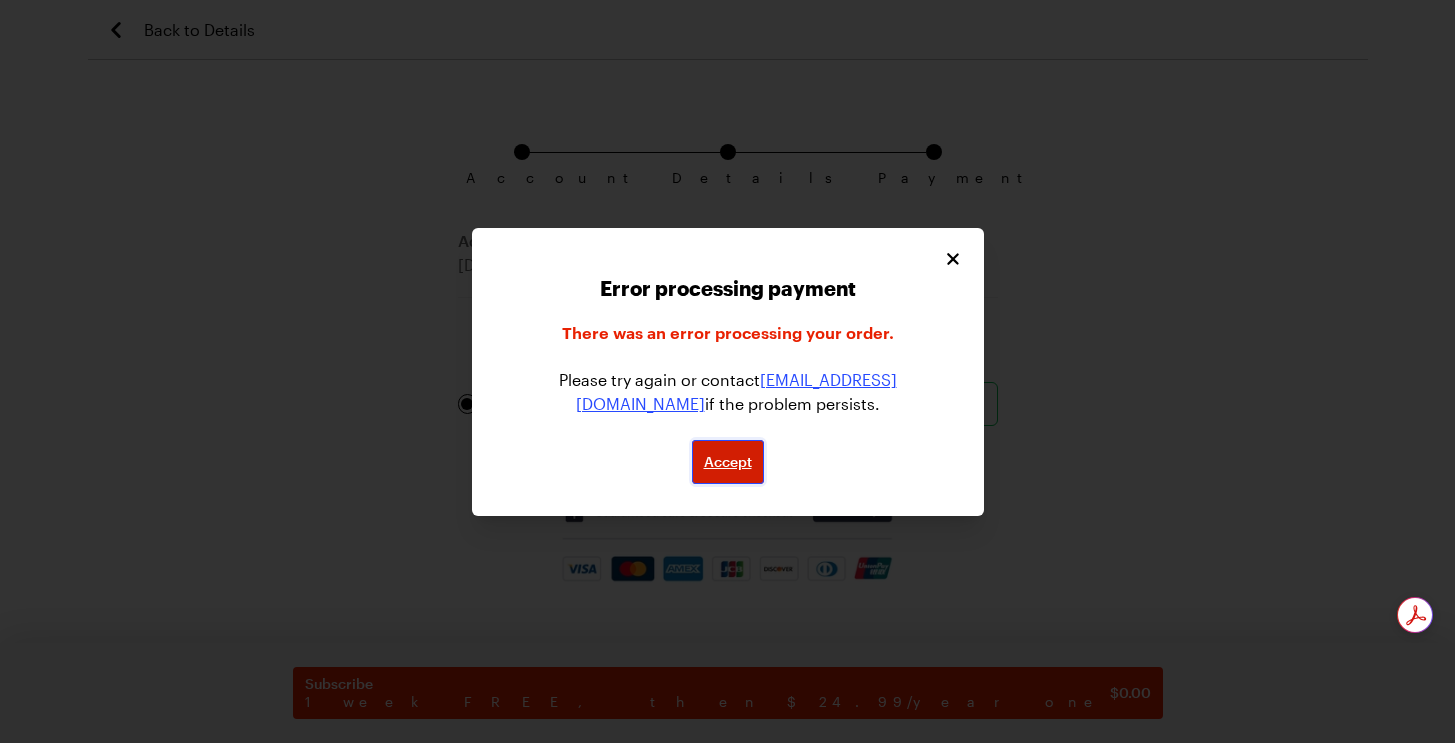click on "Accept" at bounding box center (728, 462) 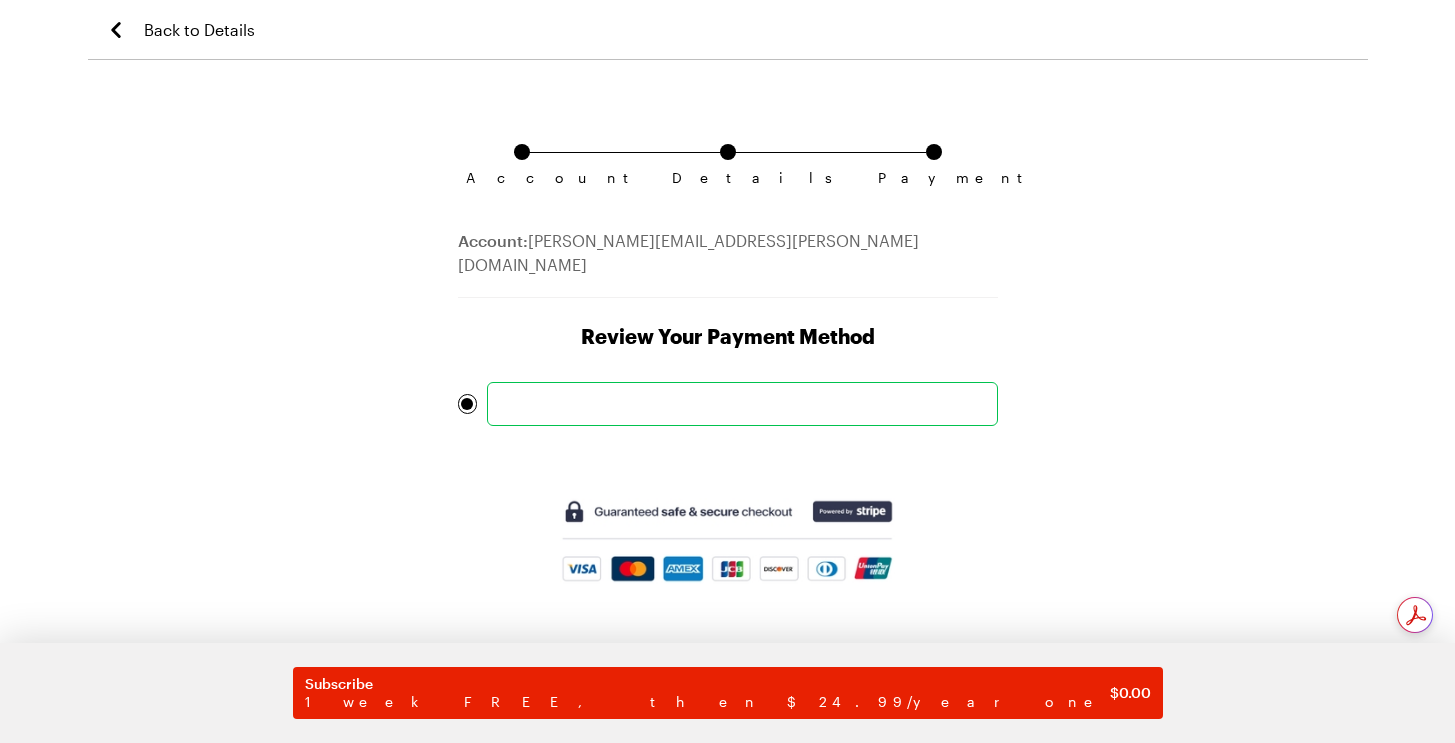click at bounding box center [727, 541] 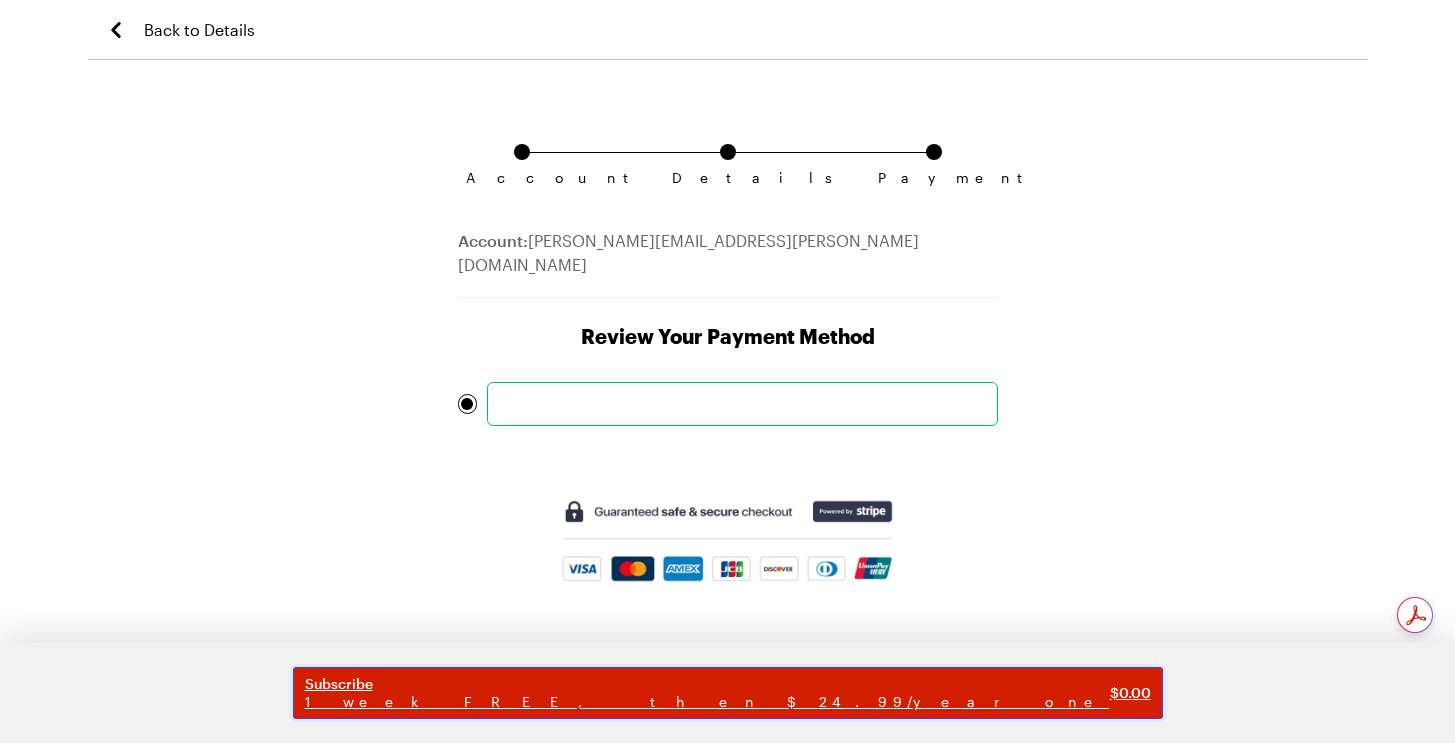 click on "1 week FREE, then $24.99/year one" at bounding box center [707, 702] 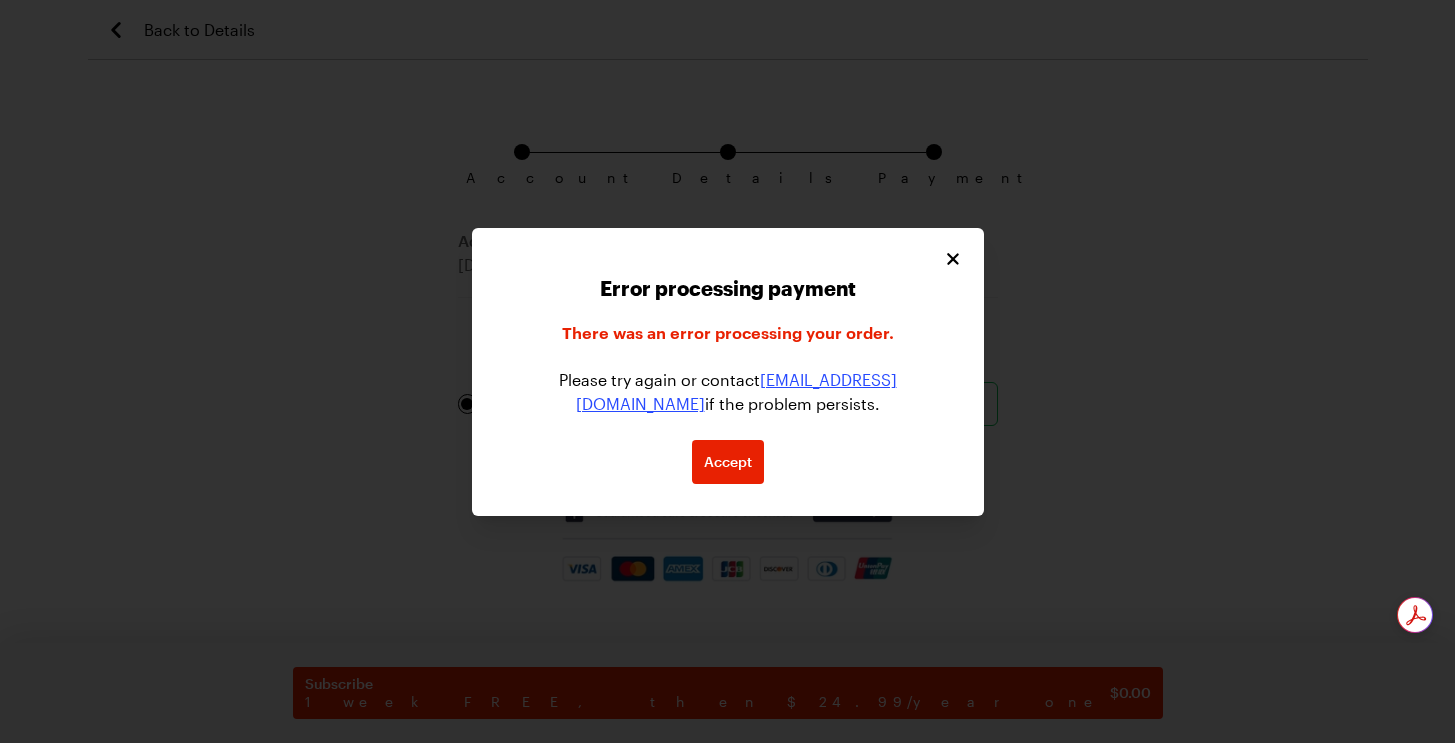 click on "support@tastemade.com" at bounding box center (736, 391) 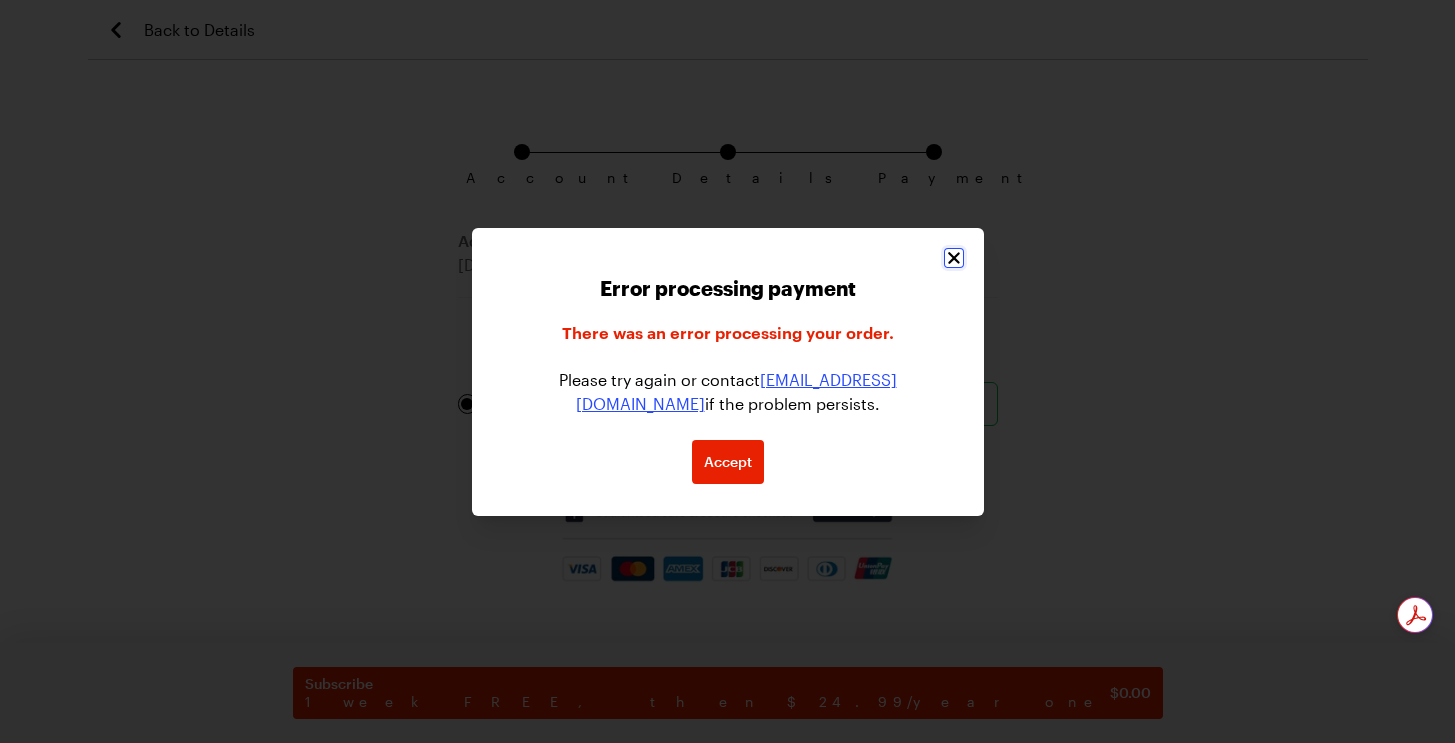 click 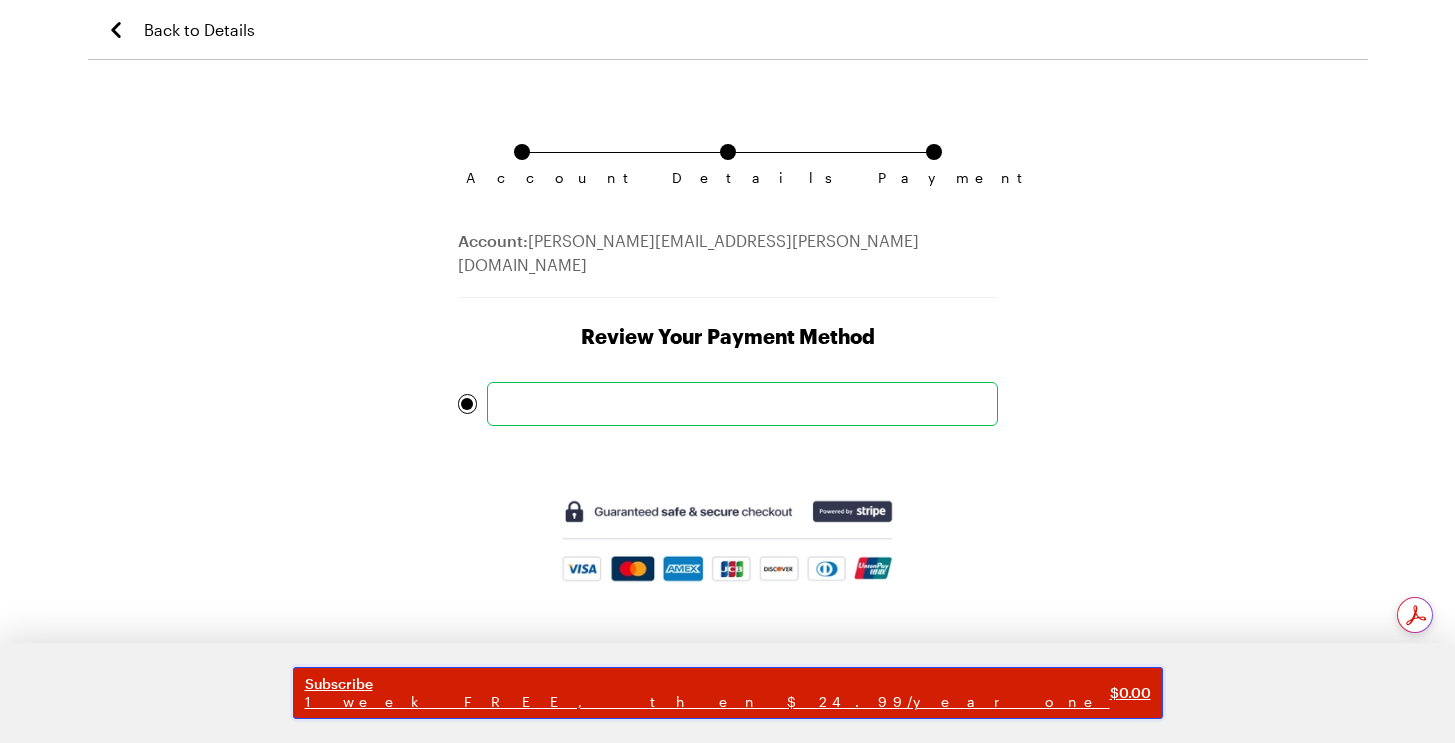 click on "1 week FREE, then $24.99/year one" at bounding box center [707, 702] 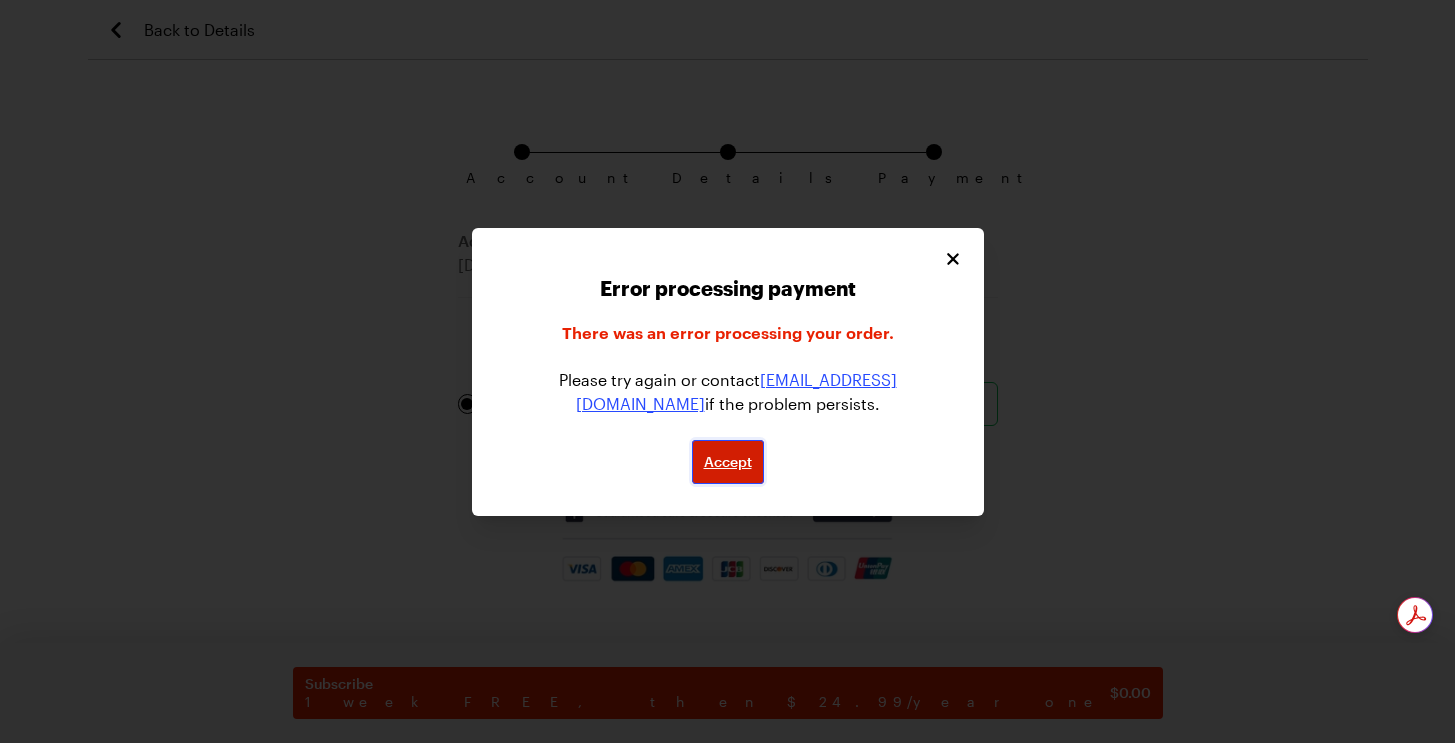 click on "Accept" at bounding box center (728, 462) 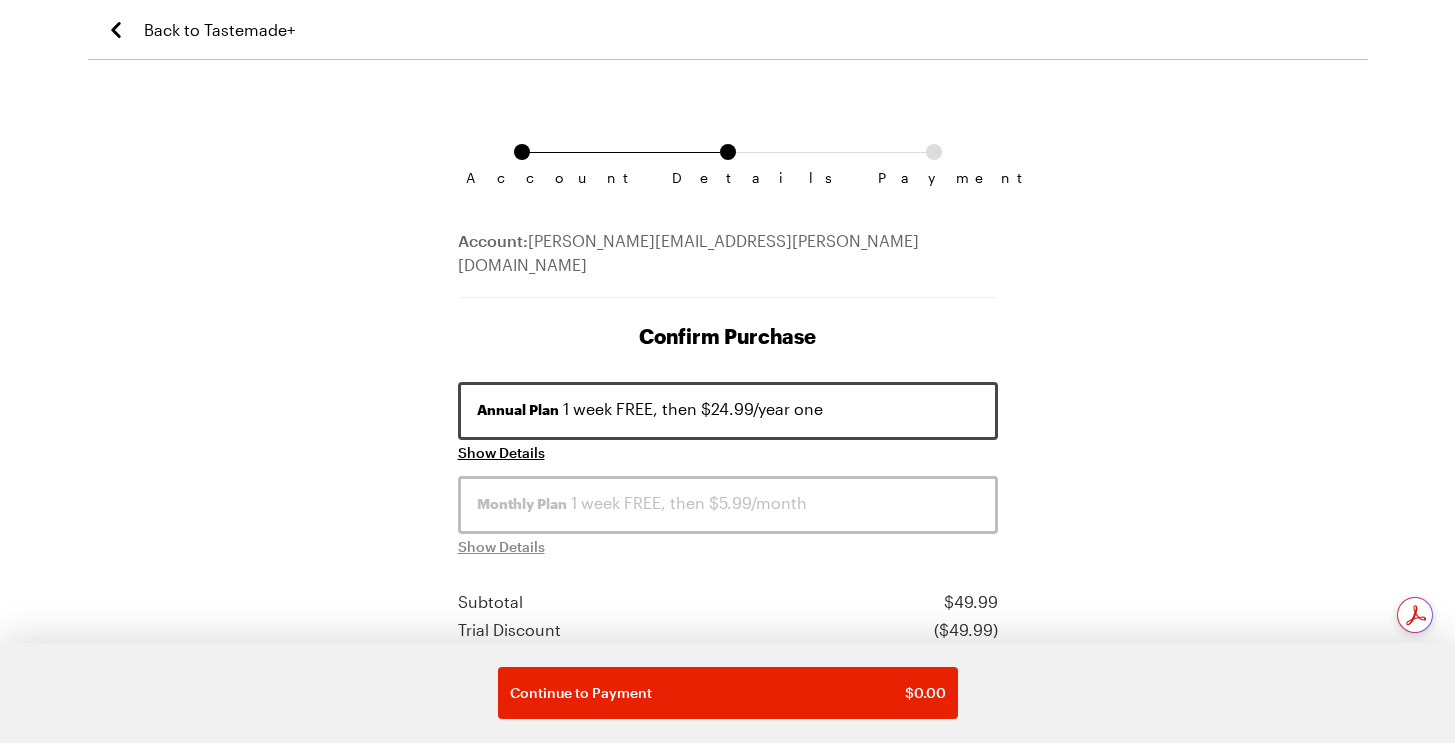 scroll, scrollTop: 0, scrollLeft: 0, axis: both 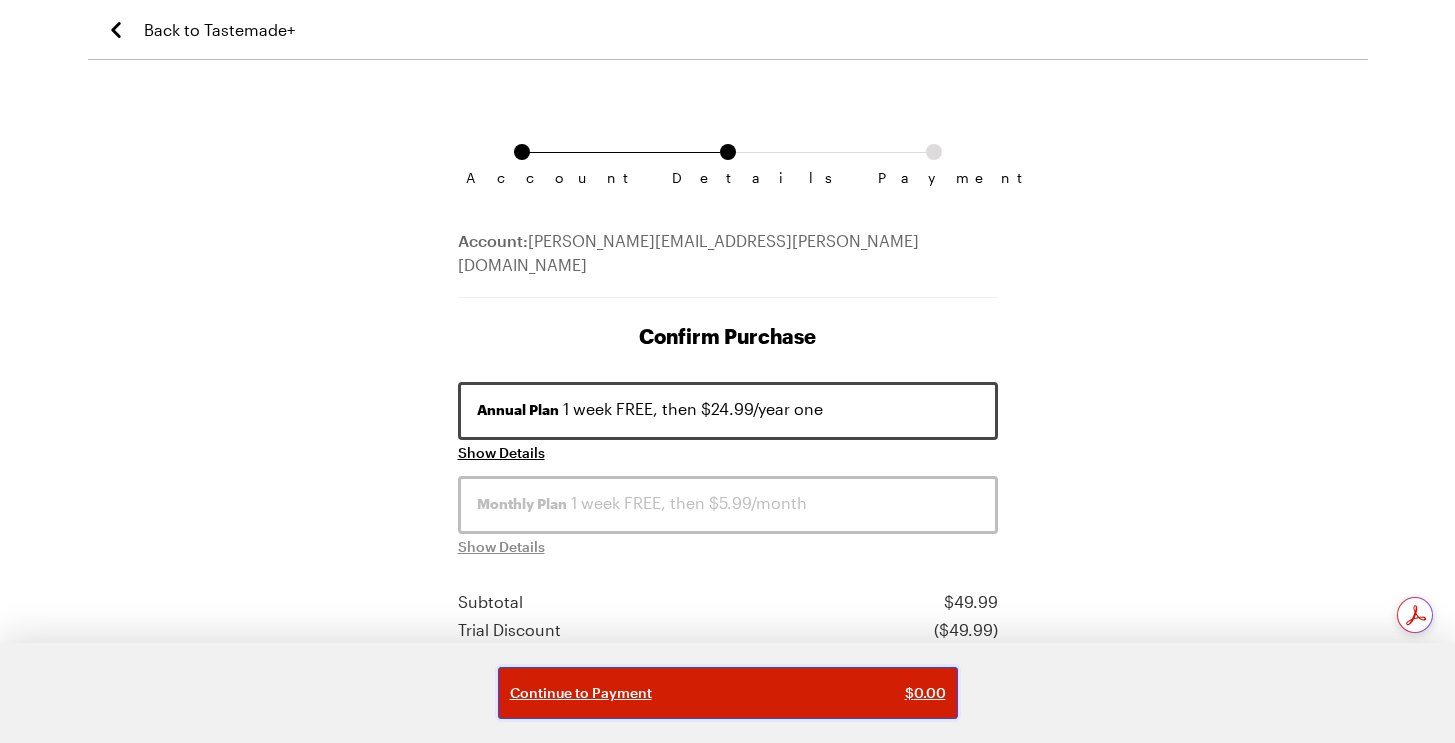 click on "Continue to Payment" at bounding box center [581, 693] 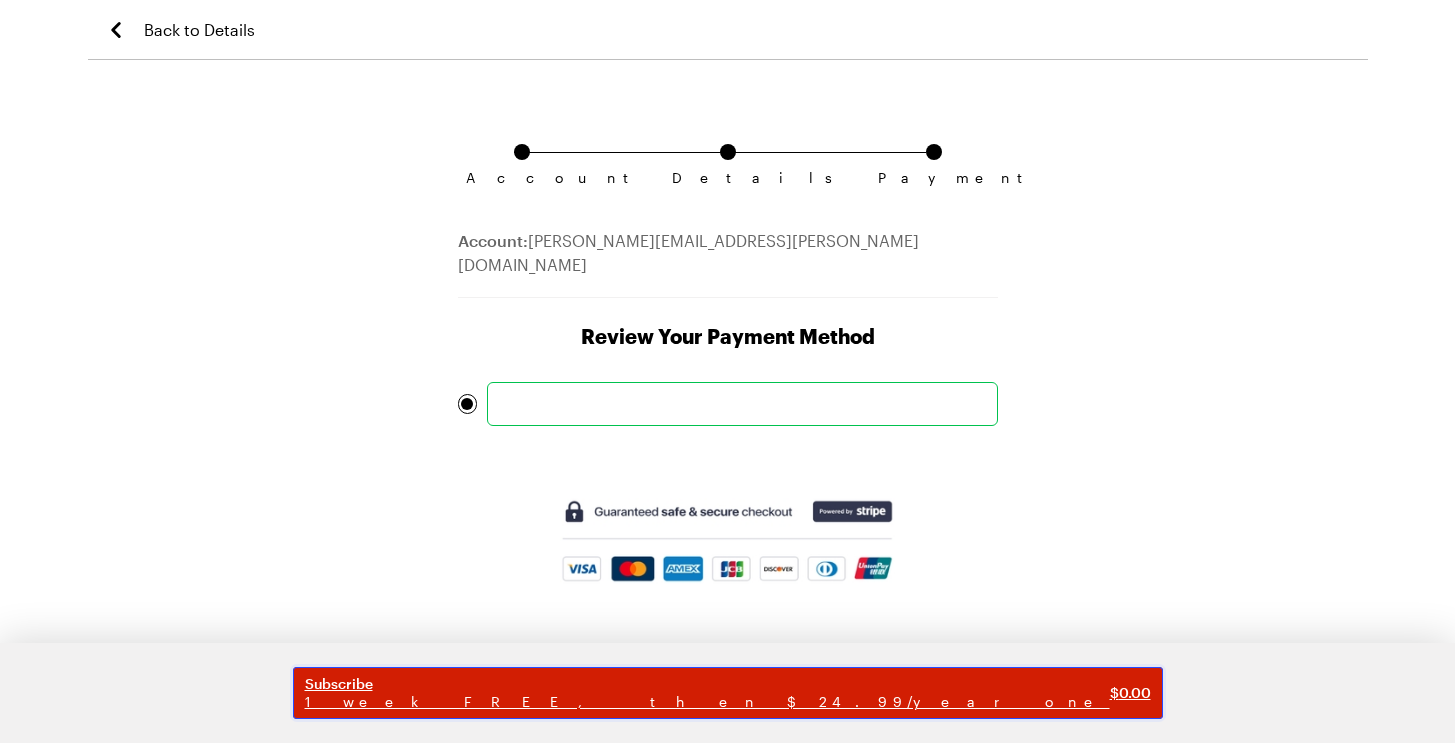 click on "Subscribe" at bounding box center (707, 684) 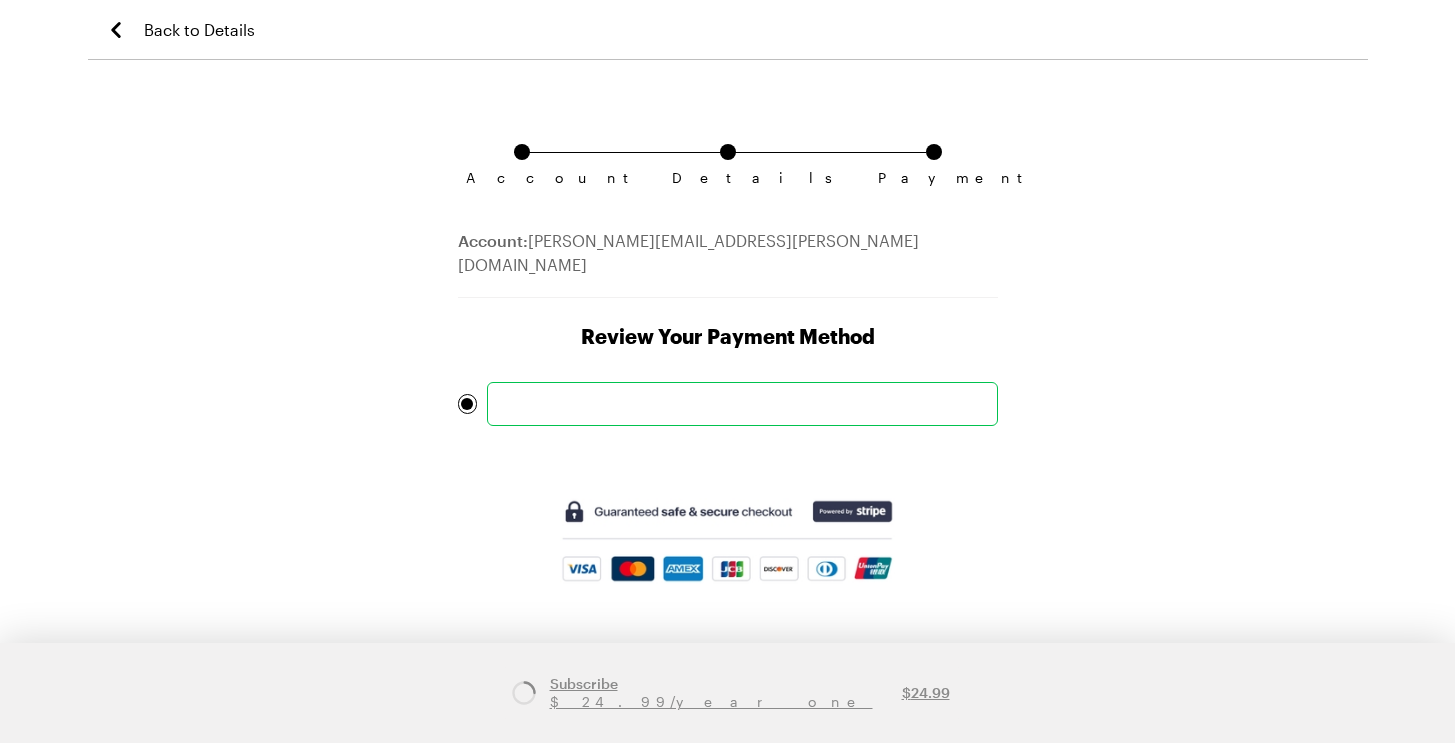 scroll, scrollTop: 0, scrollLeft: 0, axis: both 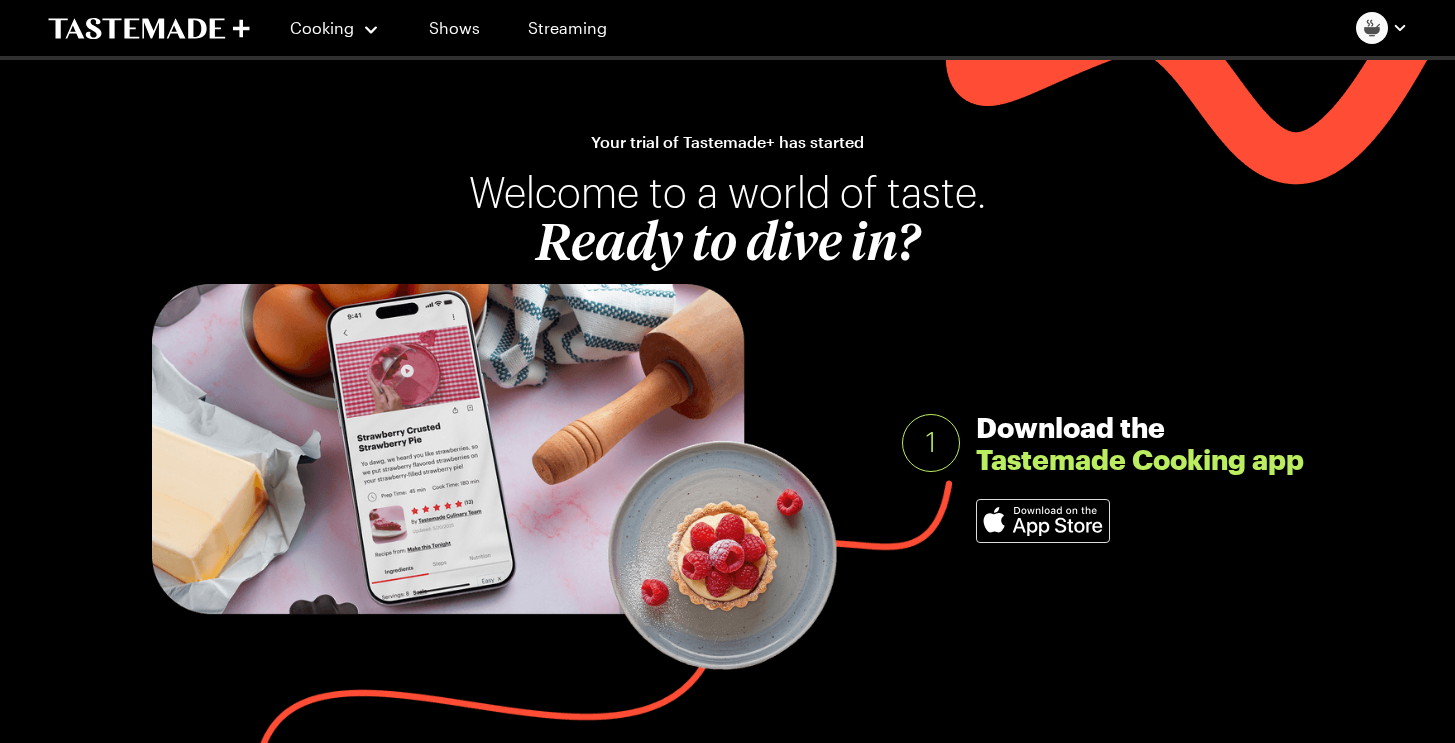 click at bounding box center (1043, 521) 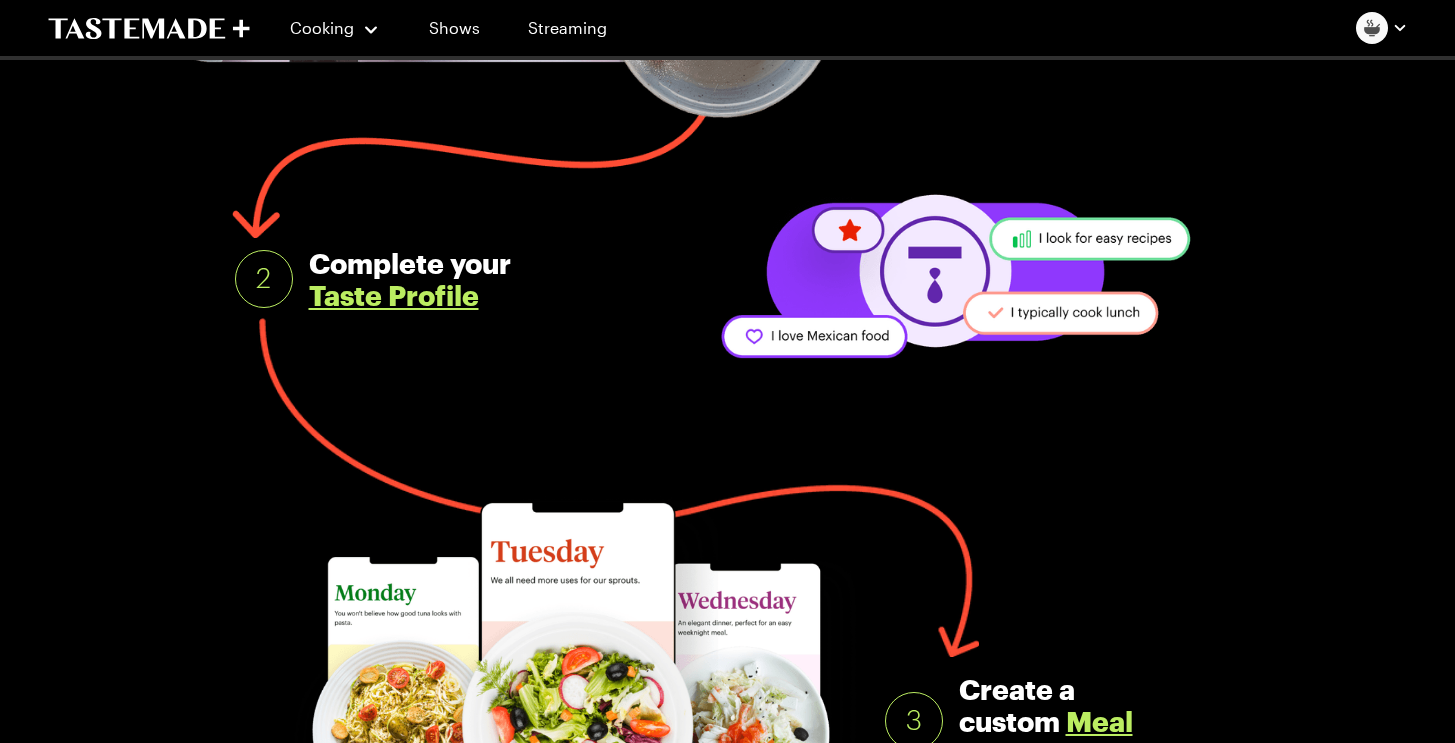 scroll, scrollTop: 556, scrollLeft: 0, axis: vertical 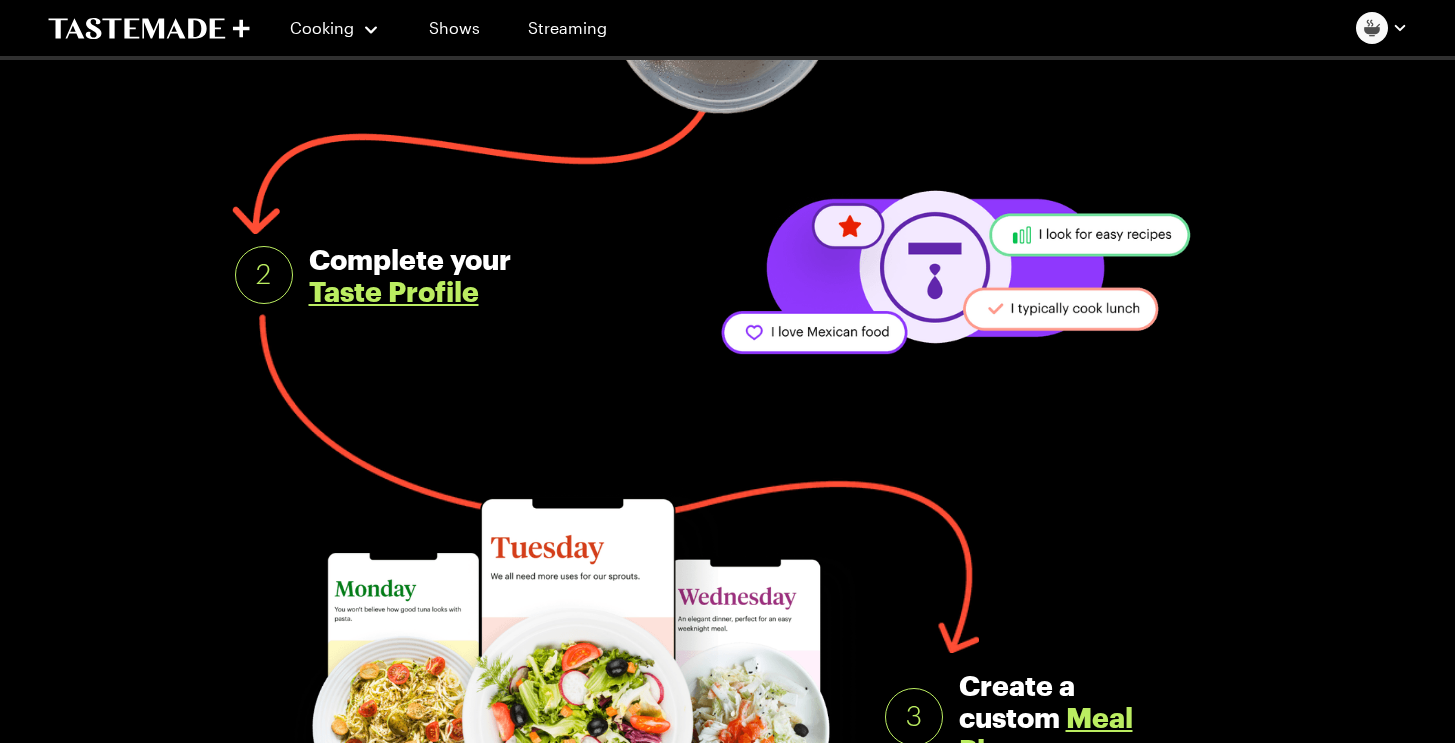 click at bounding box center [957, 272] 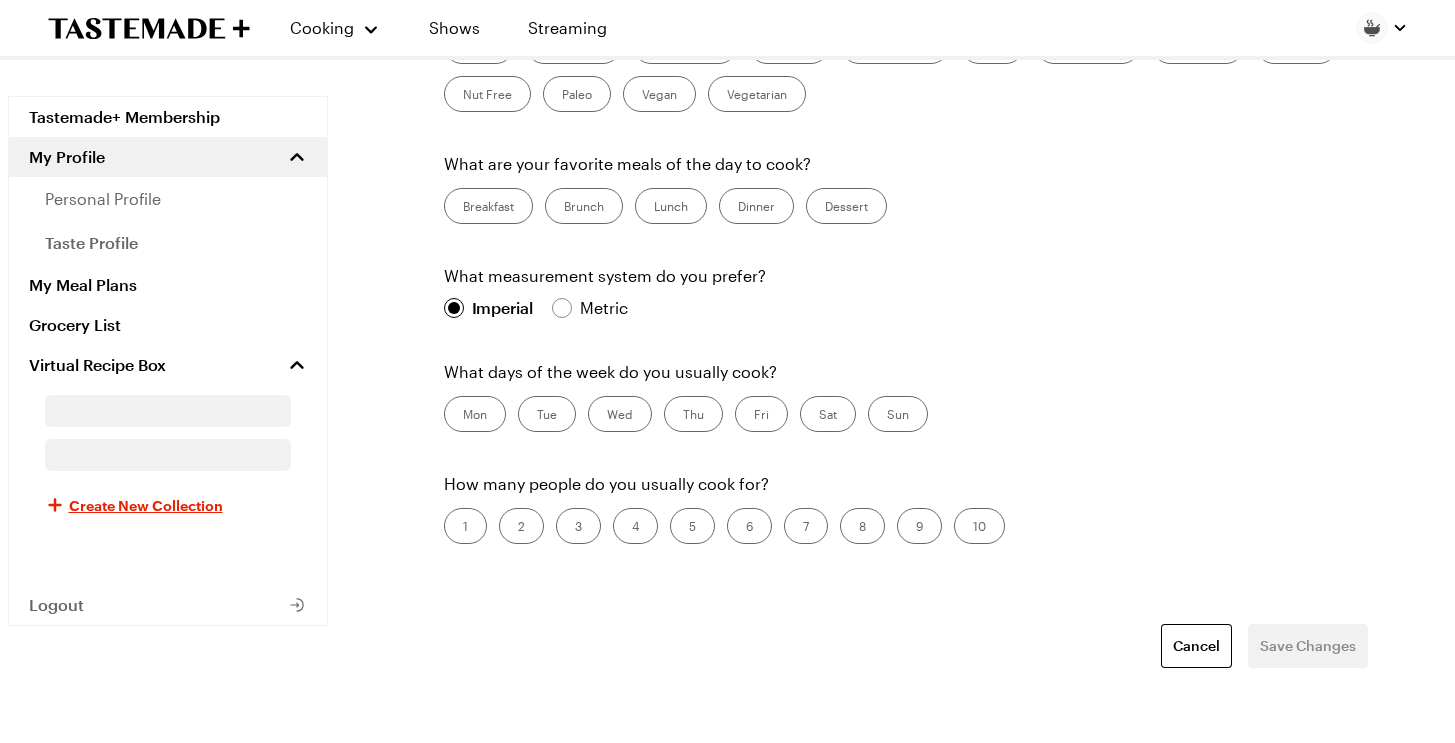 scroll, scrollTop: 0, scrollLeft: 0, axis: both 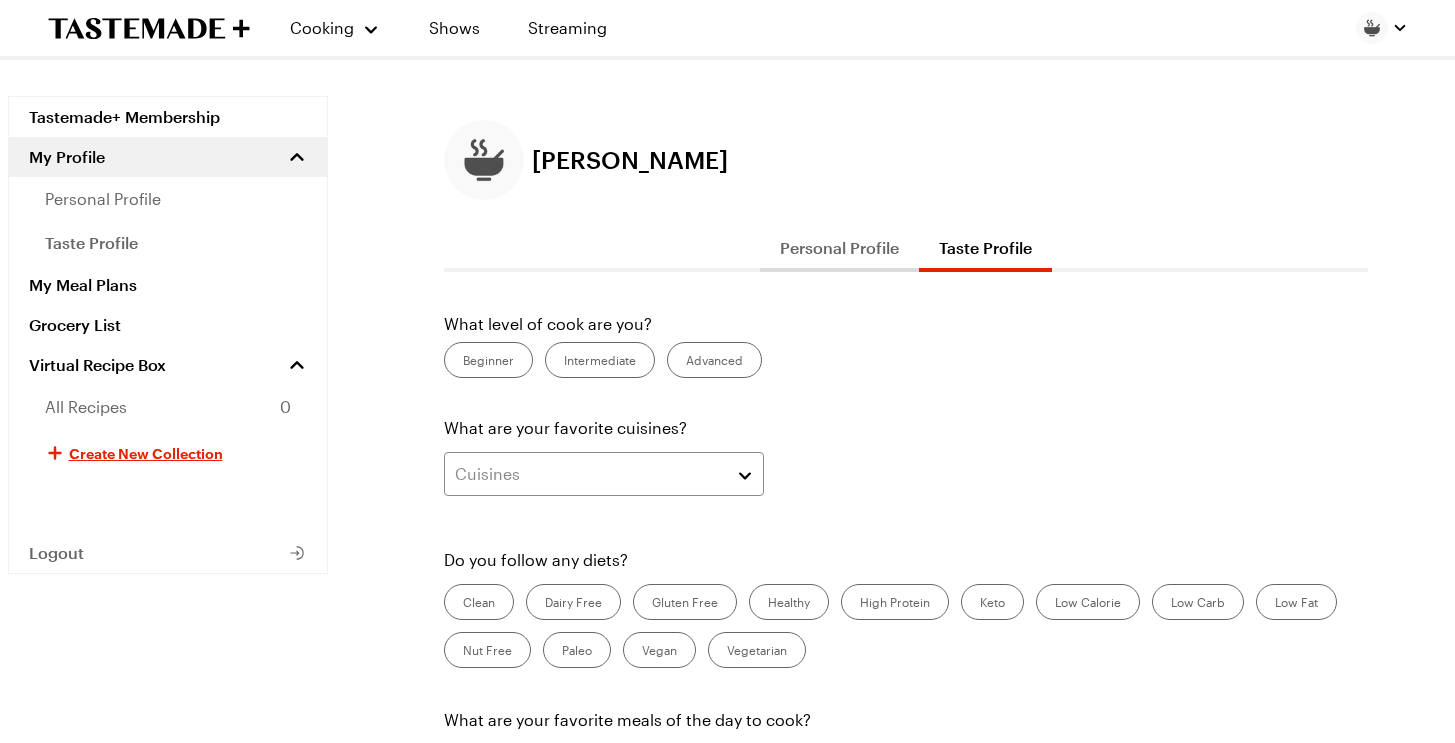 click on "Intermediate" at bounding box center (600, 360) 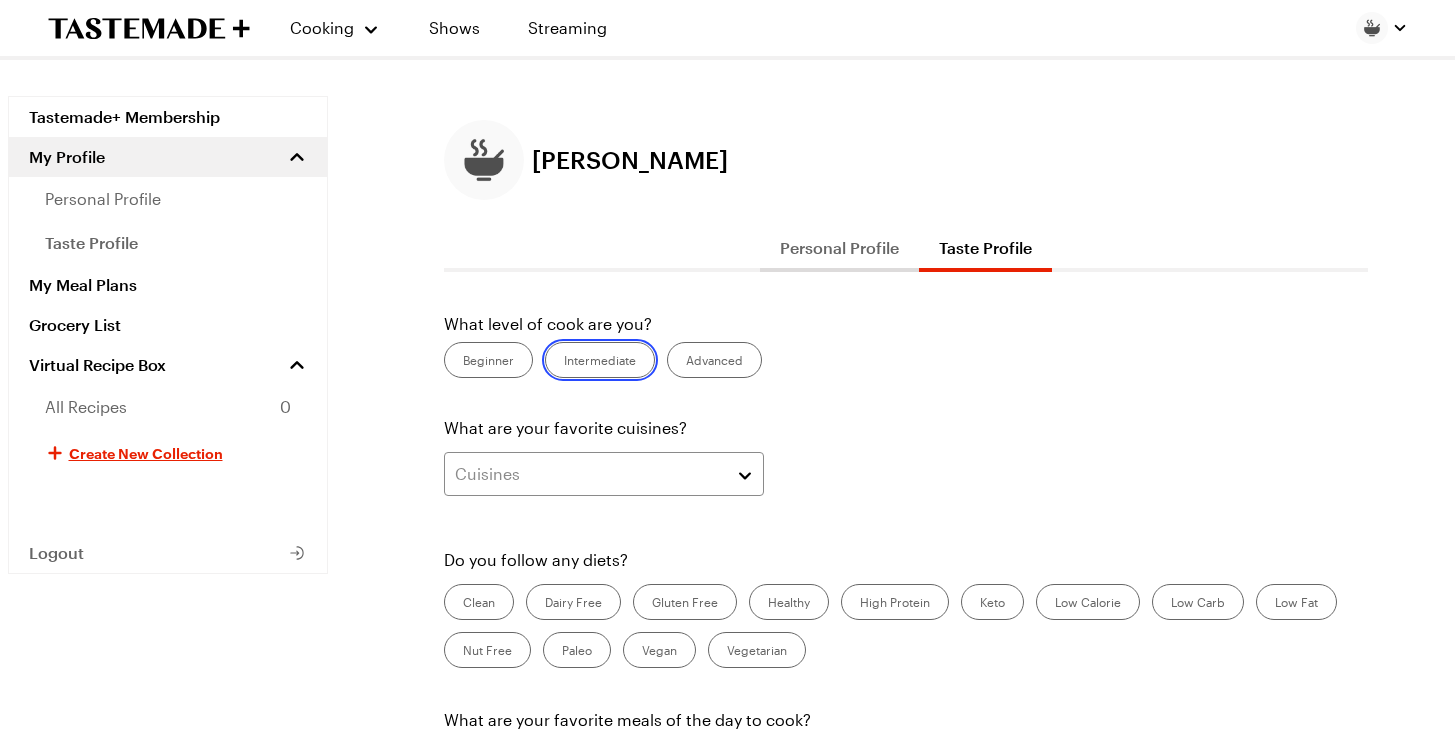 click on "Intermediate" at bounding box center (564, 362) 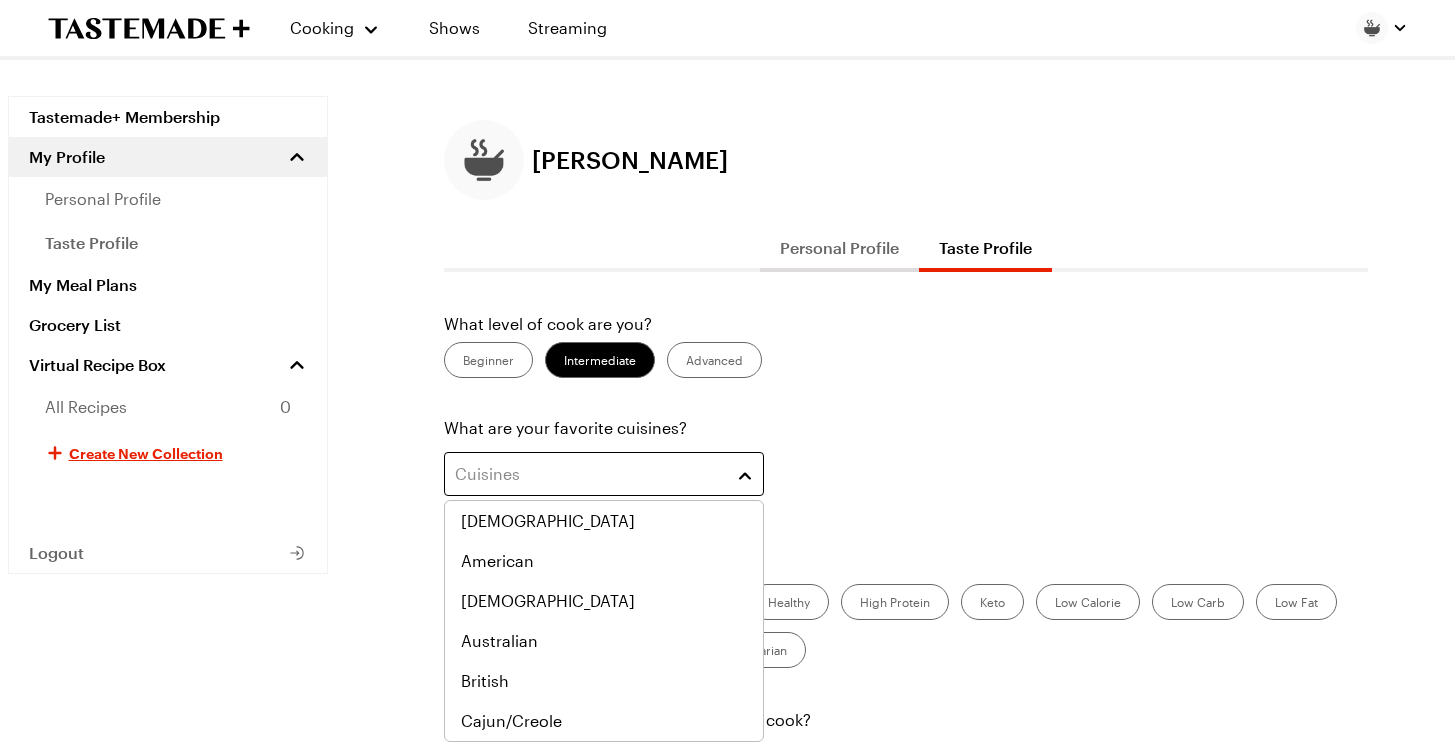 click on "Cuisines" at bounding box center (604, 474) 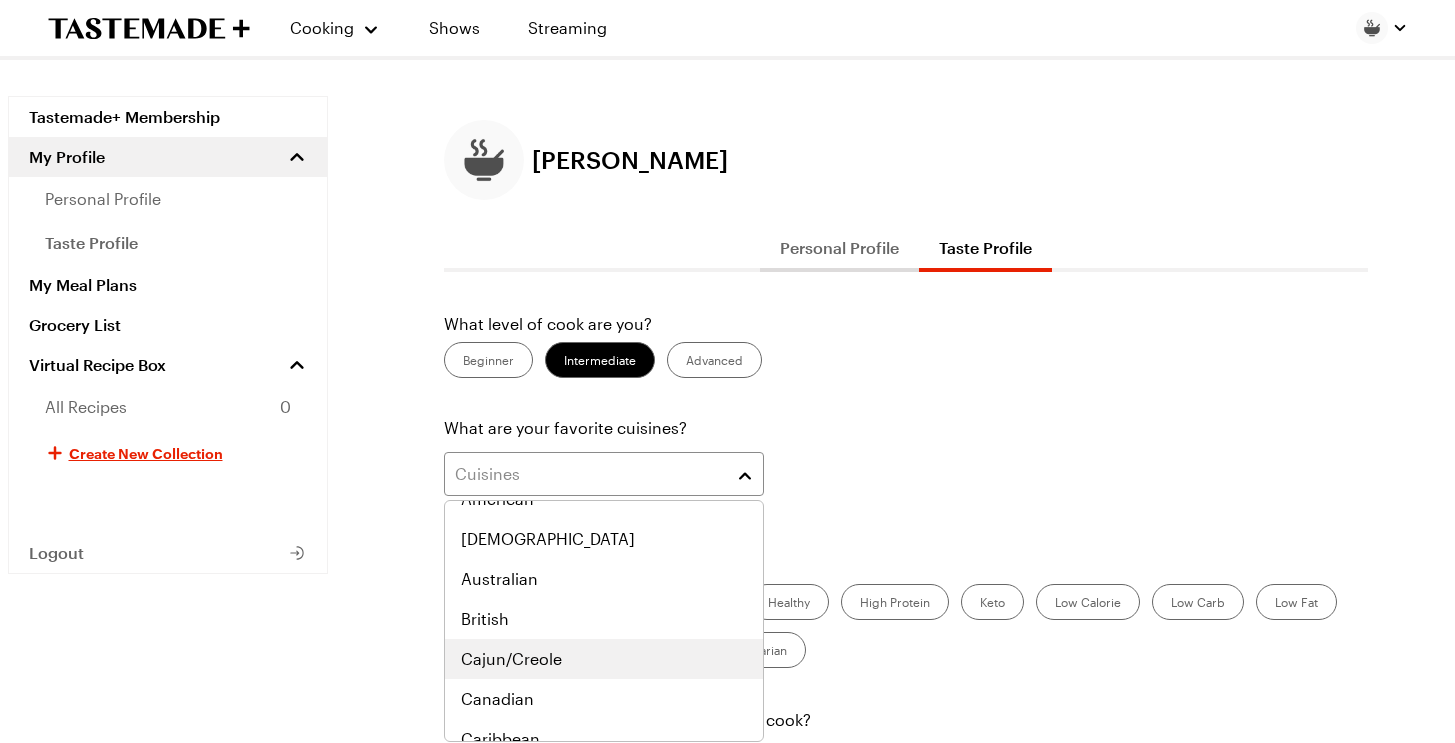 scroll, scrollTop: 0, scrollLeft: 0, axis: both 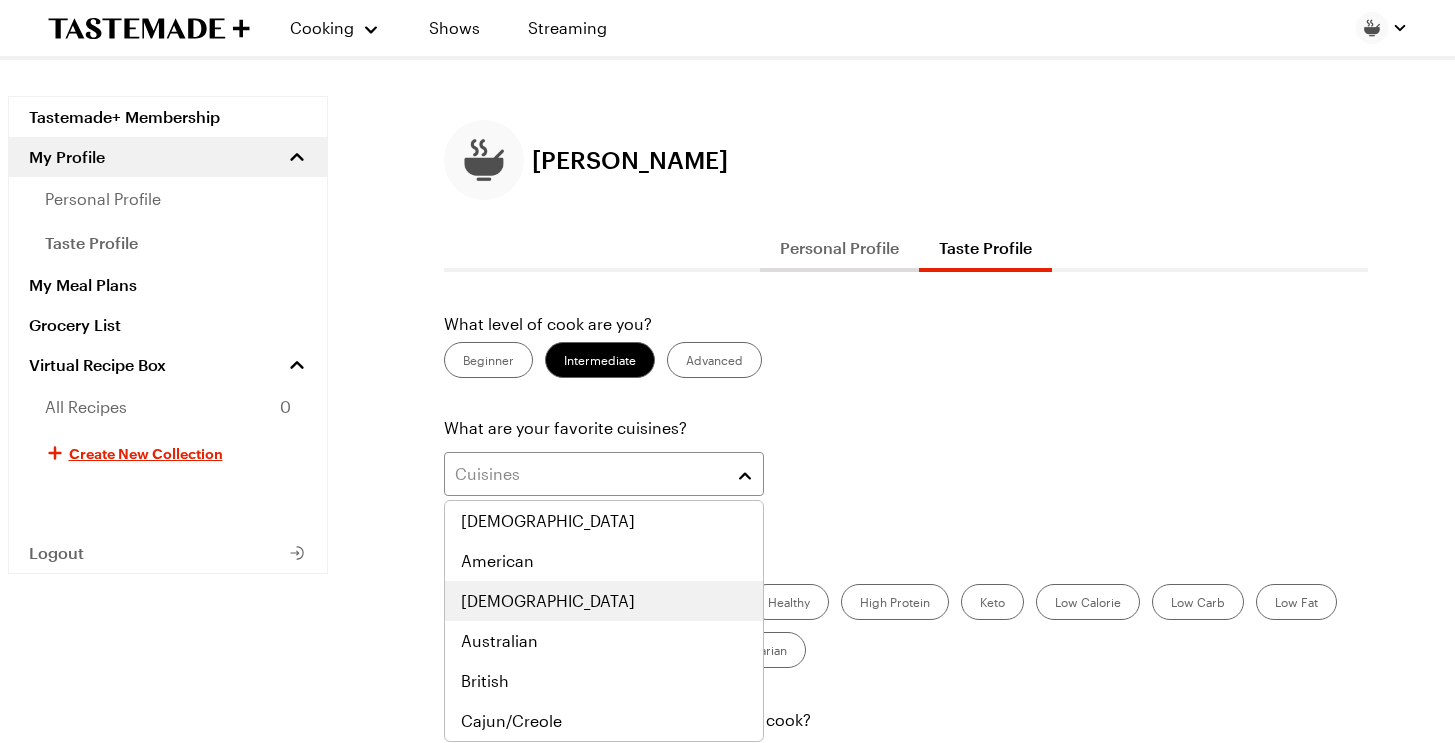 click on "[DEMOGRAPHIC_DATA]" at bounding box center [604, 601] 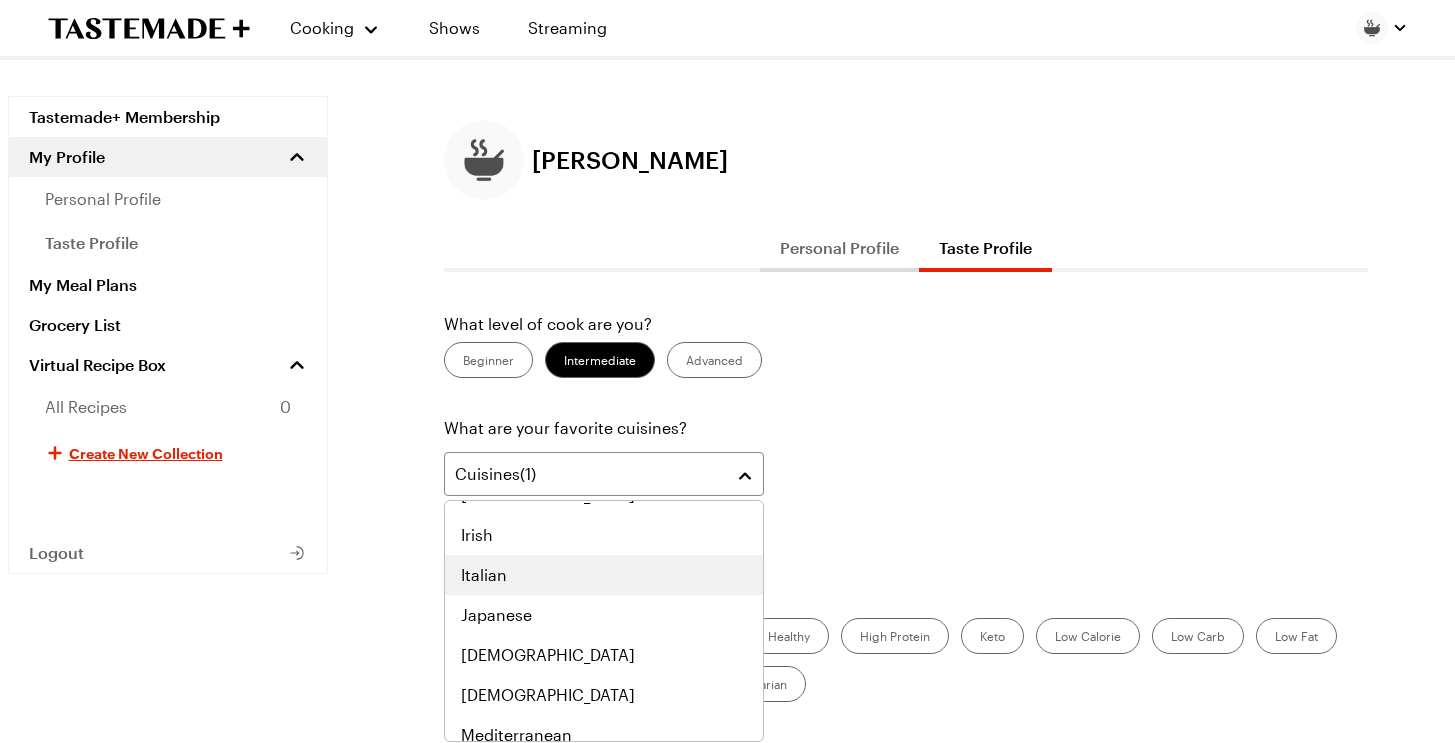 scroll, scrollTop: 669, scrollLeft: 0, axis: vertical 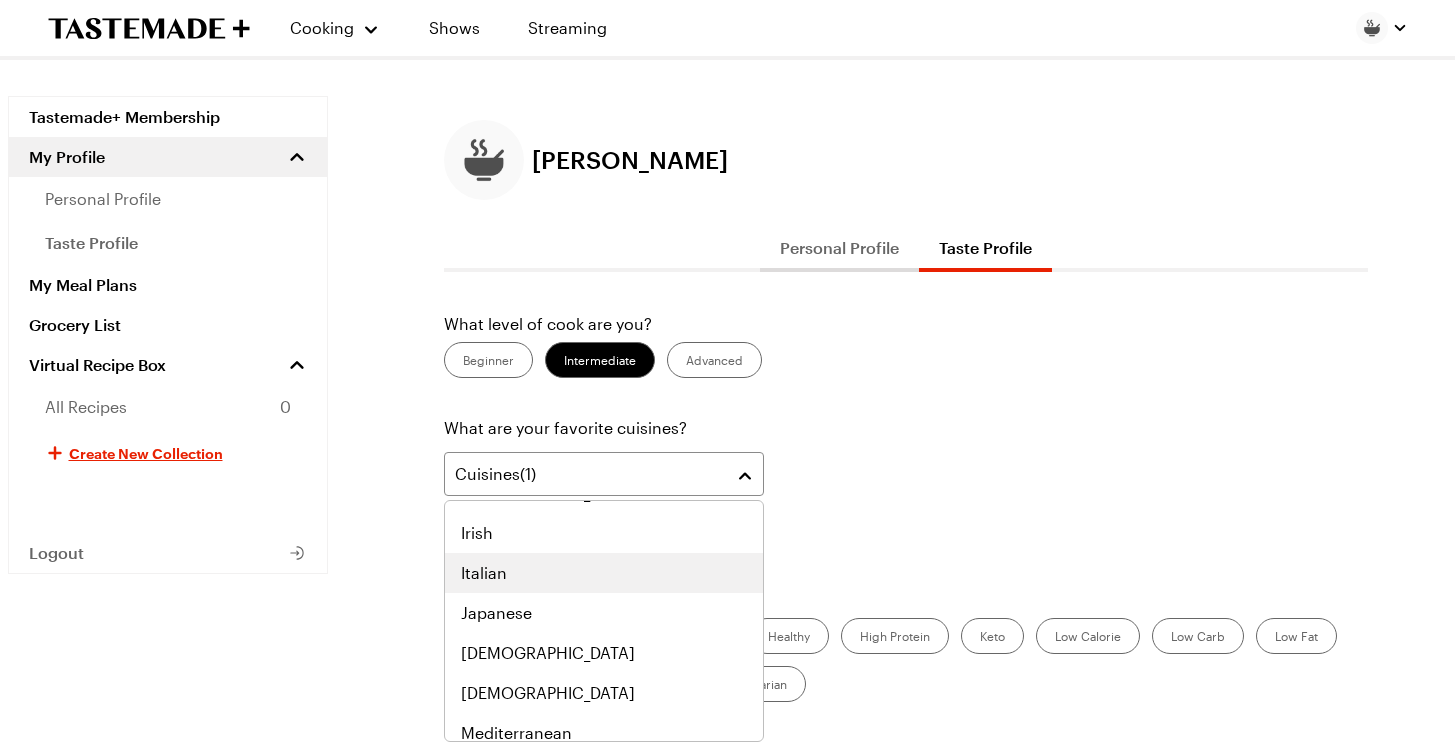 click on "Italian" at bounding box center (604, 573) 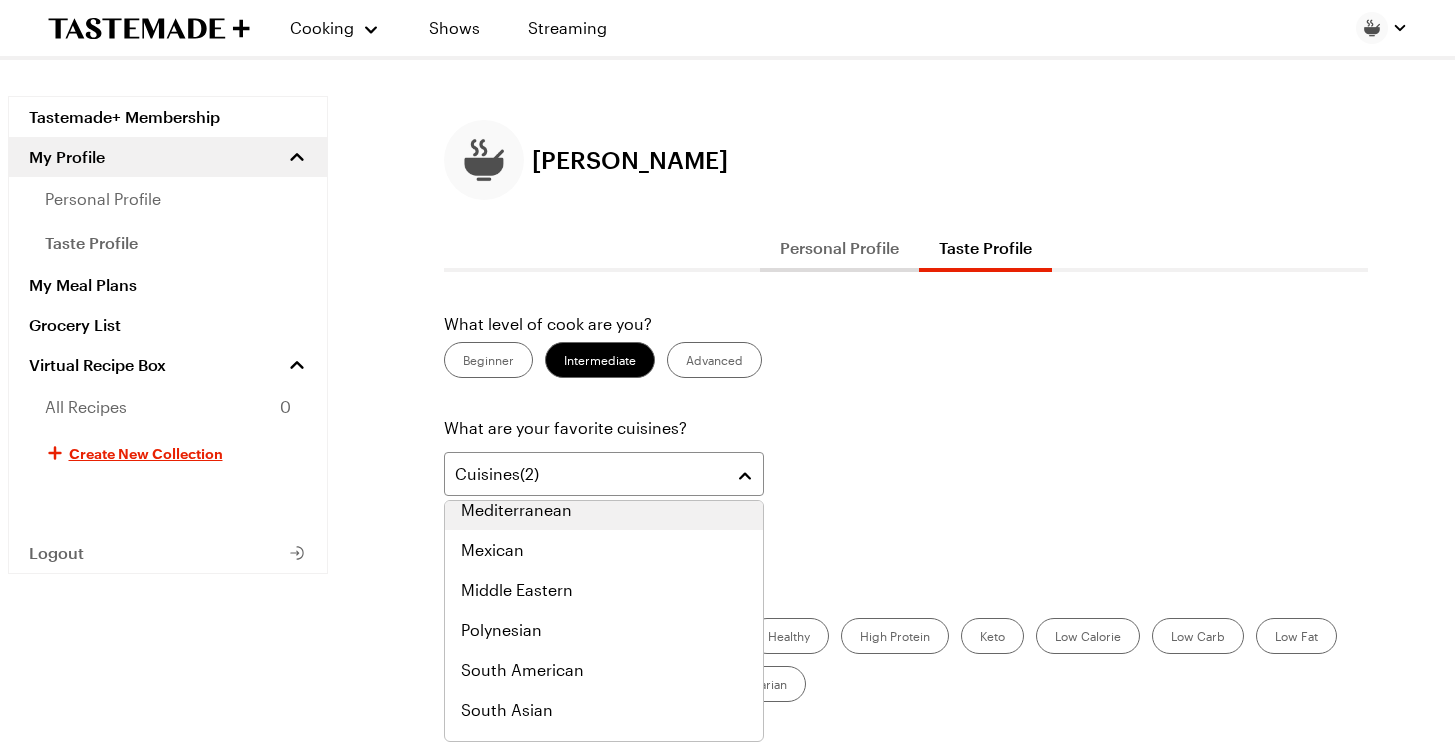 scroll, scrollTop: 901, scrollLeft: 0, axis: vertical 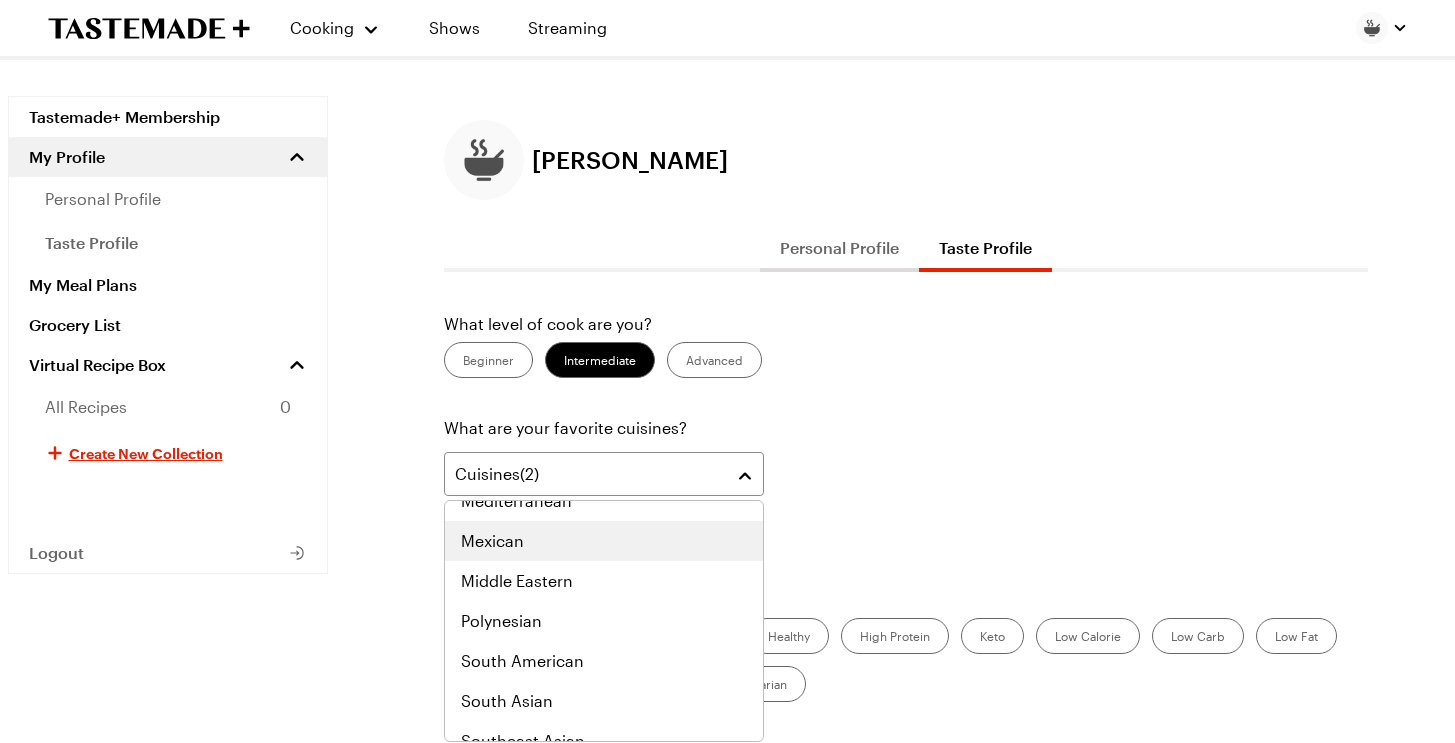 click on "Mexican" at bounding box center (604, 541) 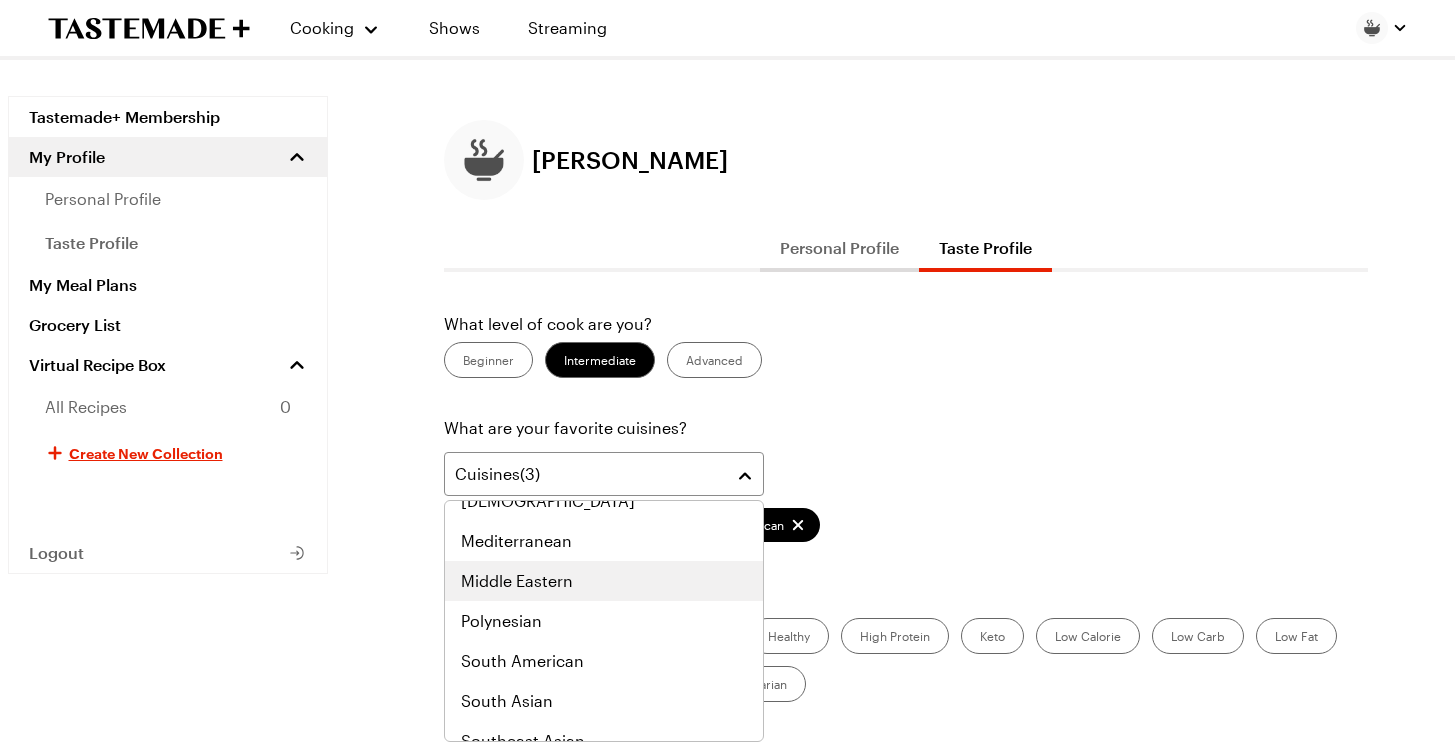 scroll, scrollTop: 941, scrollLeft: 0, axis: vertical 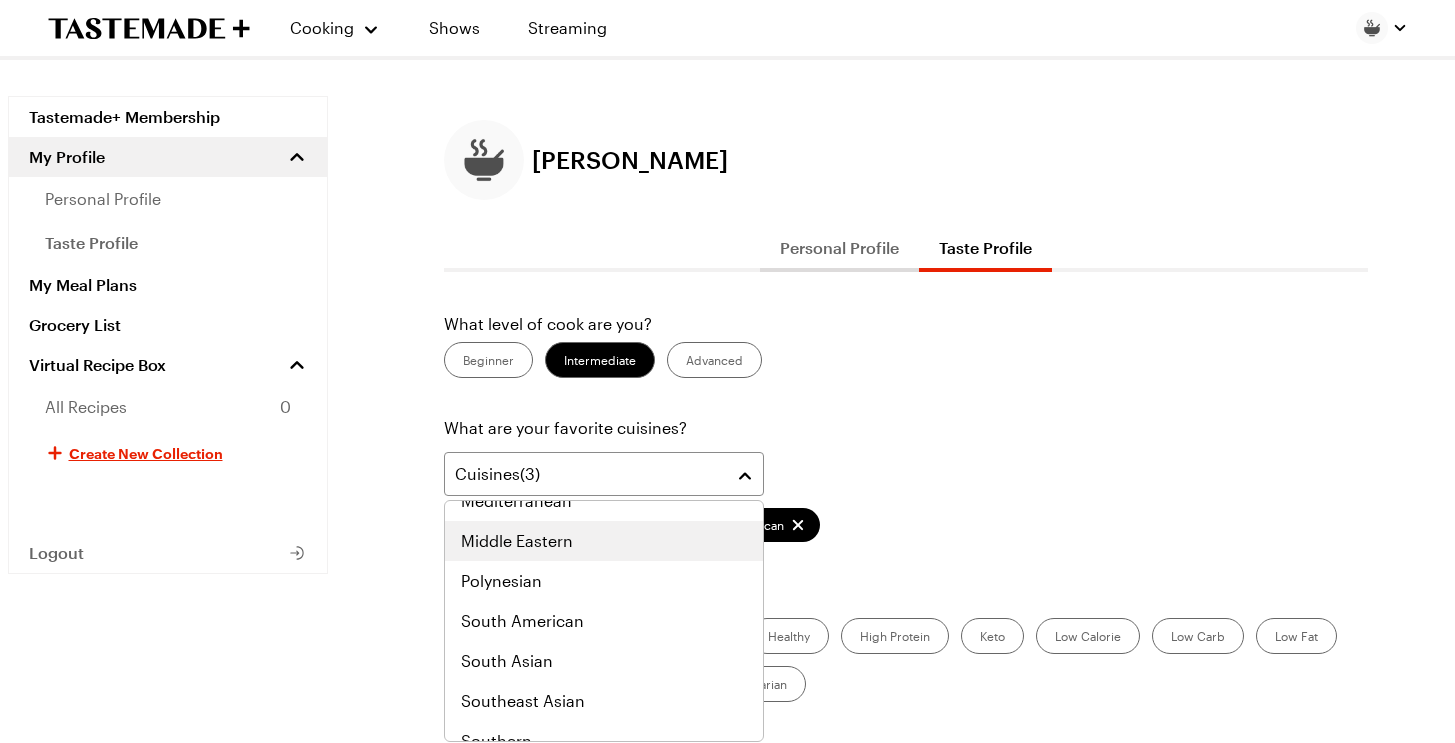 click on "Middle Eastern" at bounding box center (604, 541) 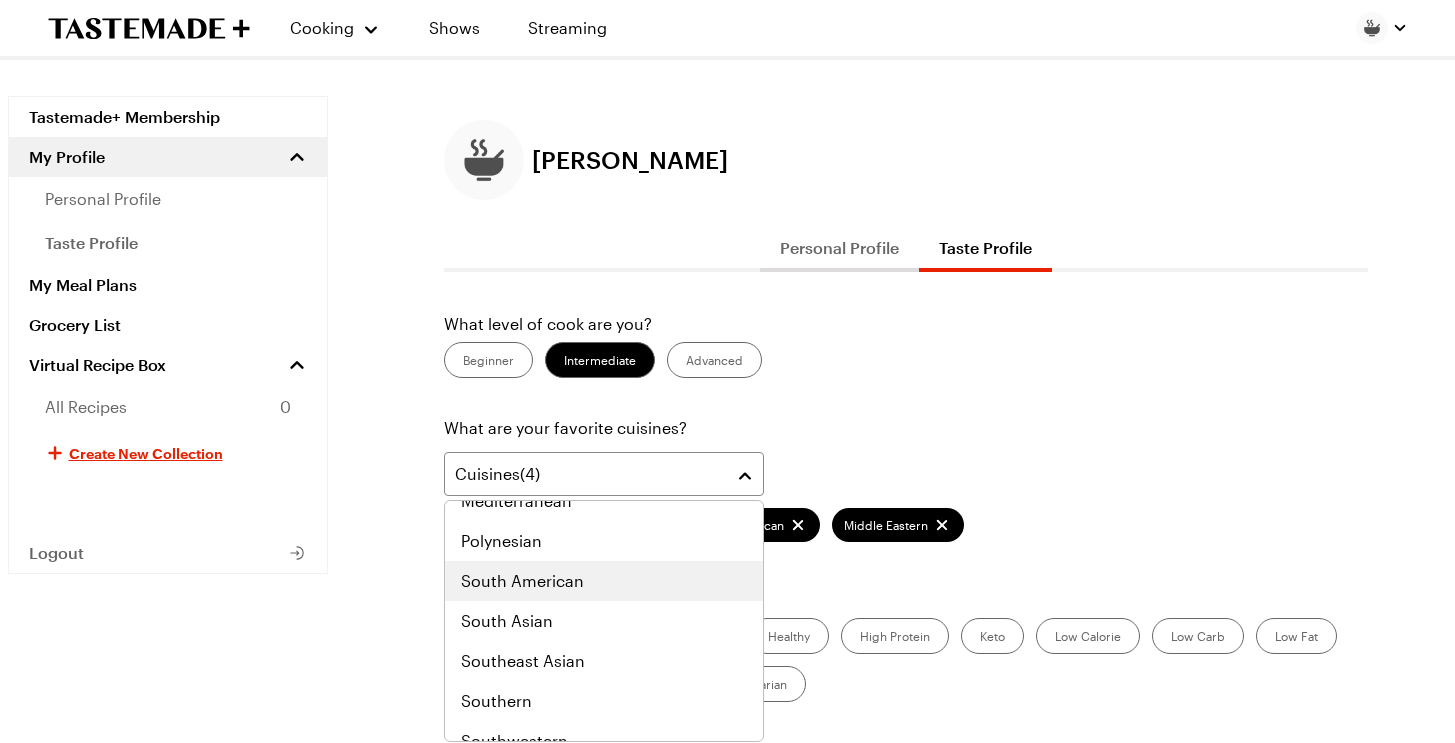 scroll, scrollTop: 1041, scrollLeft: 0, axis: vertical 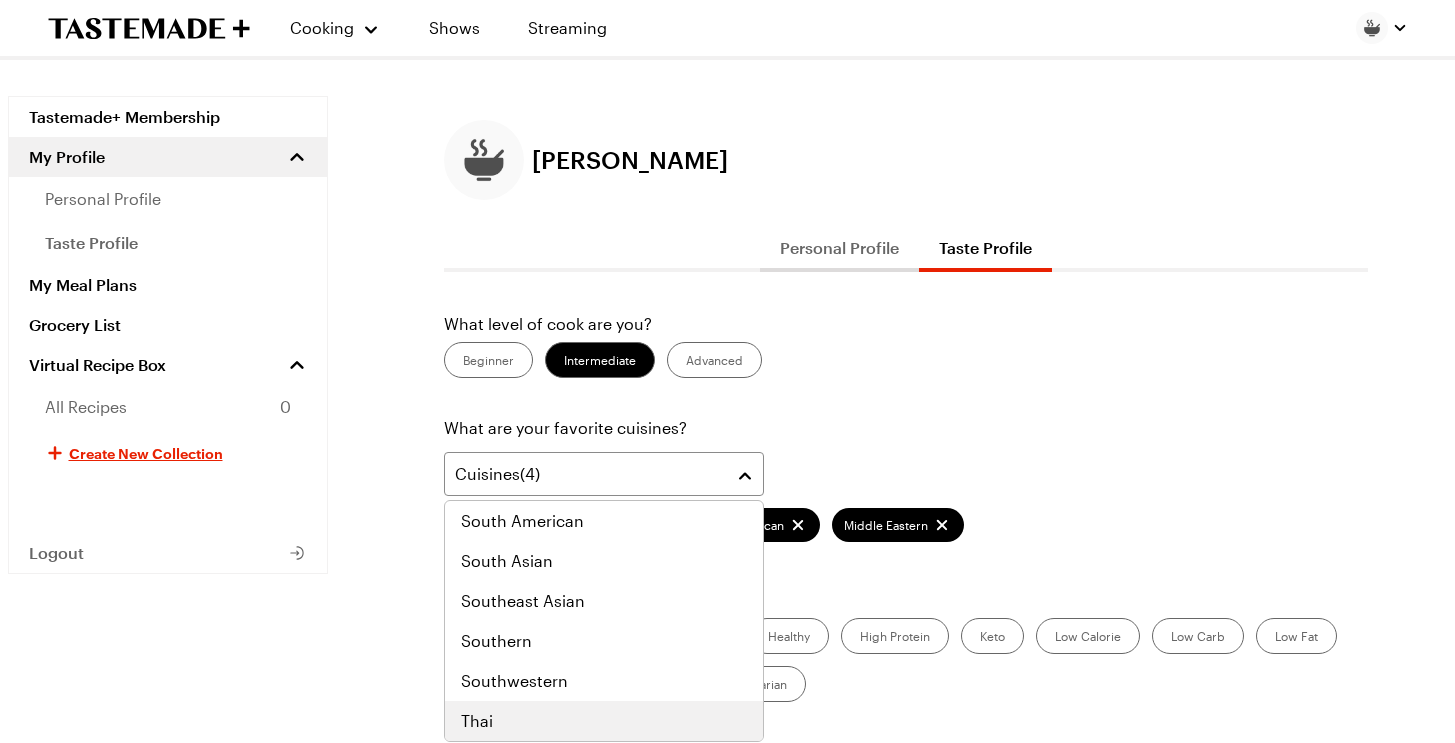 click on "Thai" at bounding box center (604, 721) 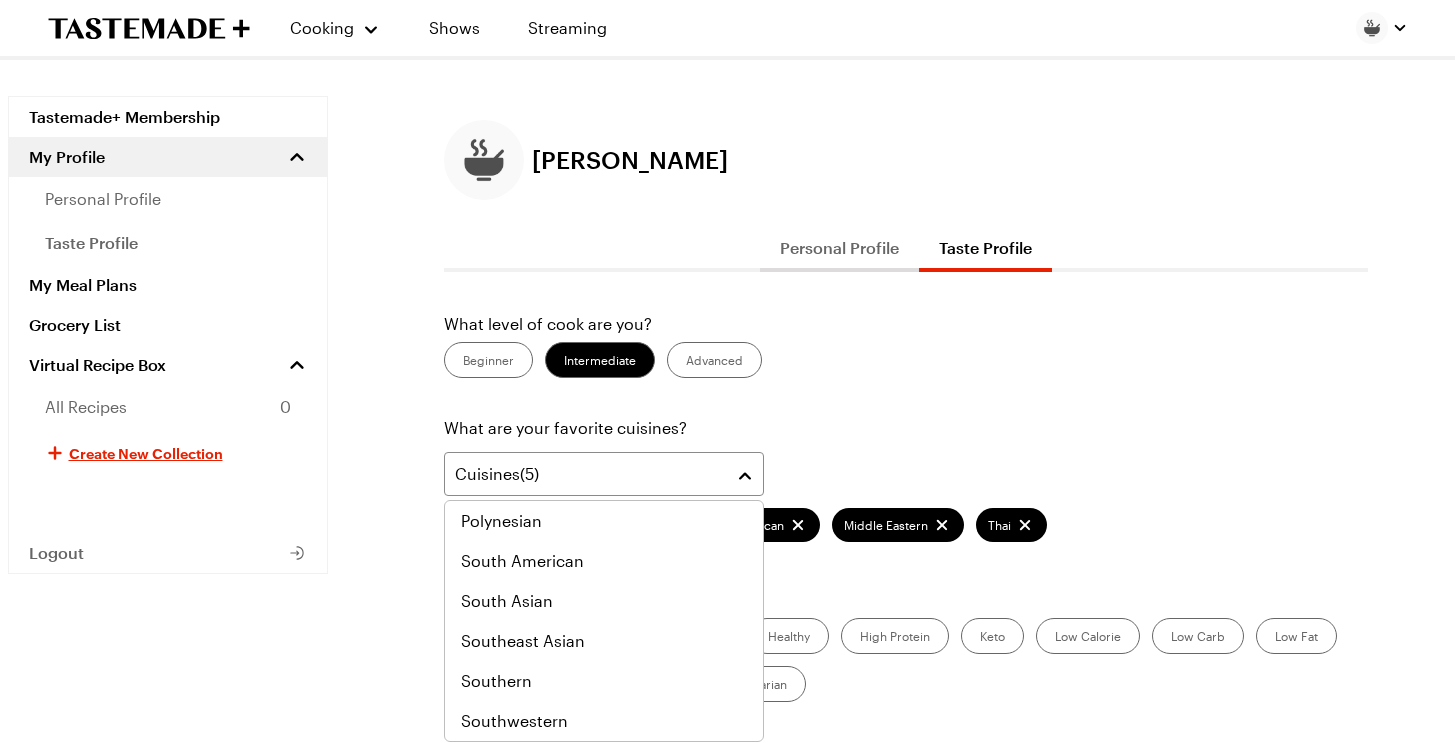 click on "What level of cook are you? Beginner Intermediate Advanced What are your favorite cuisines? Cuisines  ( 5 ) Asian Italian Mexican Middle Eastern Thai Do you follow any diets? Clean Dairy Free Gluten Free Healthy High Protein Keto Low Calorie Low Carb Low Fat Nut Free Paleo Vegan Vegetarian What are your favorite meals of the day to cook? Breakfast Brunch Lunch Dinner Dessert What measurement system do you prefer? Imperial Imperial Metric Metric What days of the week do you usually cook? Mon Tue Wed Thu Fri Sat Sun How many people do you usually cook for? 1 2 3 4 5 6 7 8 9 10 Cancel Save Changes" at bounding box center [906, 805] 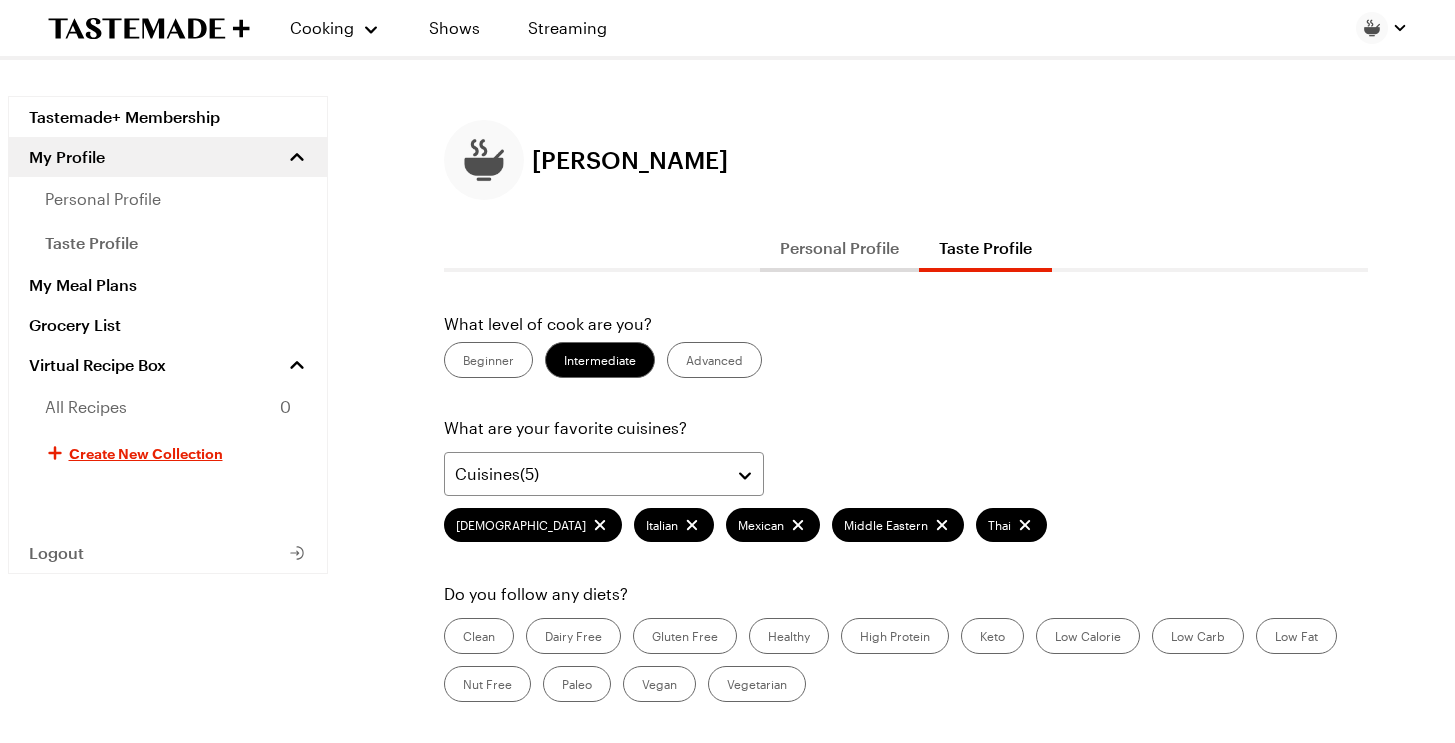 click on "Clean" at bounding box center (479, 636) 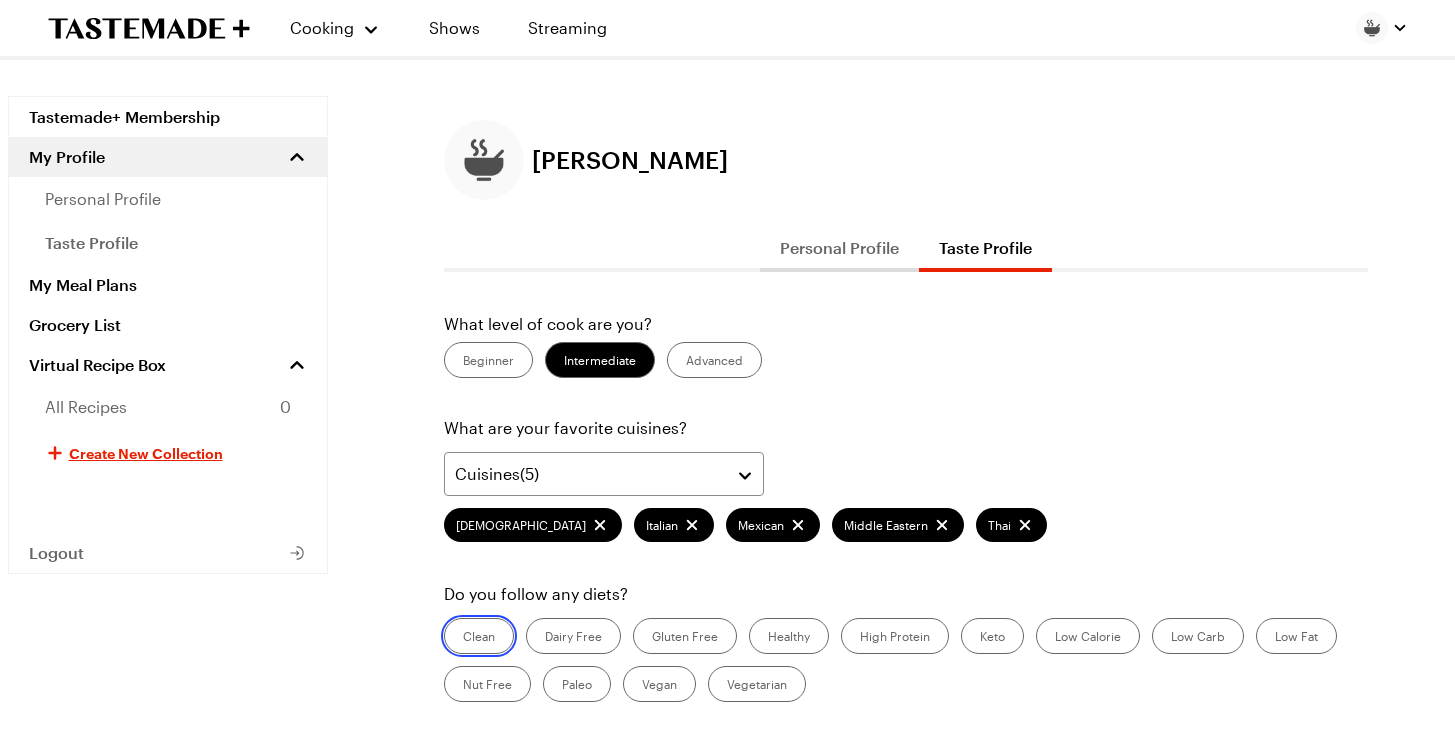 click on "Clean" at bounding box center [463, 638] 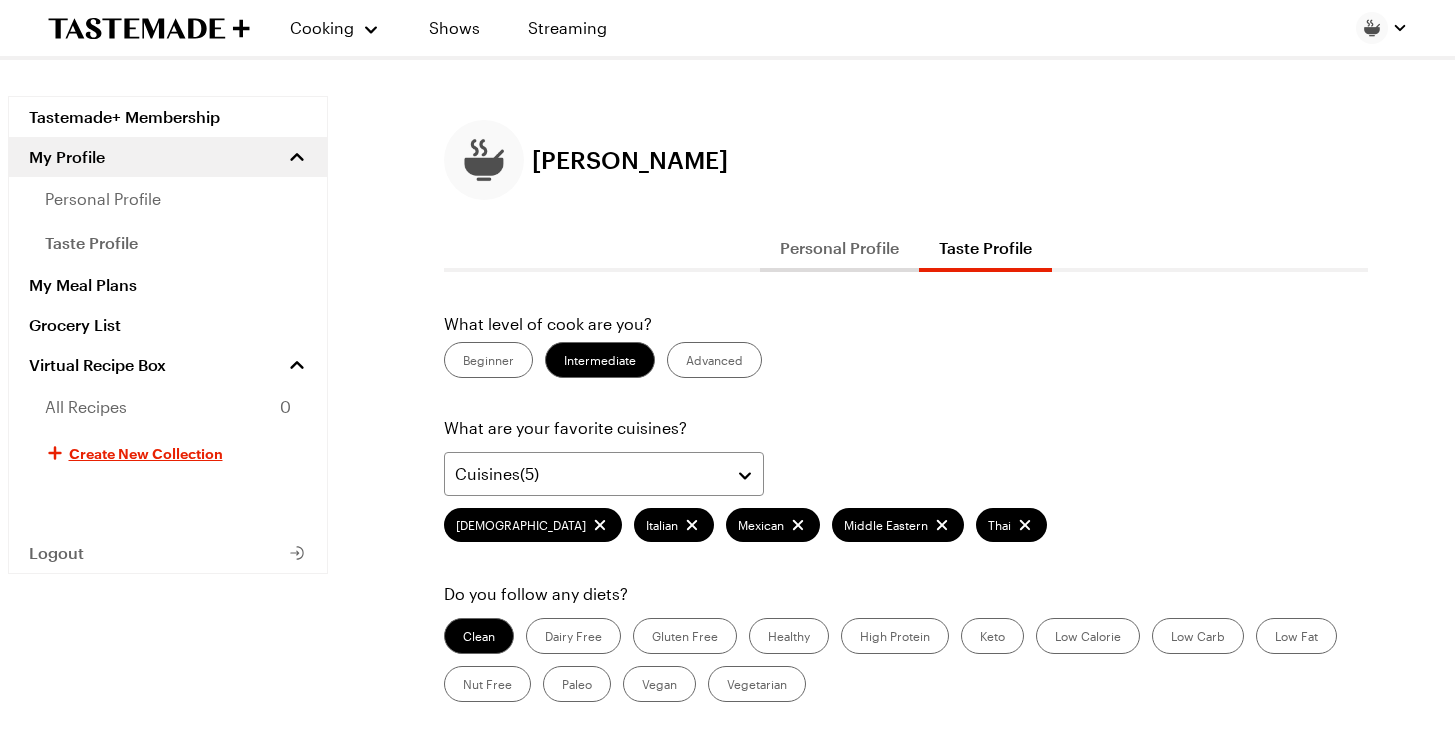 click on "Healthy" at bounding box center [789, 636] 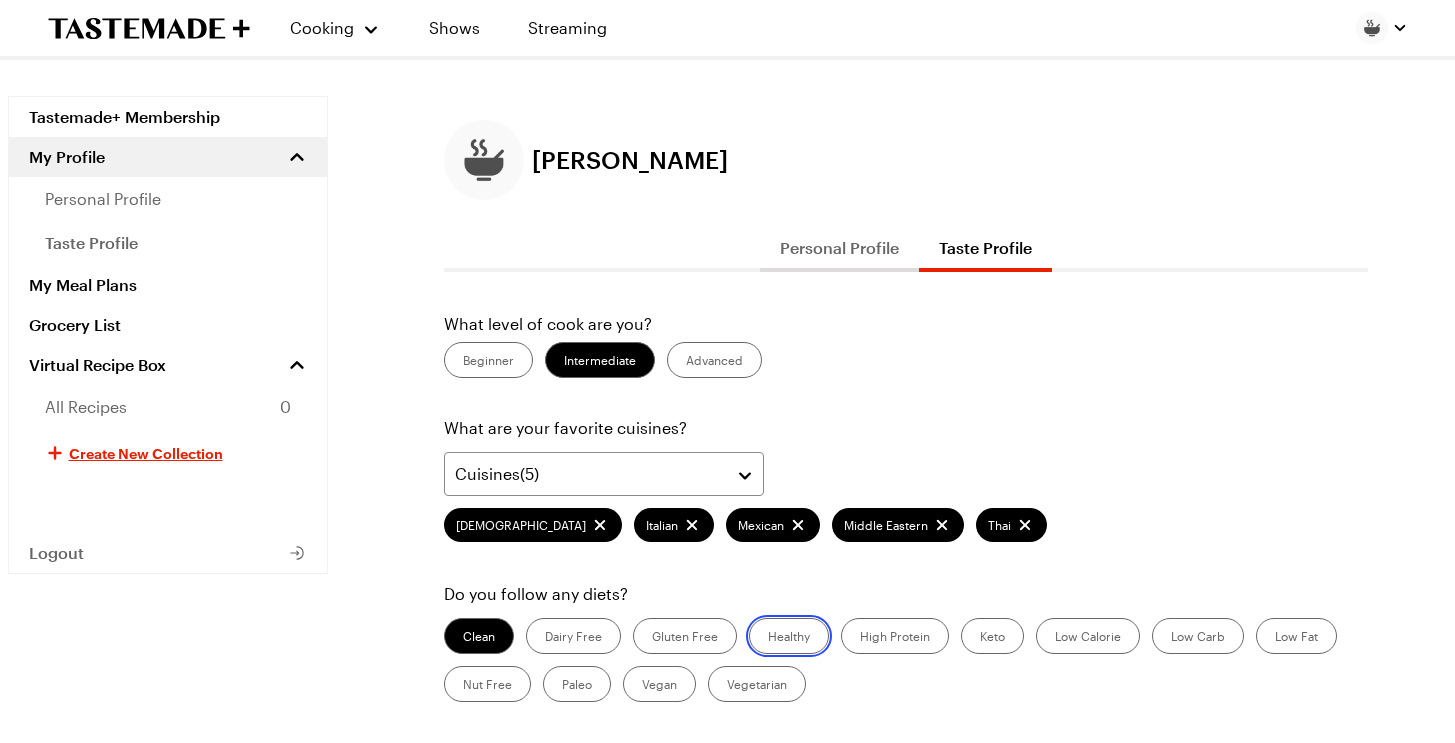 click on "Healthy" at bounding box center [768, 638] 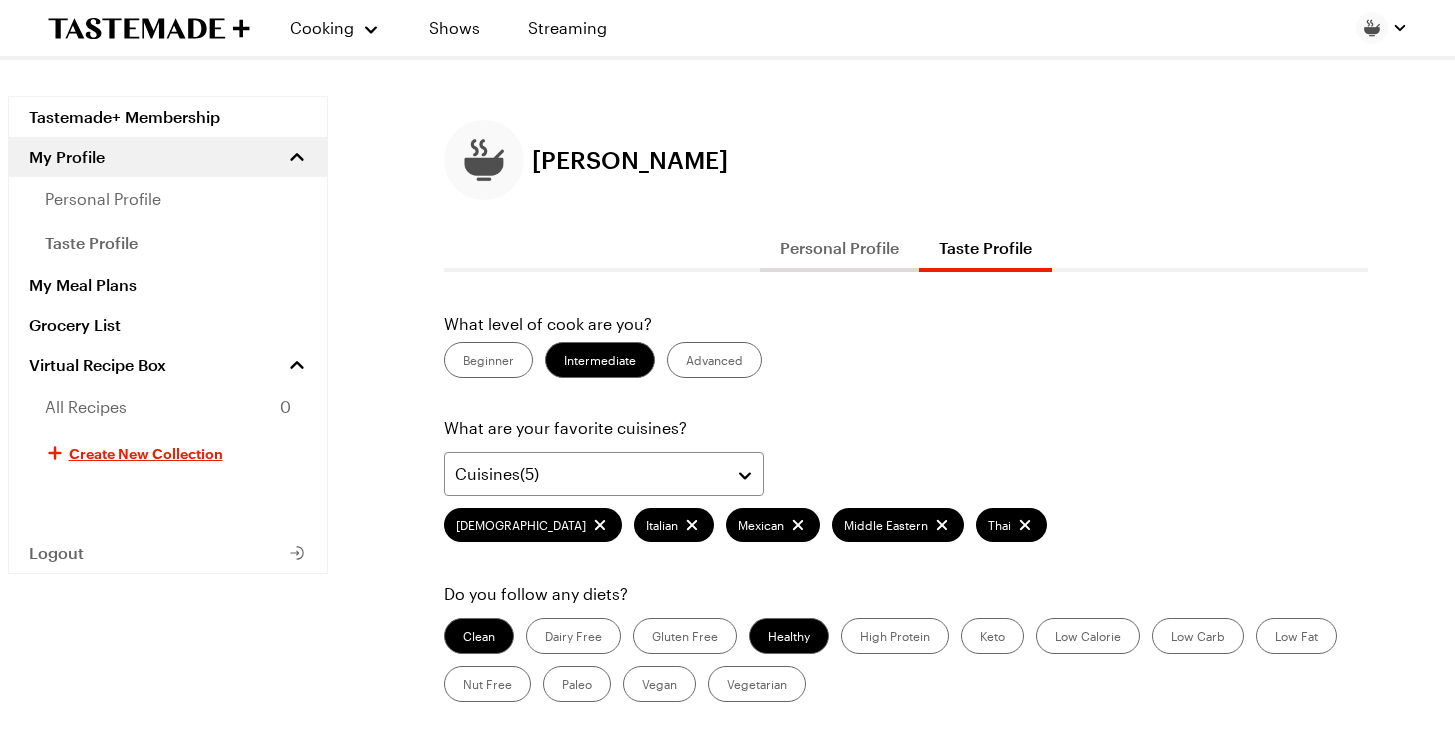 click on "Low Calorie" at bounding box center [1088, 636] 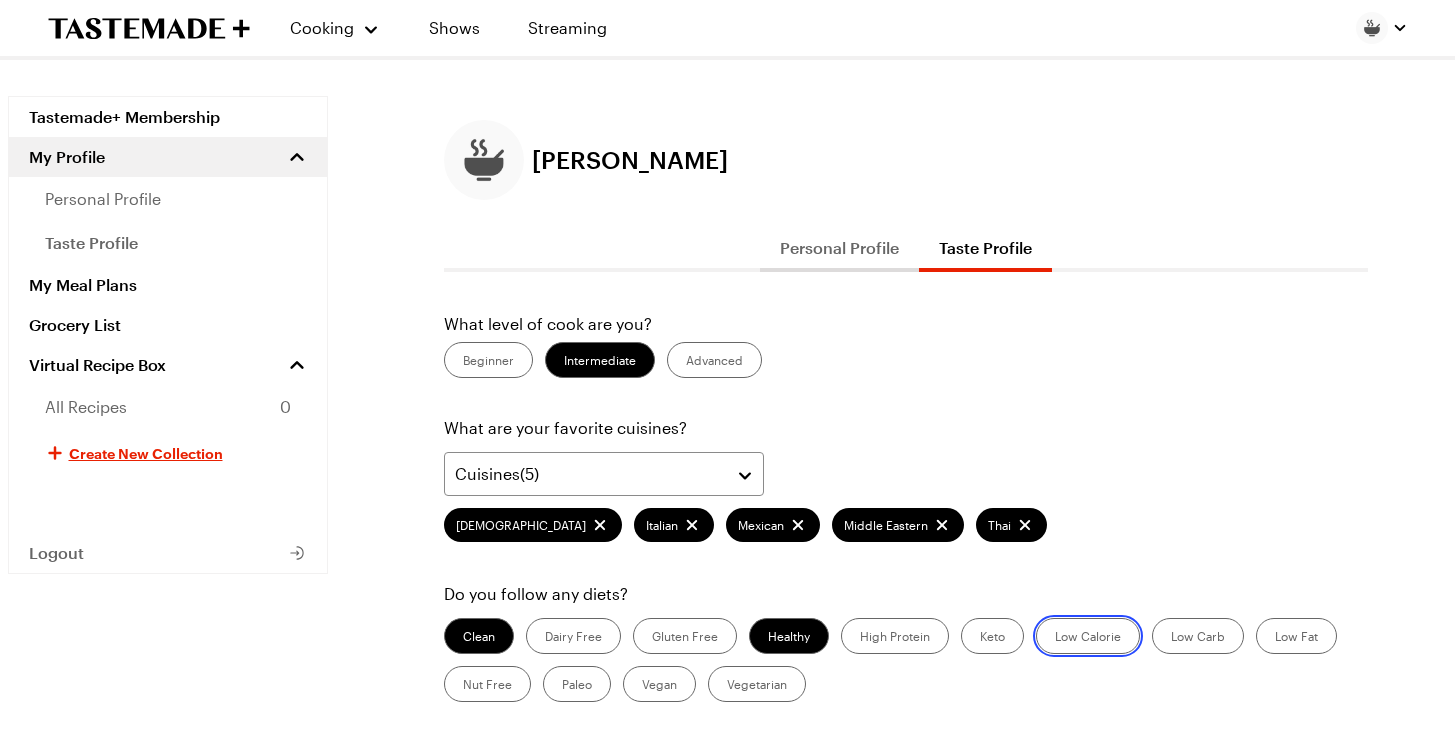 click on "Low Calorie" at bounding box center [1055, 638] 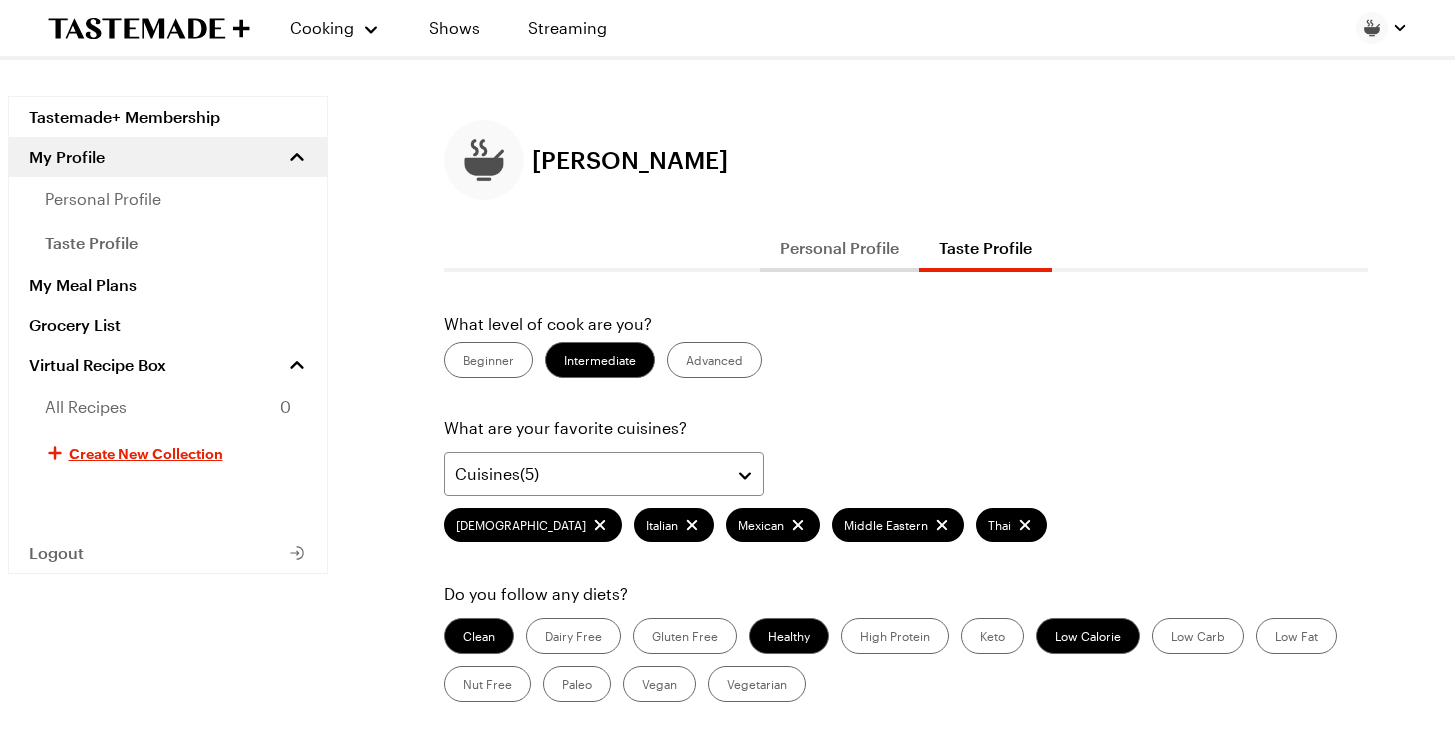 click on "Low Carb" at bounding box center (1198, 636) 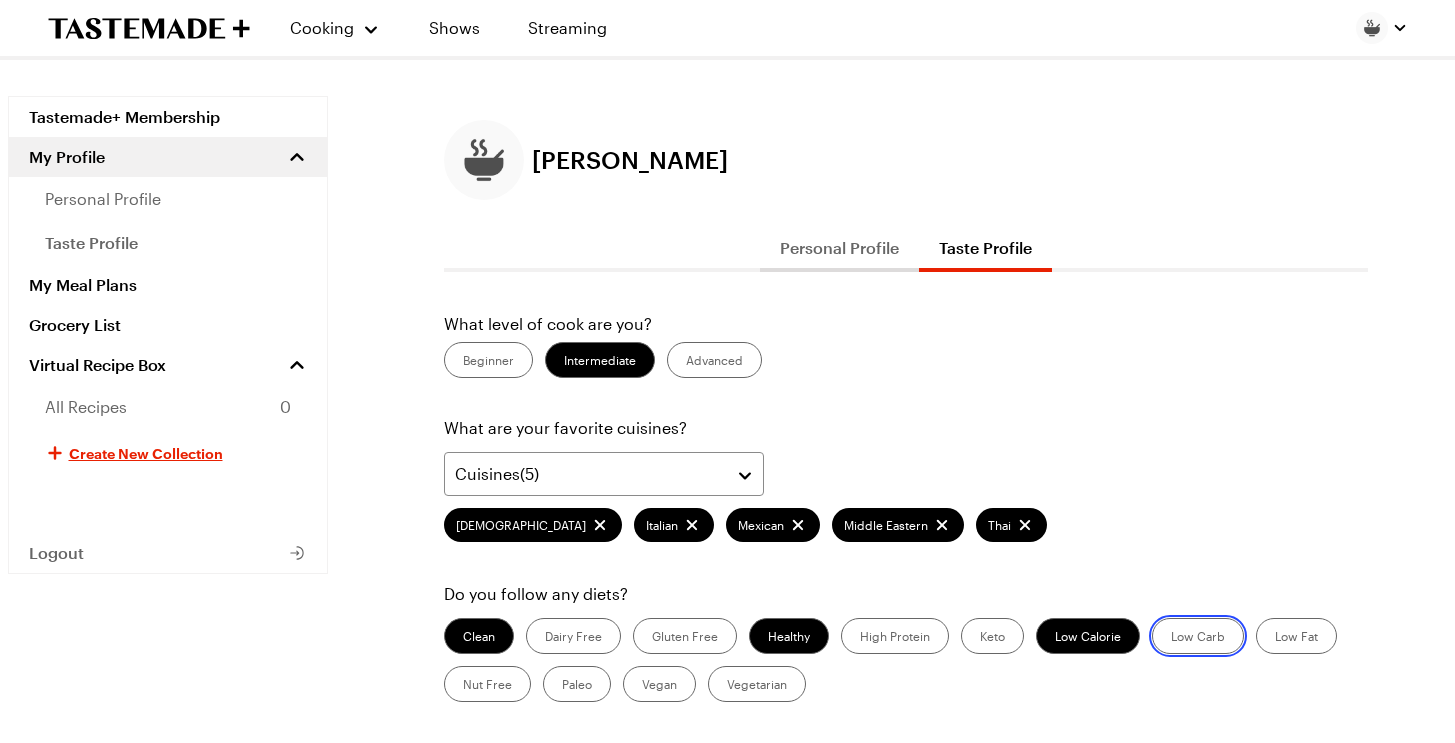 click on "Low Carb" at bounding box center [1171, 638] 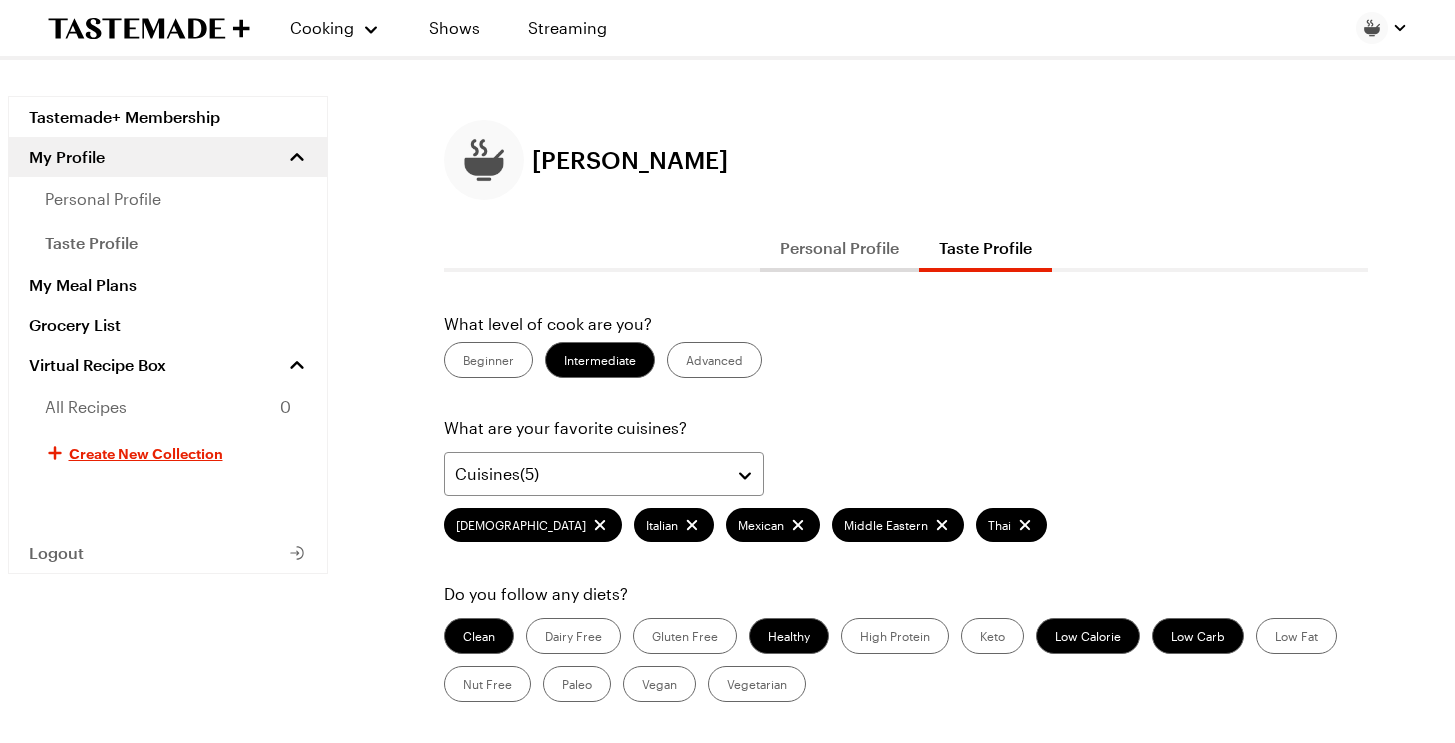 click on "Low Fat" at bounding box center [1296, 636] 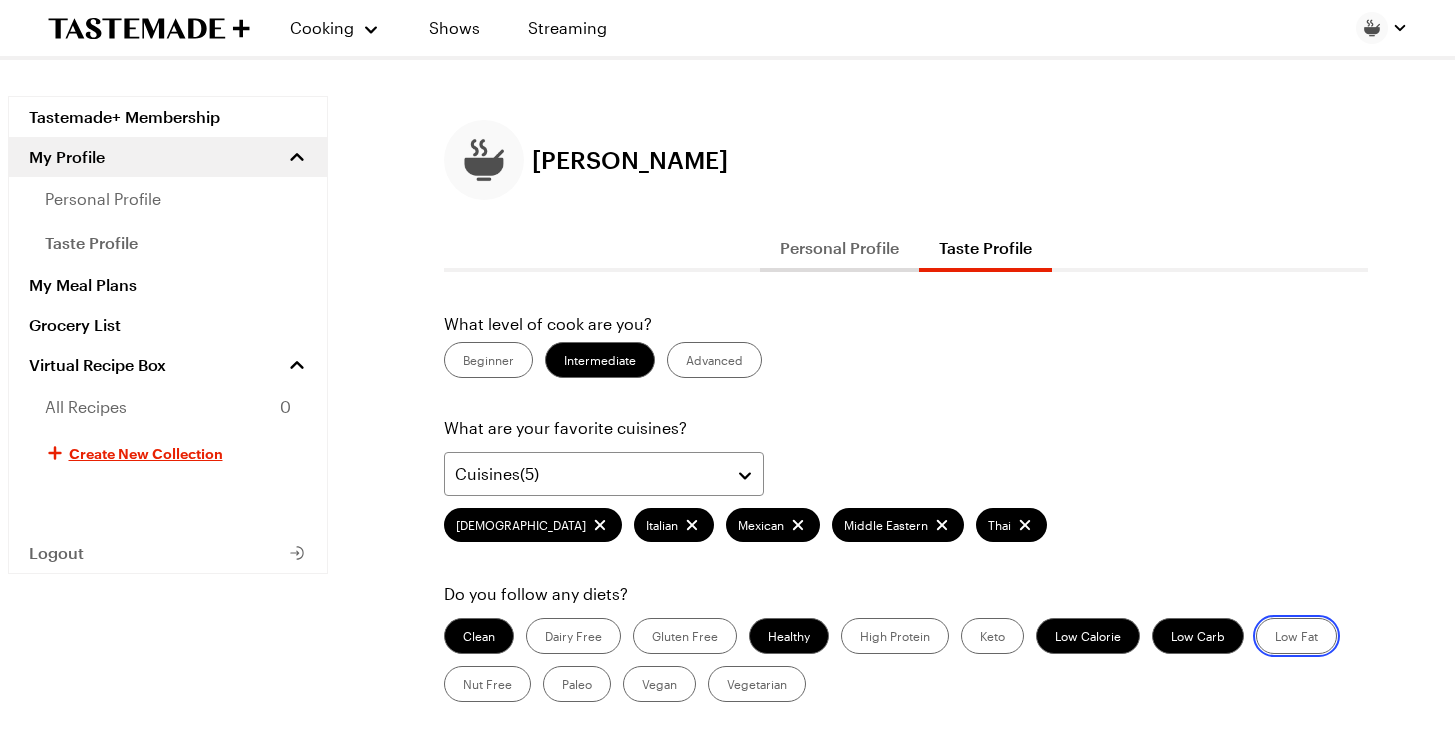 click on "Low Fat" at bounding box center (1275, 638) 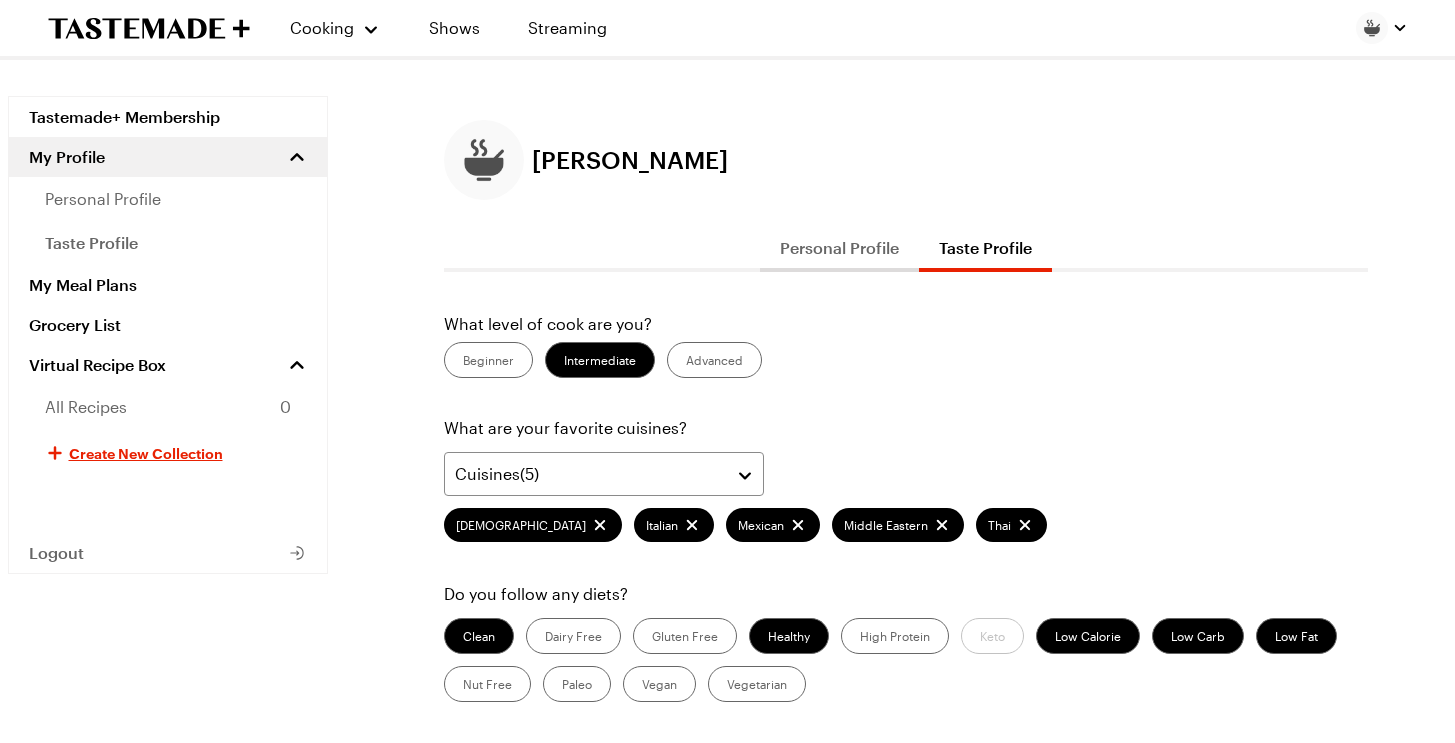 click on "Dairy Free" at bounding box center [573, 636] 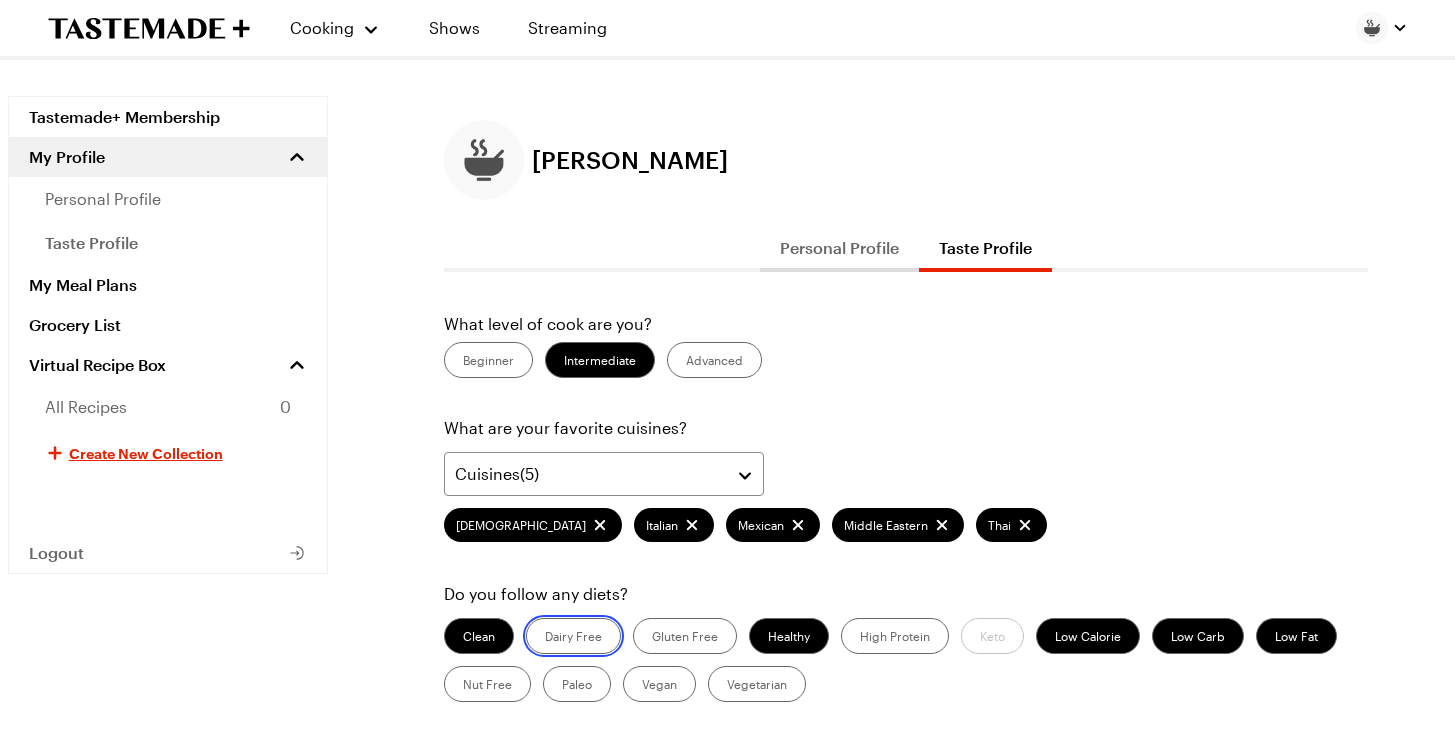 click on "Dairy Free" at bounding box center [545, 638] 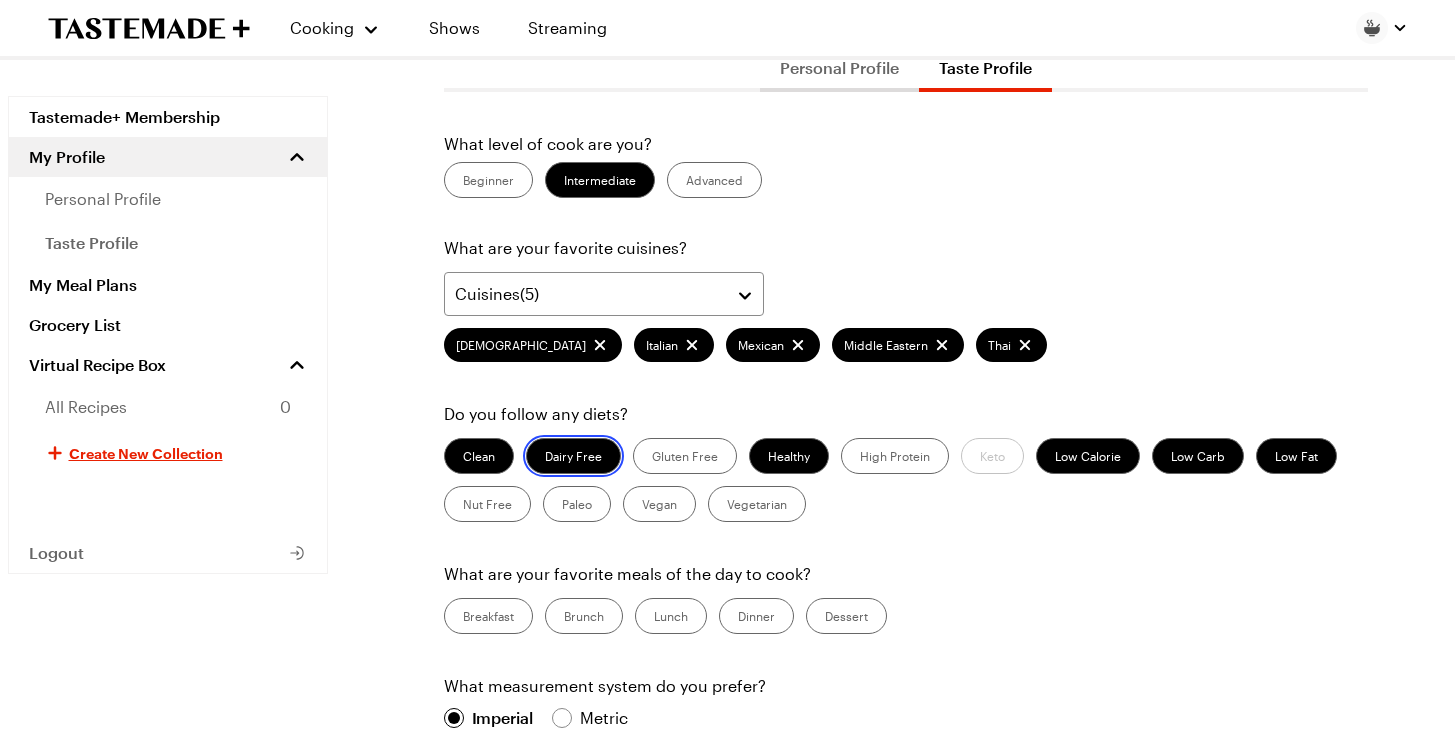 scroll, scrollTop: 182, scrollLeft: 0, axis: vertical 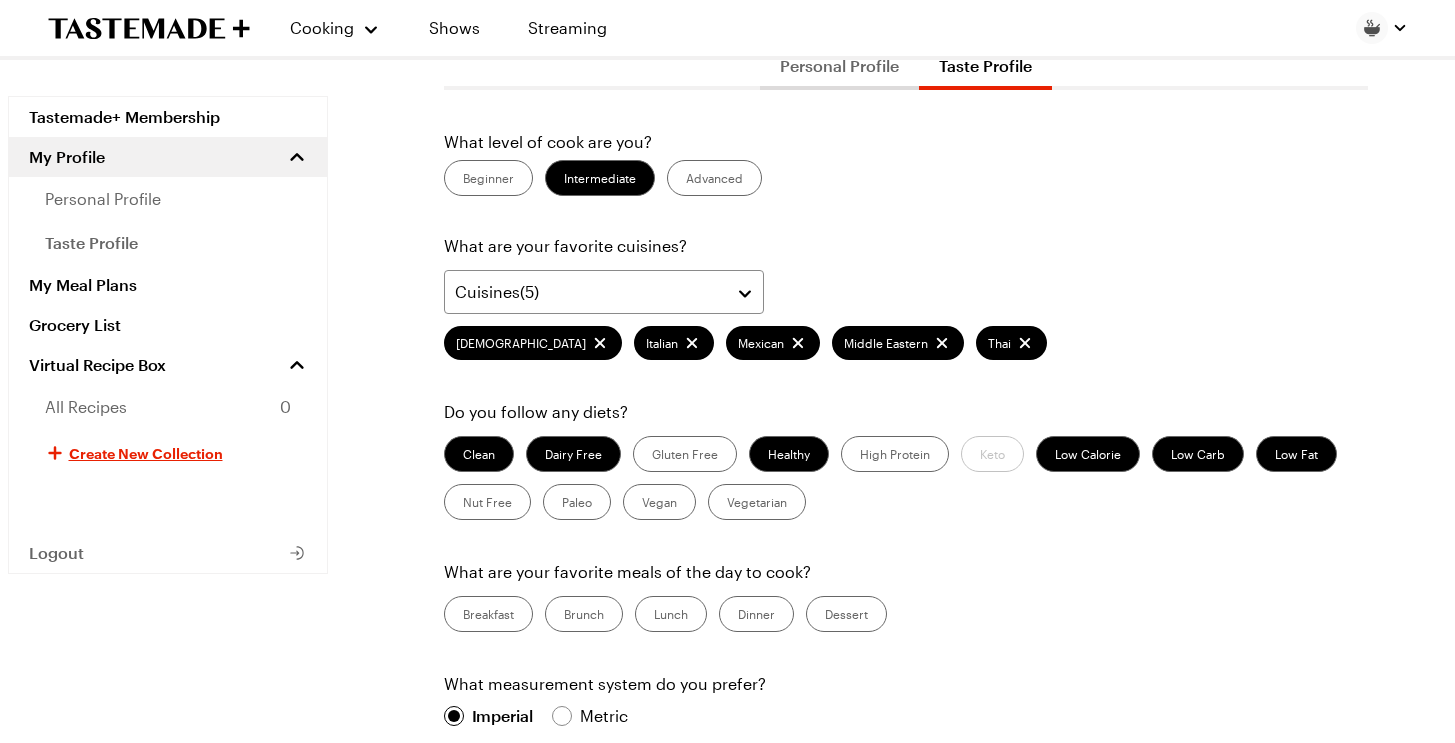 click on "Dinner" at bounding box center [756, 614] 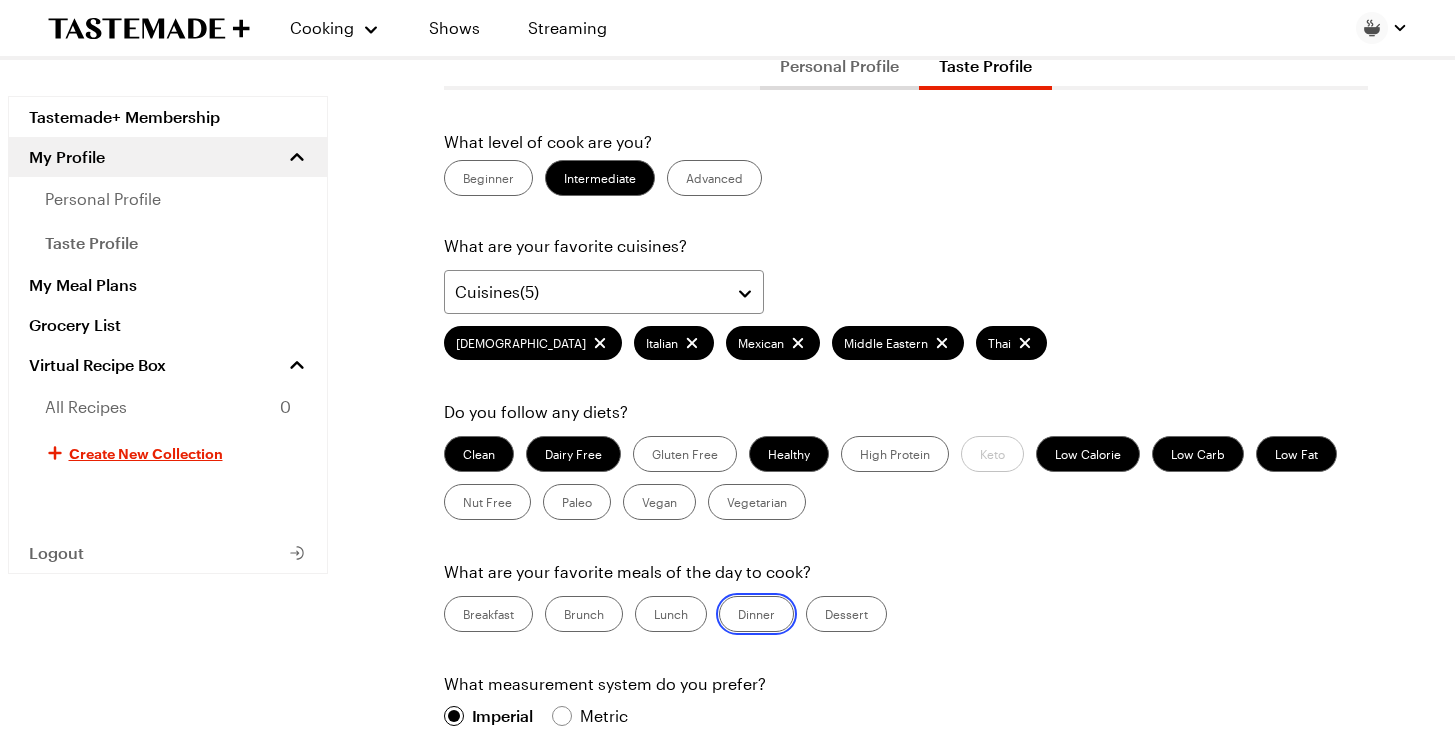click on "Dinner" at bounding box center (738, 616) 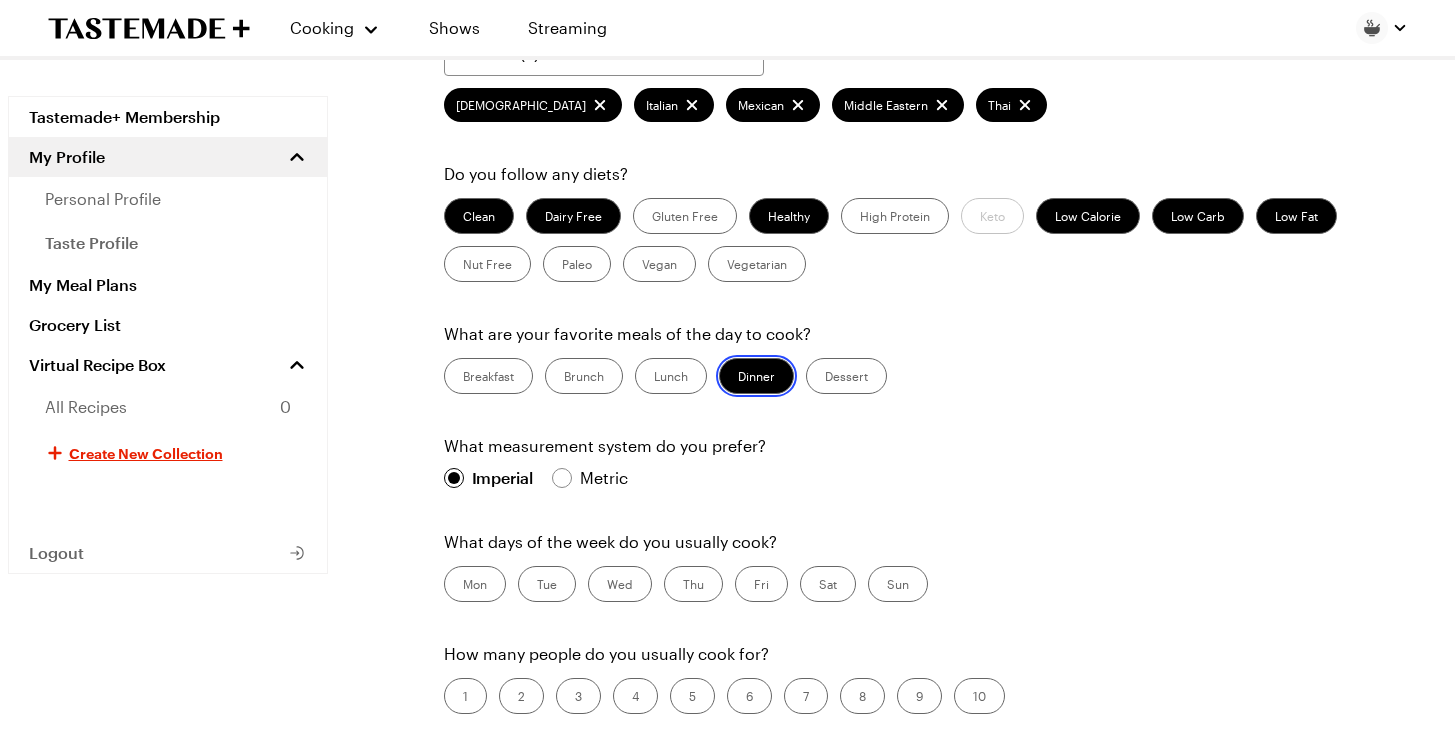 scroll, scrollTop: 427, scrollLeft: 0, axis: vertical 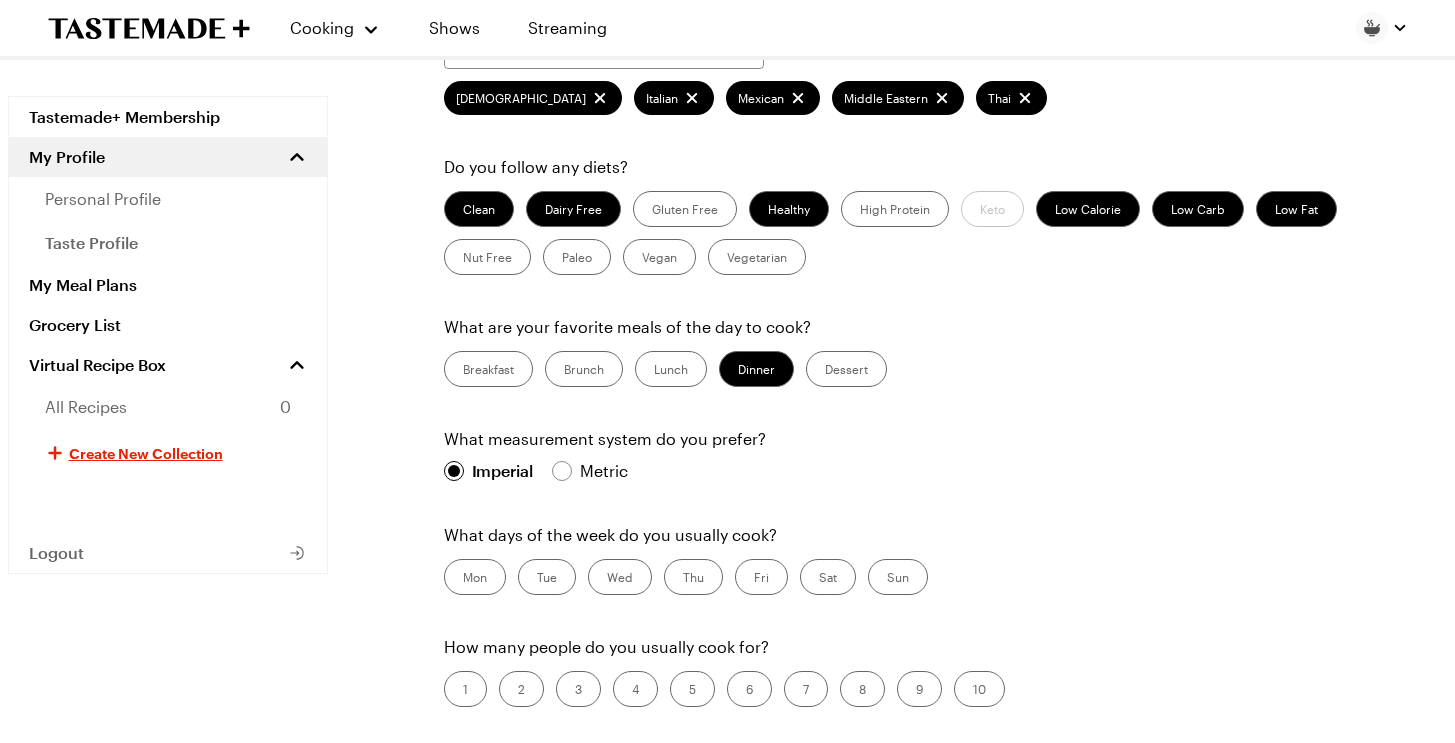 click on "Mon" at bounding box center (475, 577) 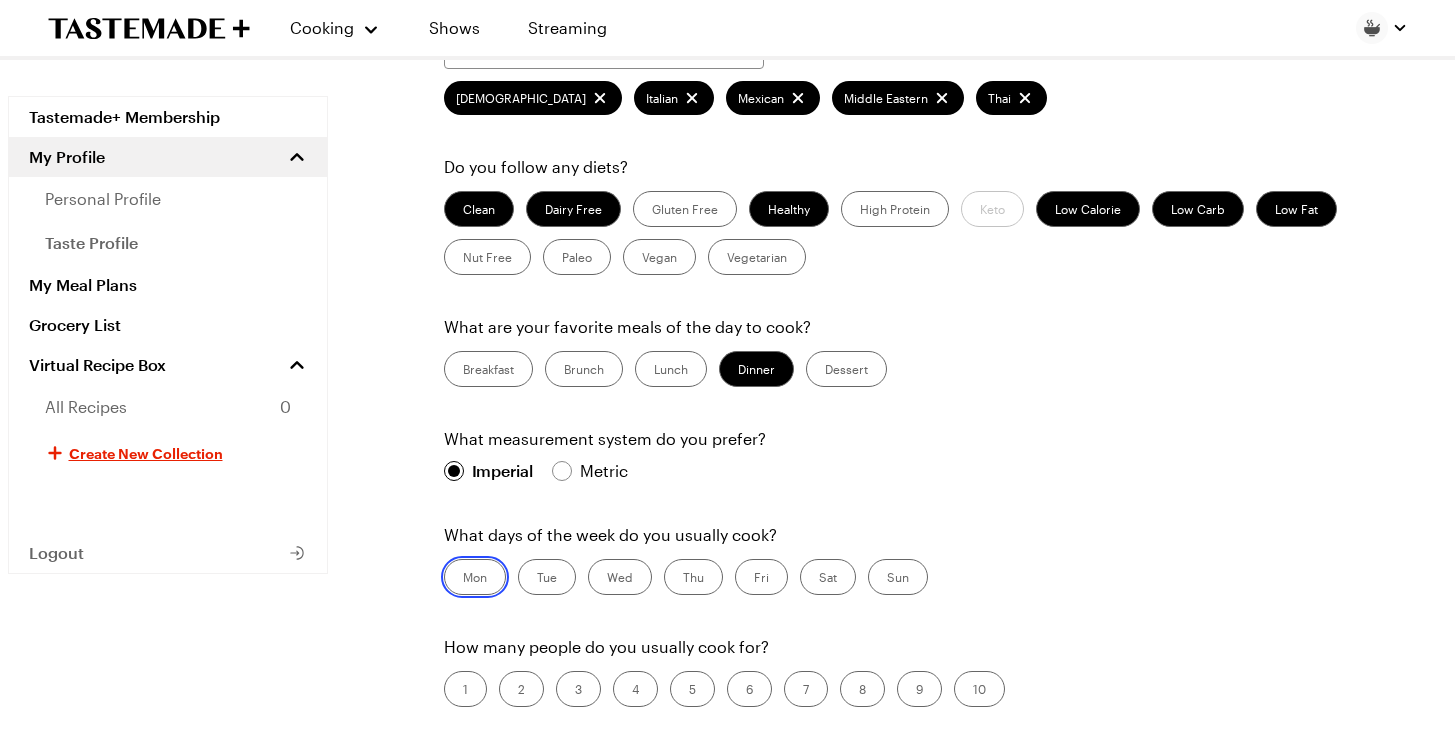 click on "Mon" at bounding box center (463, 579) 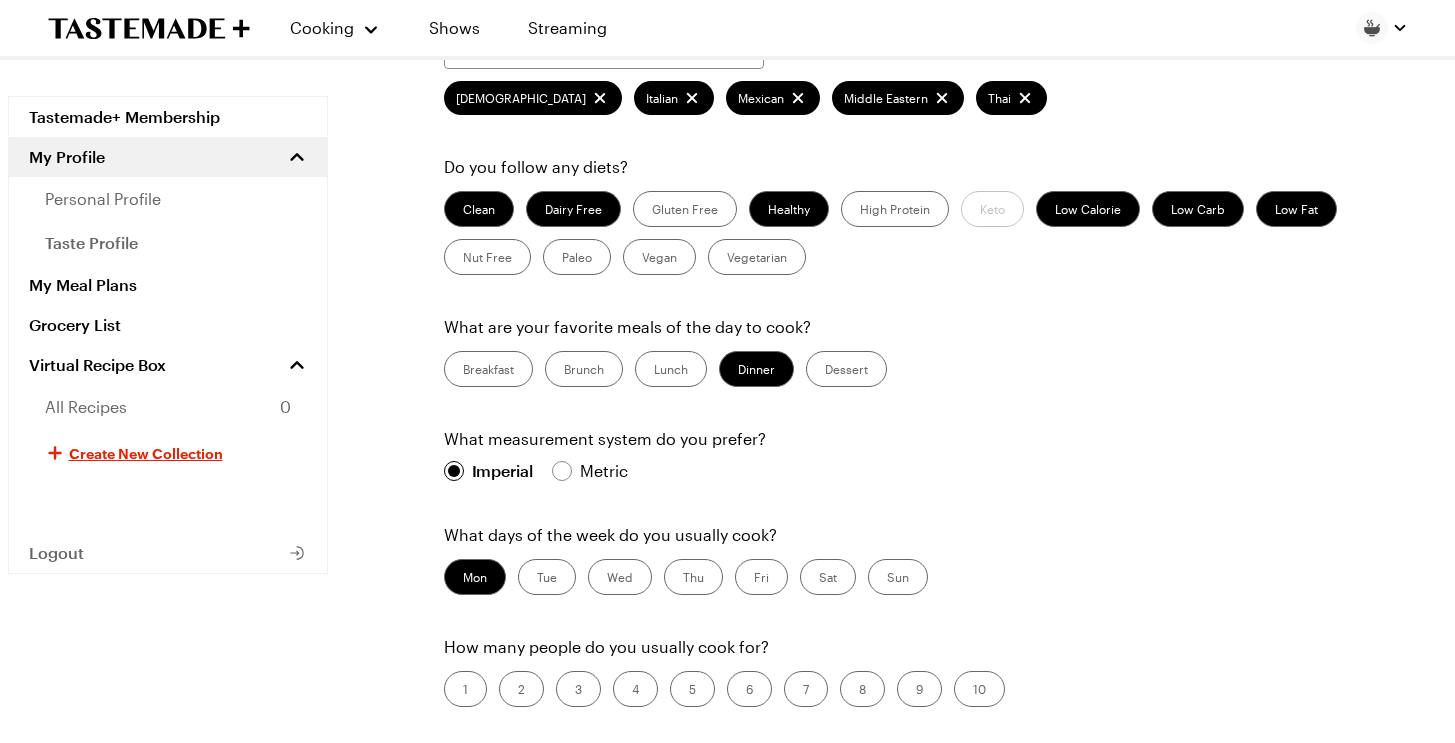 click on "Tue" at bounding box center (547, 577) 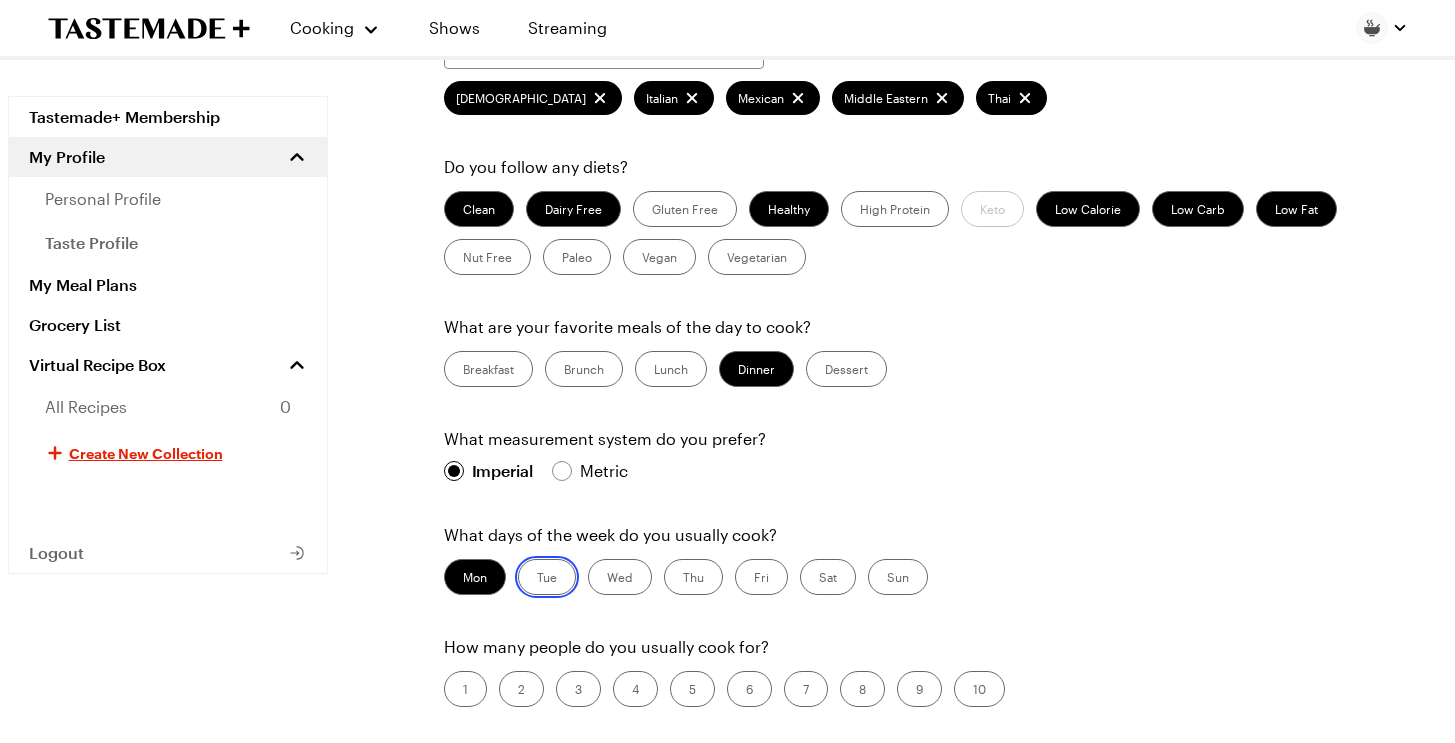 click on "Tue" at bounding box center [537, 579] 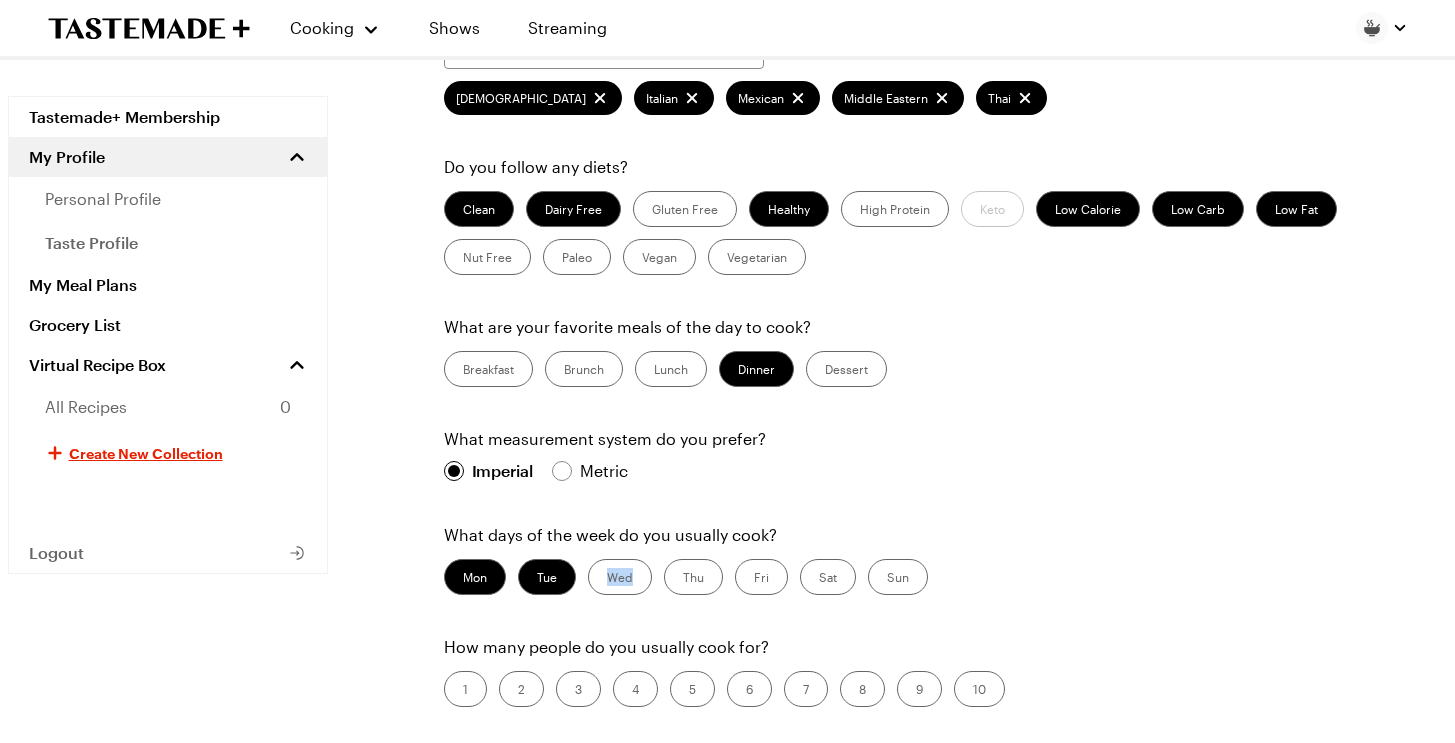 click on "Wed" at bounding box center (620, 577) 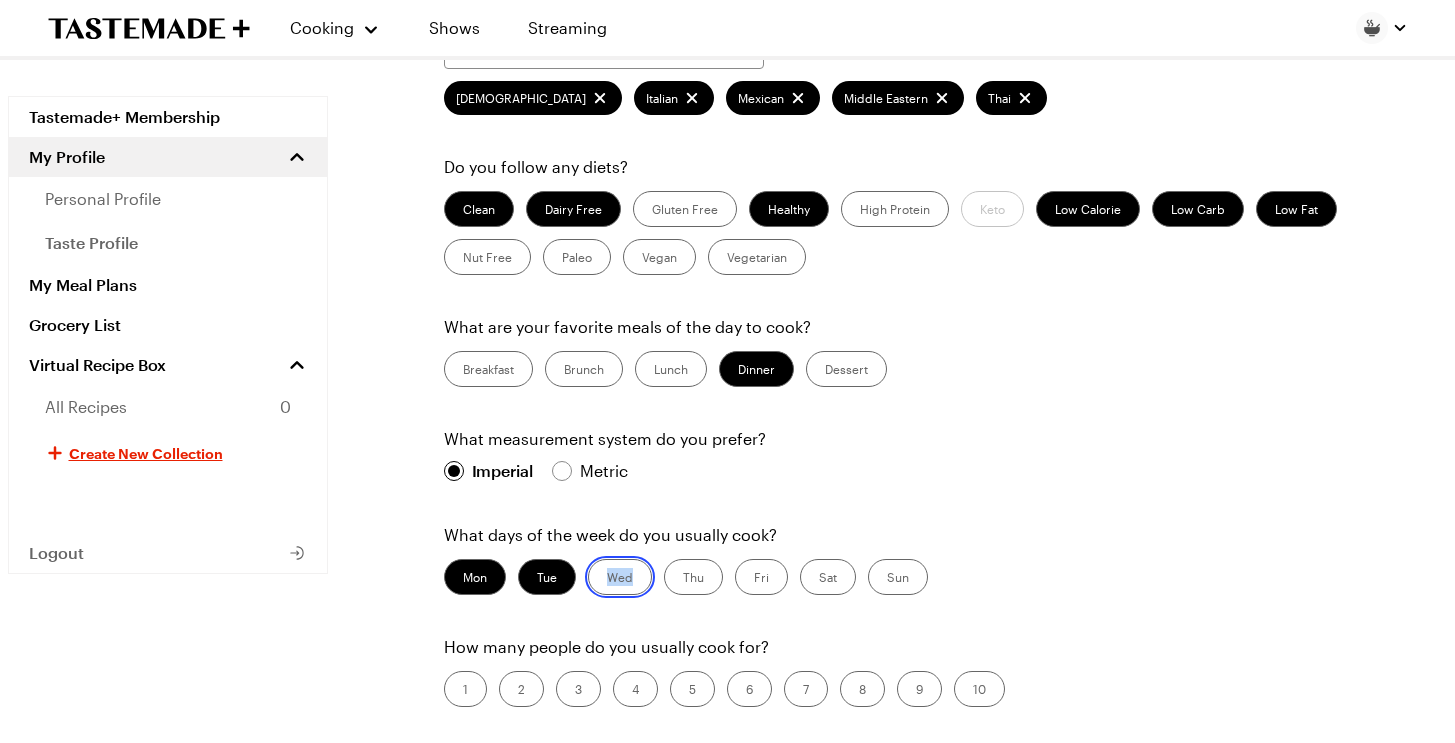 click on "Wed" at bounding box center (607, 579) 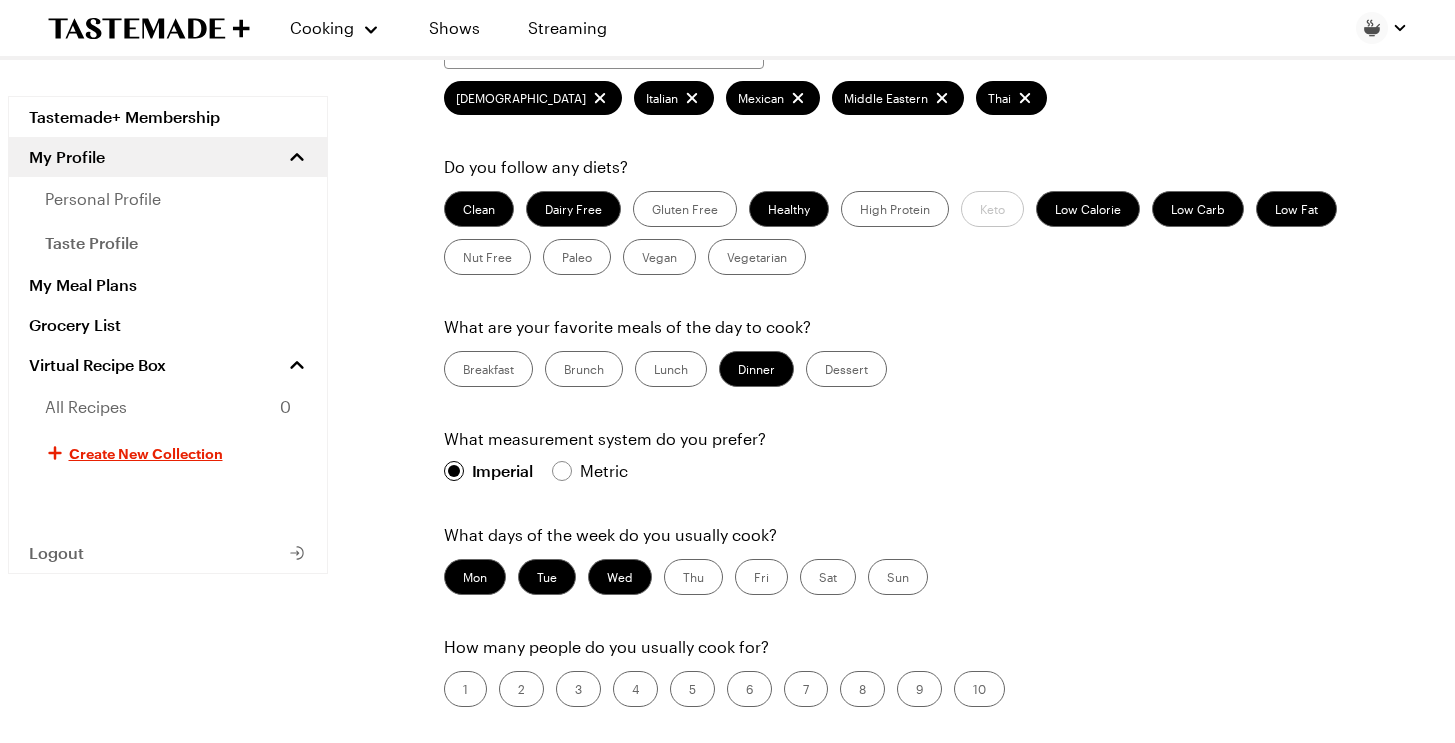 click on "Thu" at bounding box center (693, 577) 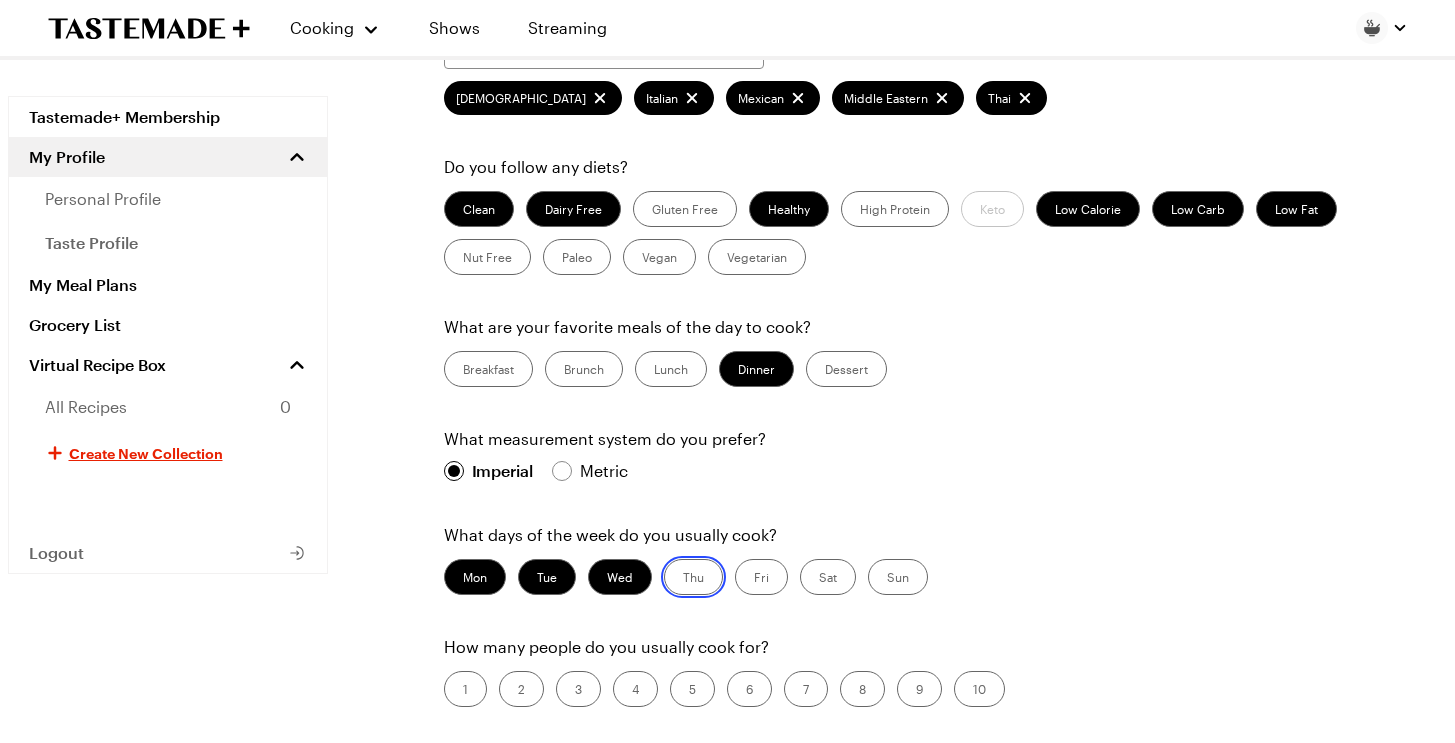 click on "Thu" at bounding box center (683, 579) 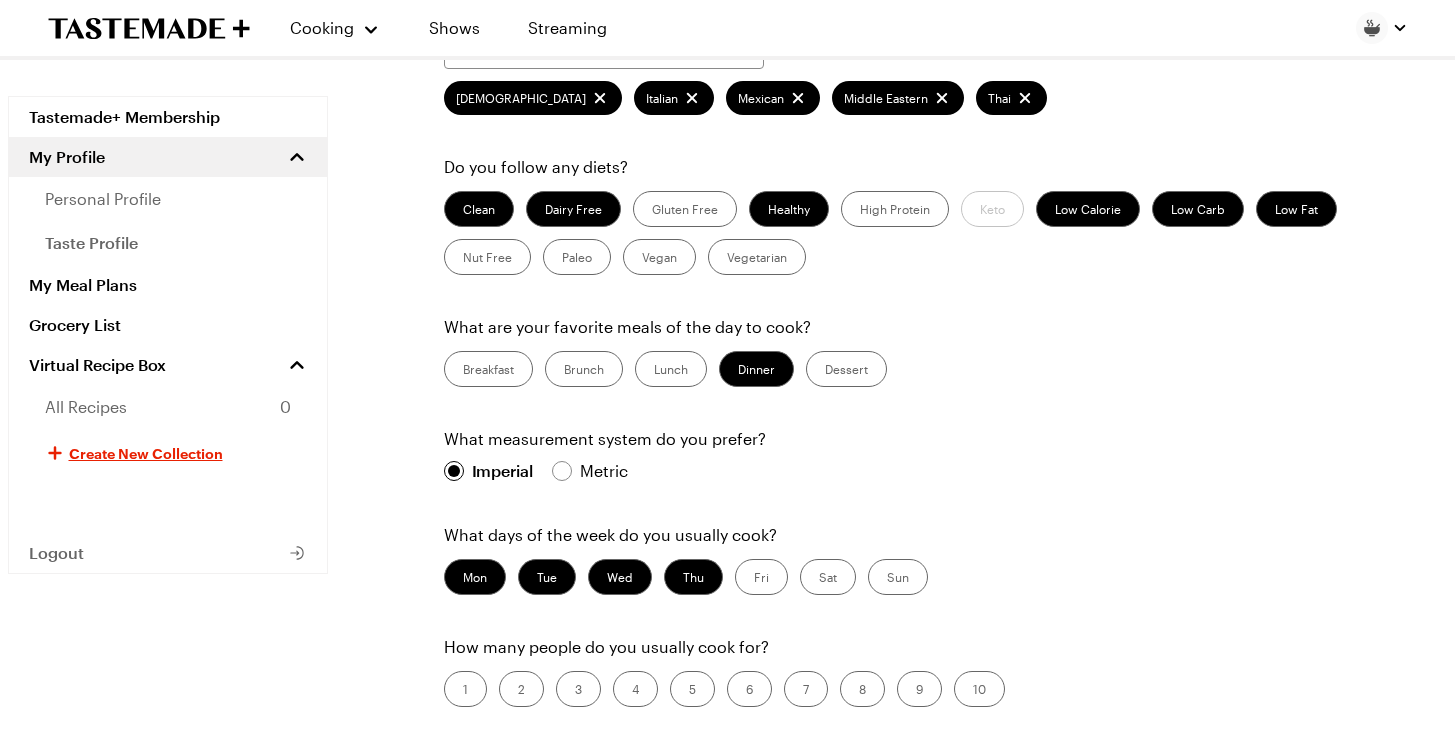 click on "Sat" at bounding box center (828, 577) 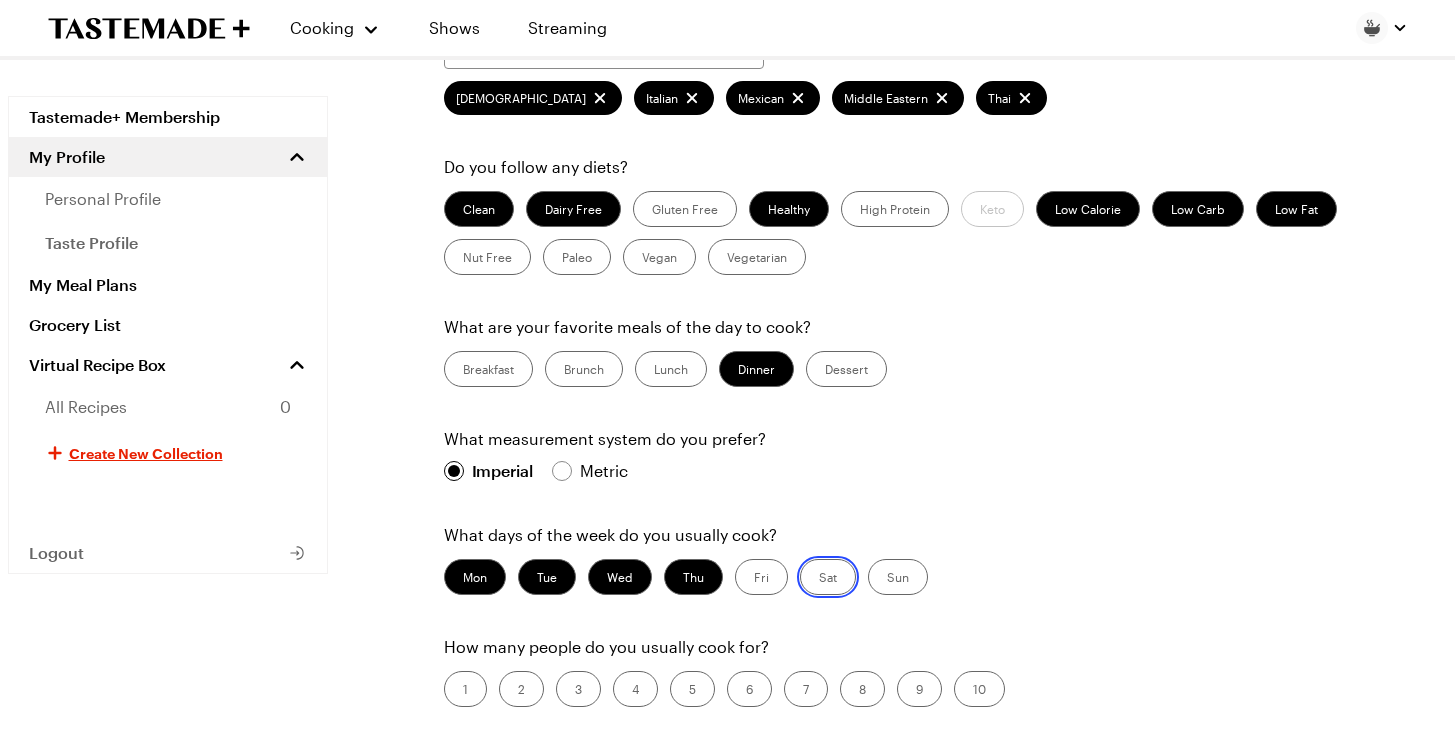 click on "Sat" at bounding box center [819, 579] 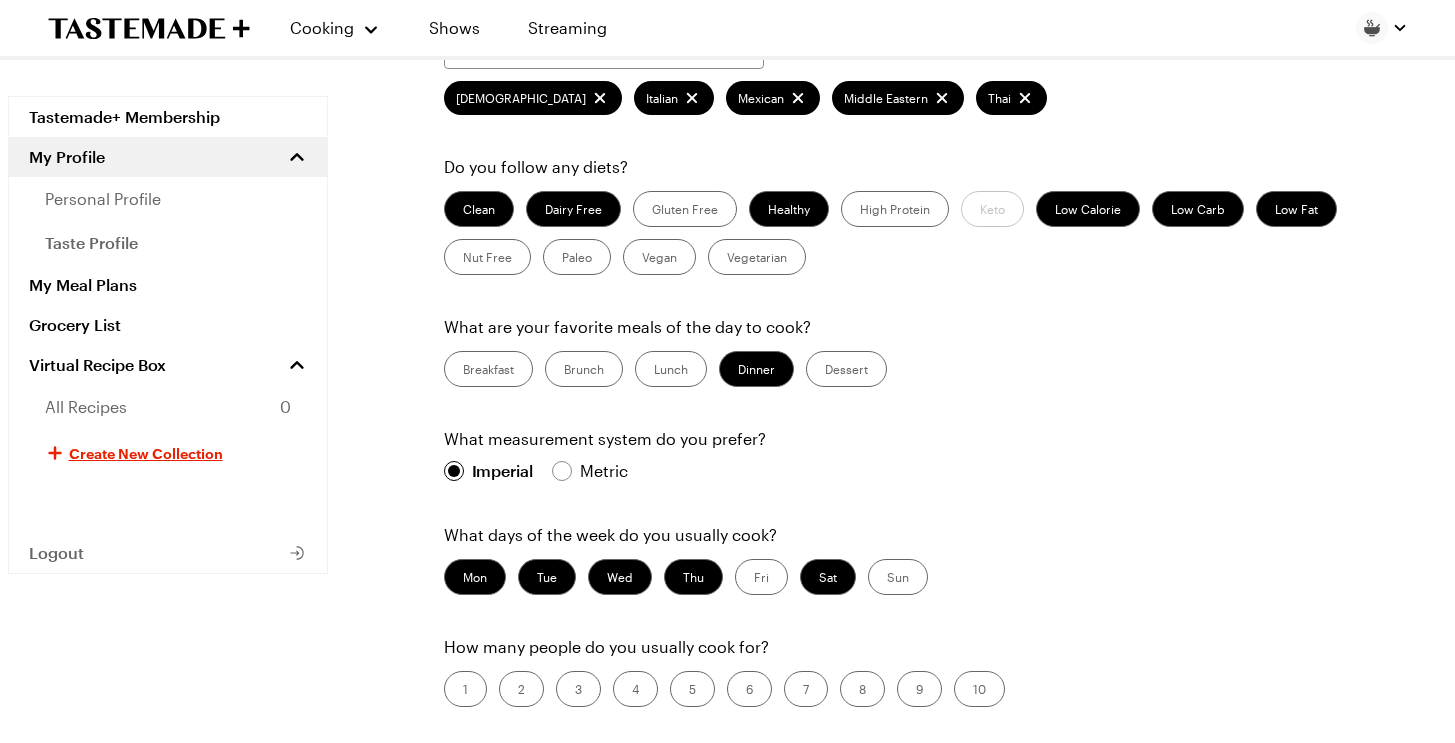 click on "Sun" at bounding box center (898, 577) 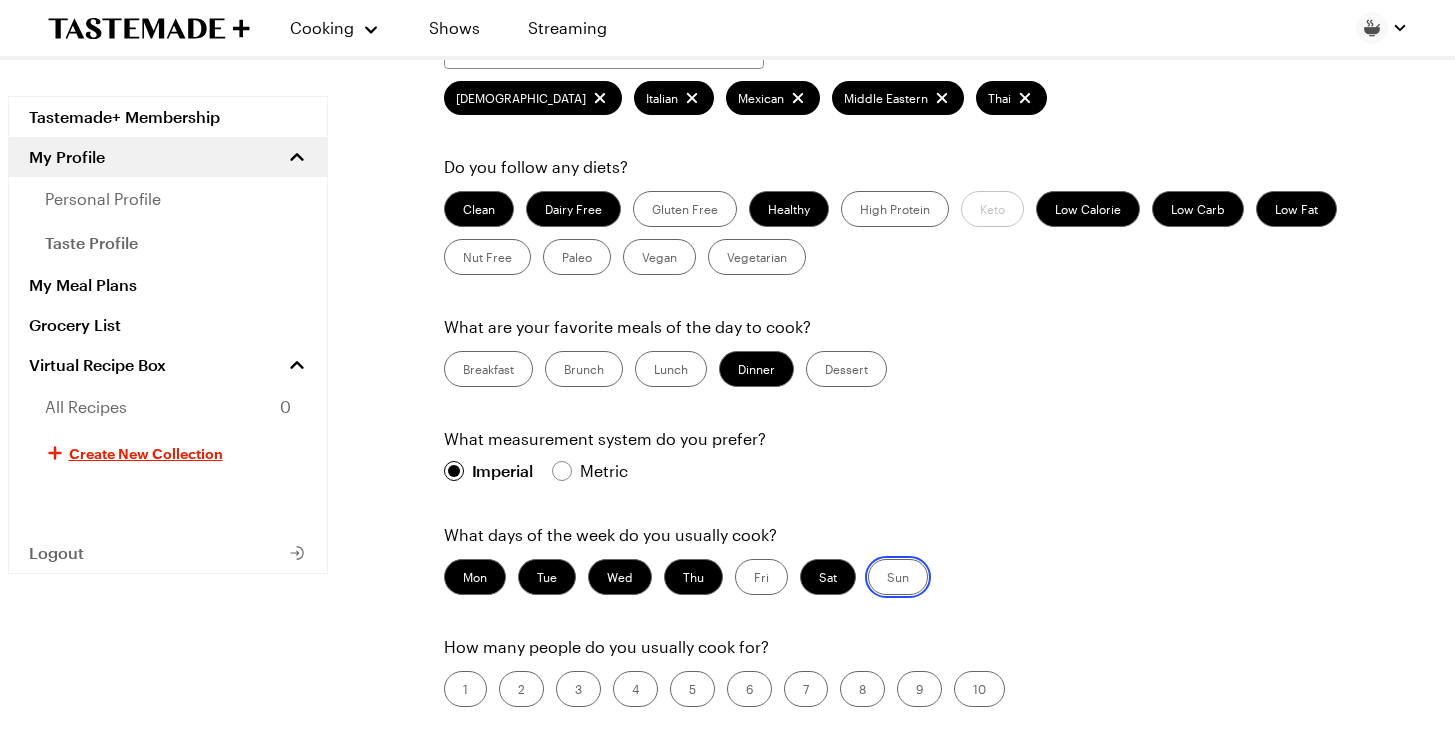 click on "Sun" at bounding box center (887, 579) 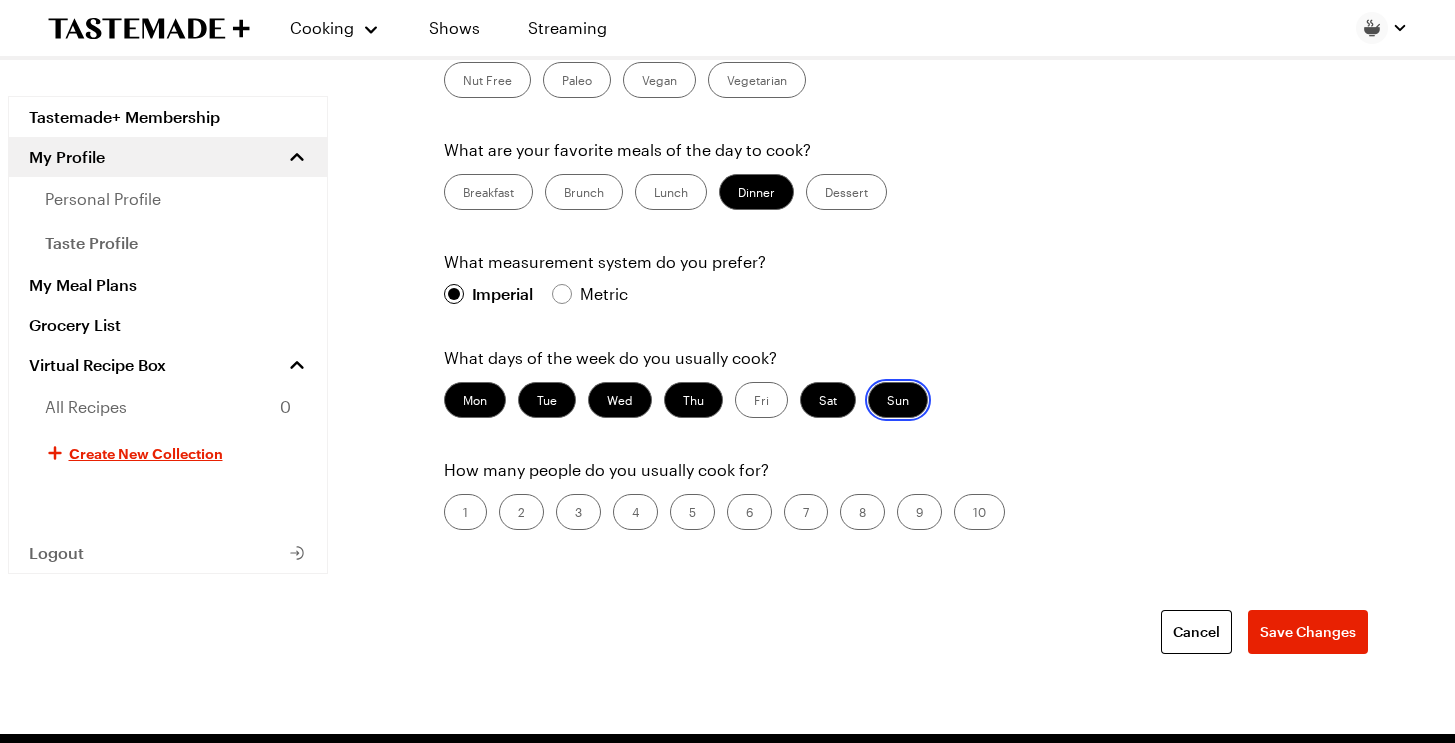scroll, scrollTop: 609, scrollLeft: 0, axis: vertical 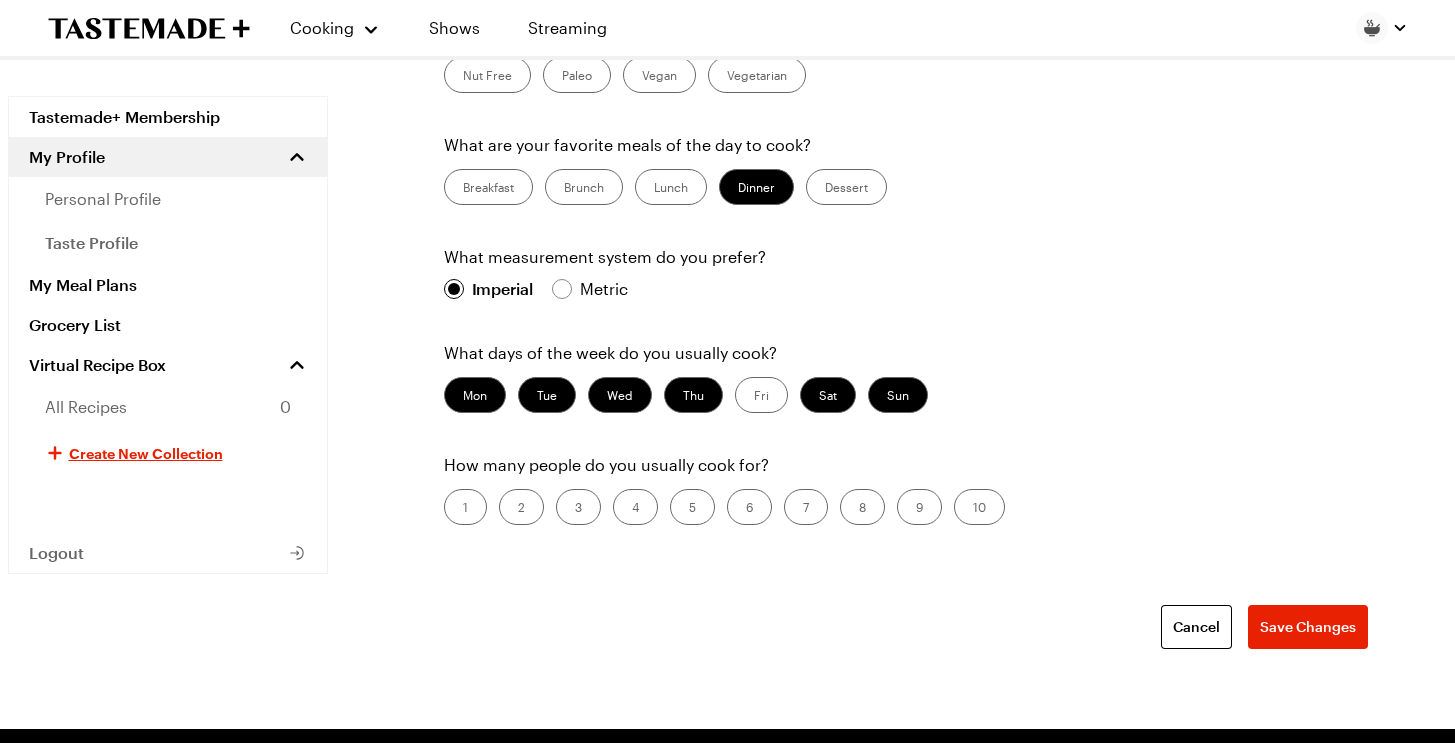 click on "5" at bounding box center (692, 507) 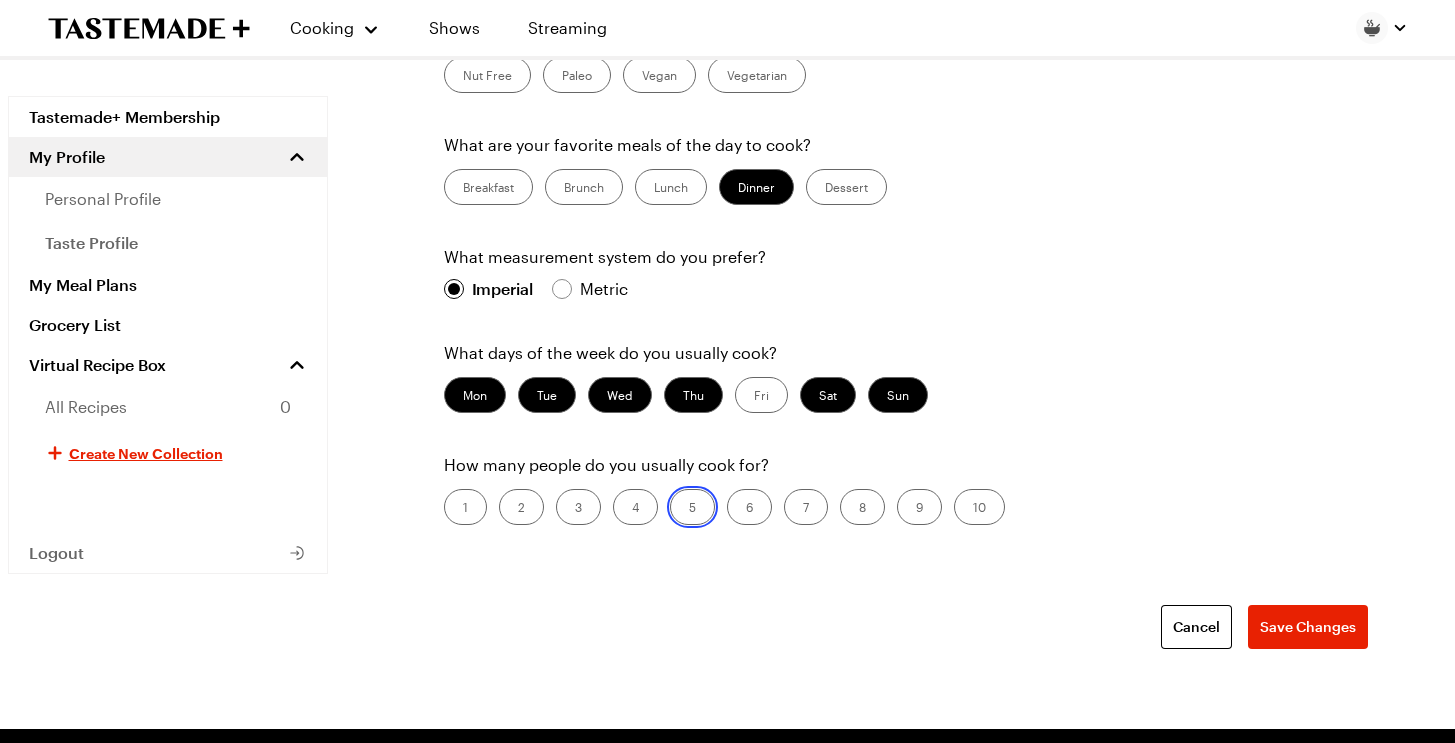 click on "5" at bounding box center (689, 509) 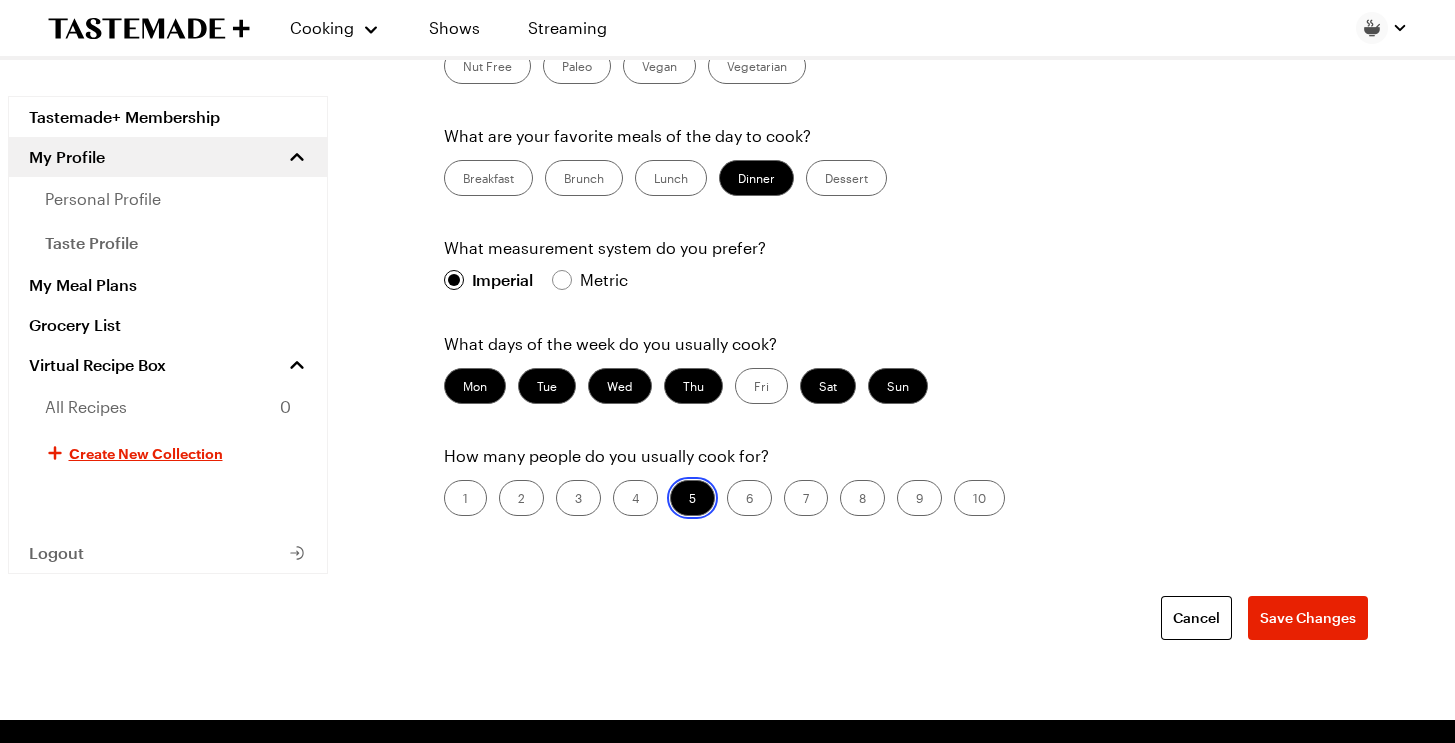 scroll, scrollTop: 603, scrollLeft: 0, axis: vertical 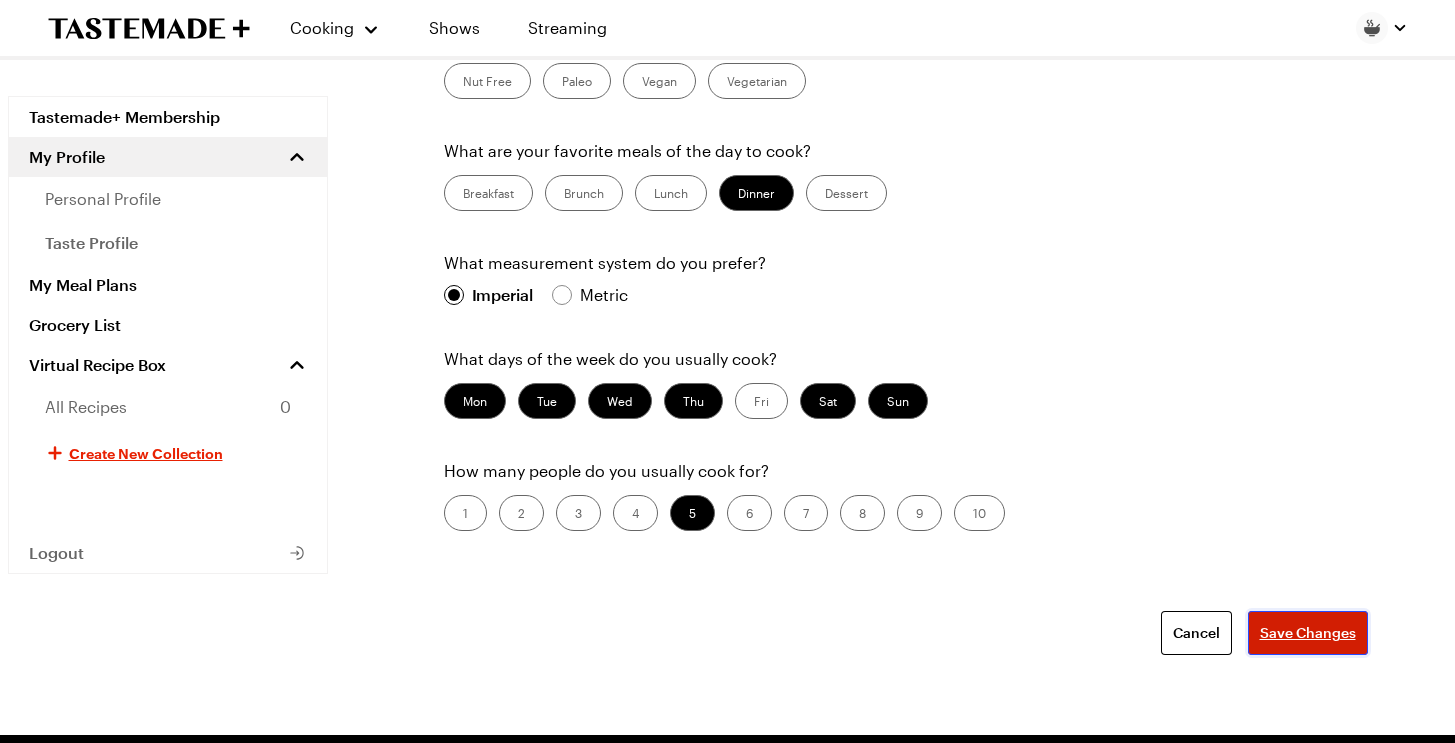 click on "Save Changes" at bounding box center (1308, 633) 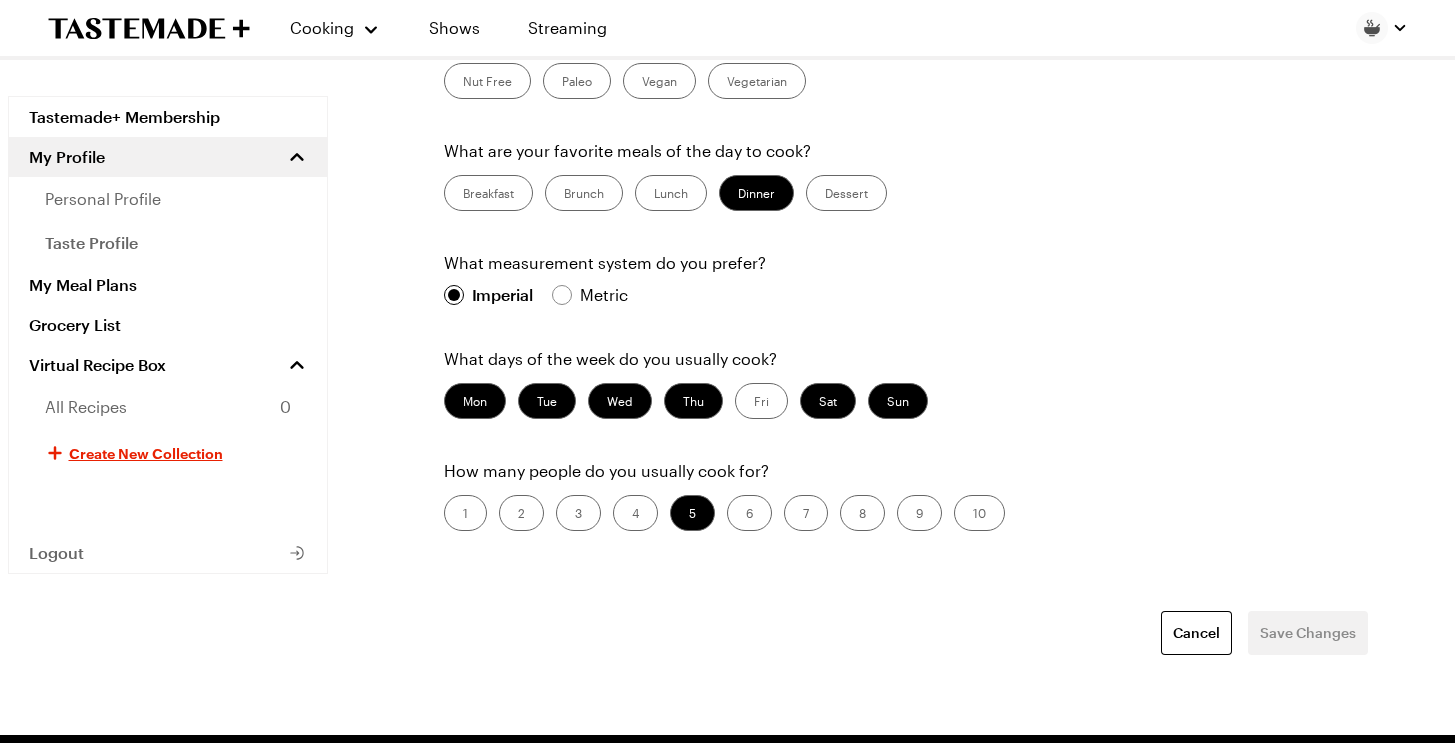 click on "Cancel Save Changes" at bounding box center (906, 633) 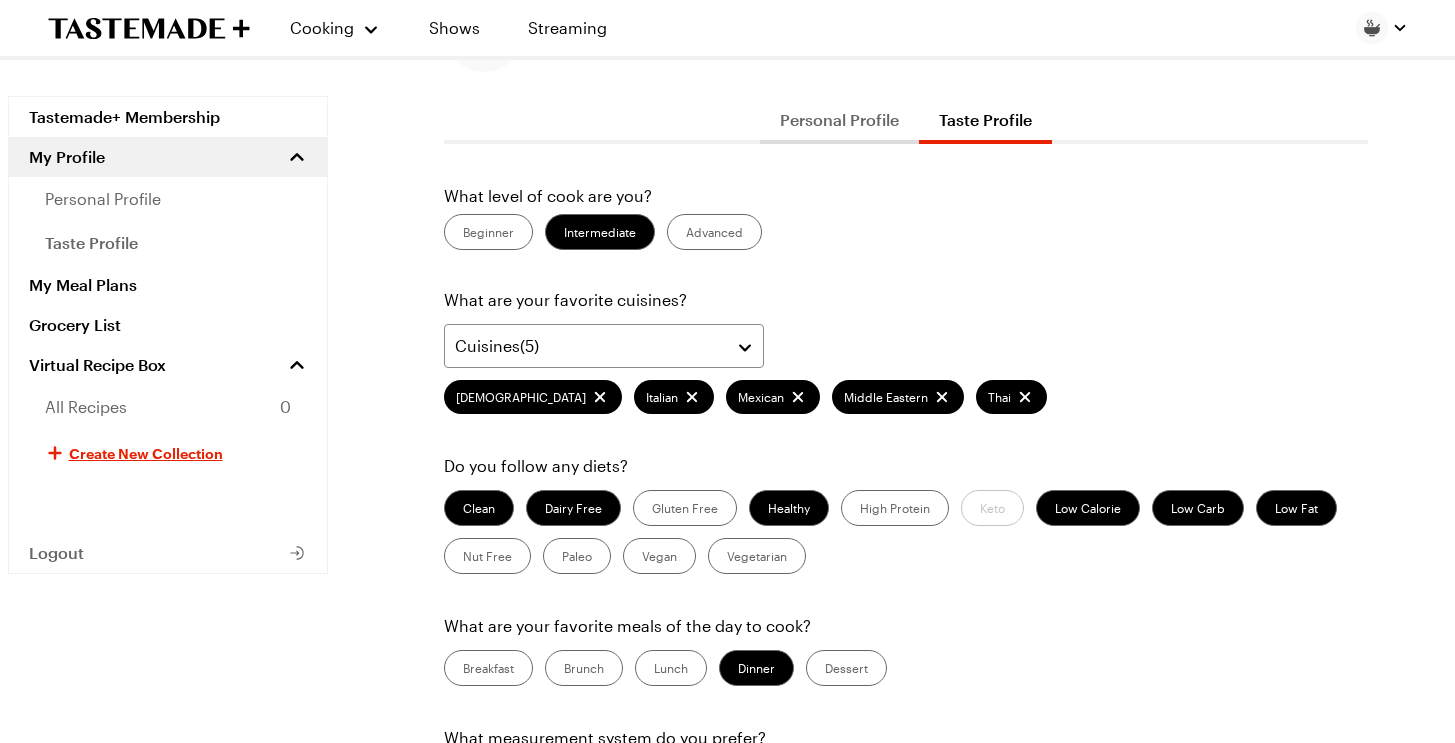 scroll, scrollTop: 0, scrollLeft: 0, axis: both 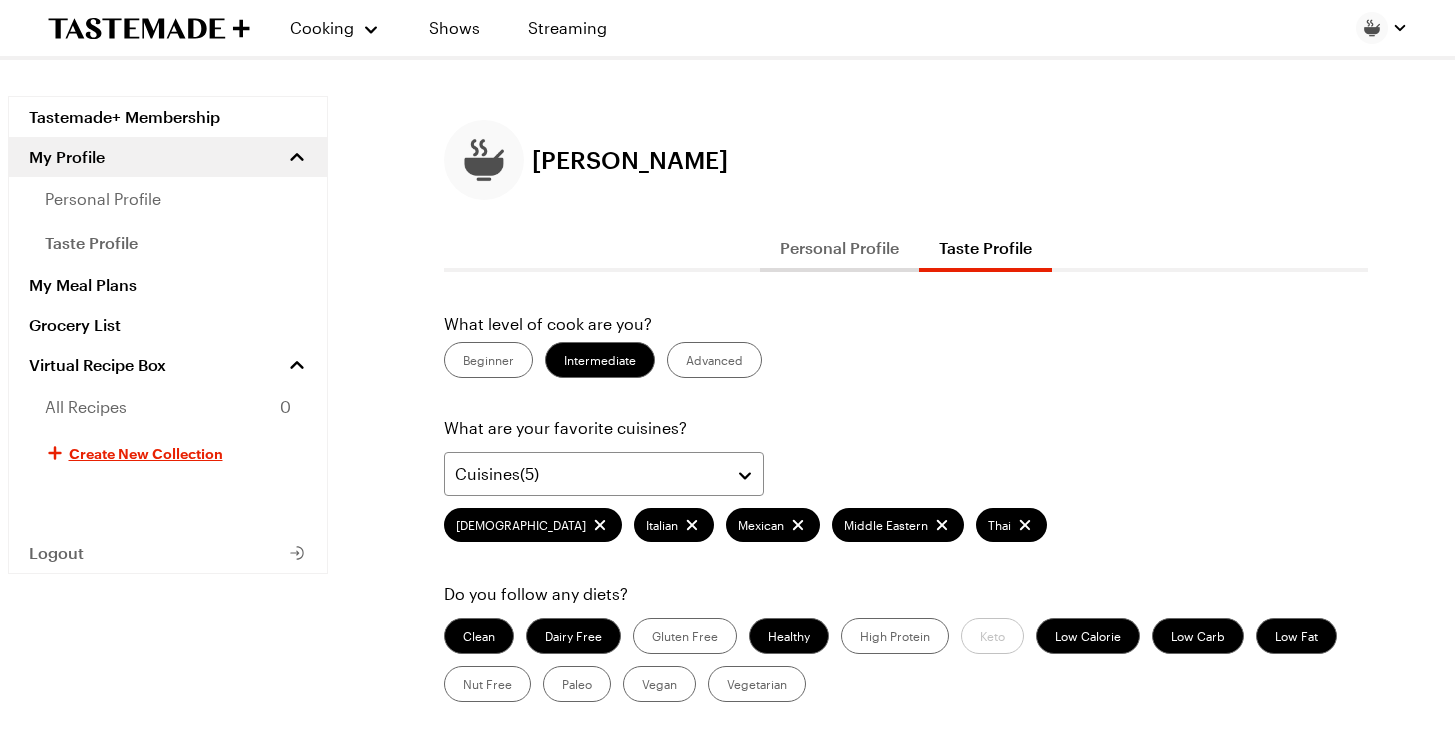 click on "Personal Profile" at bounding box center [839, 248] 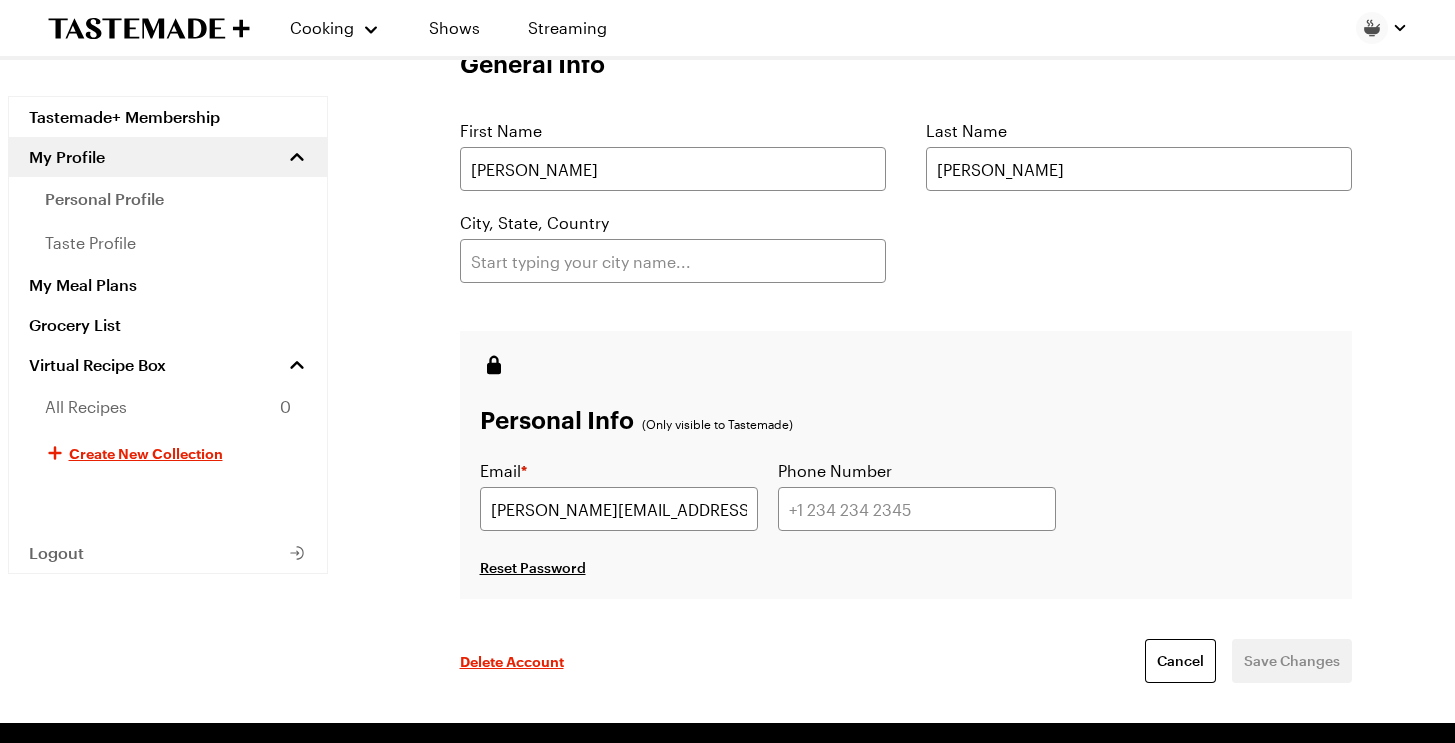 scroll, scrollTop: 267, scrollLeft: 0, axis: vertical 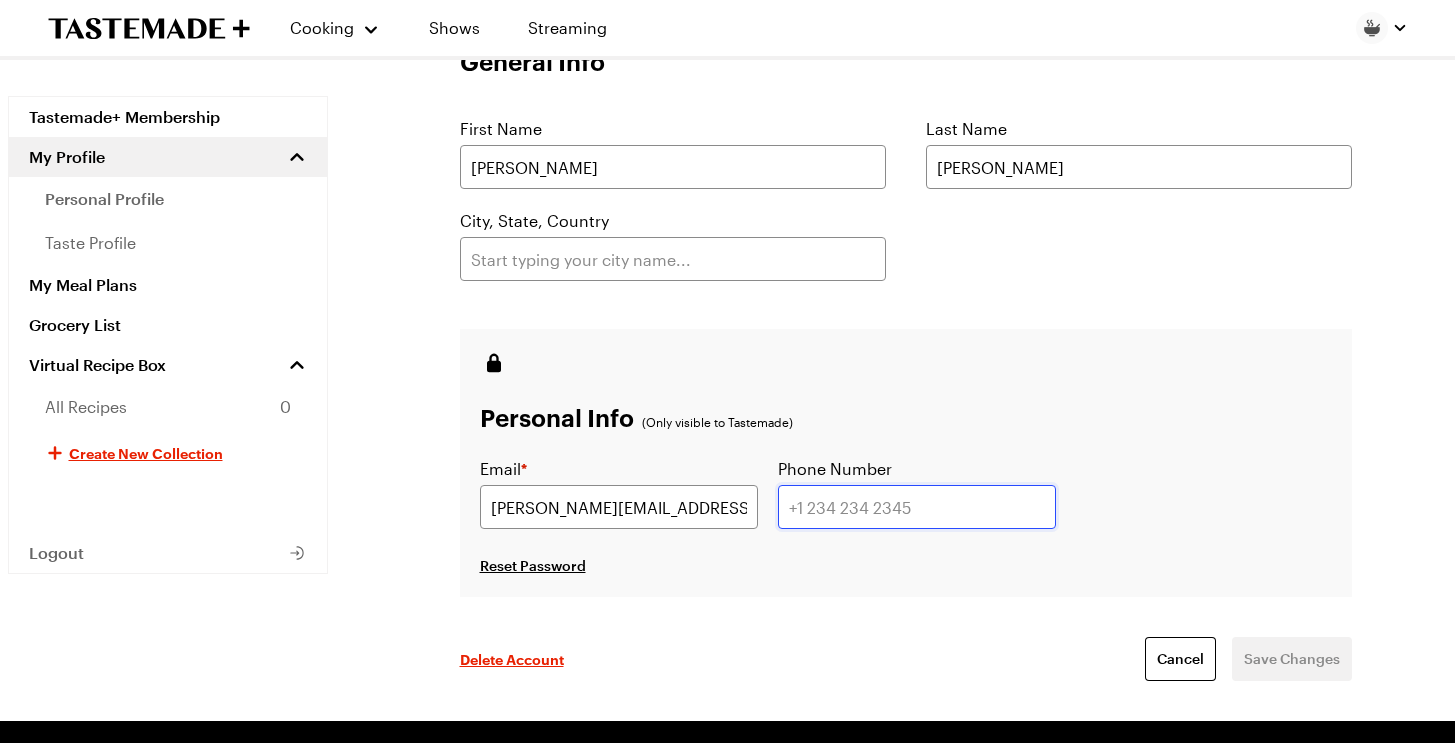 click at bounding box center [917, 507] 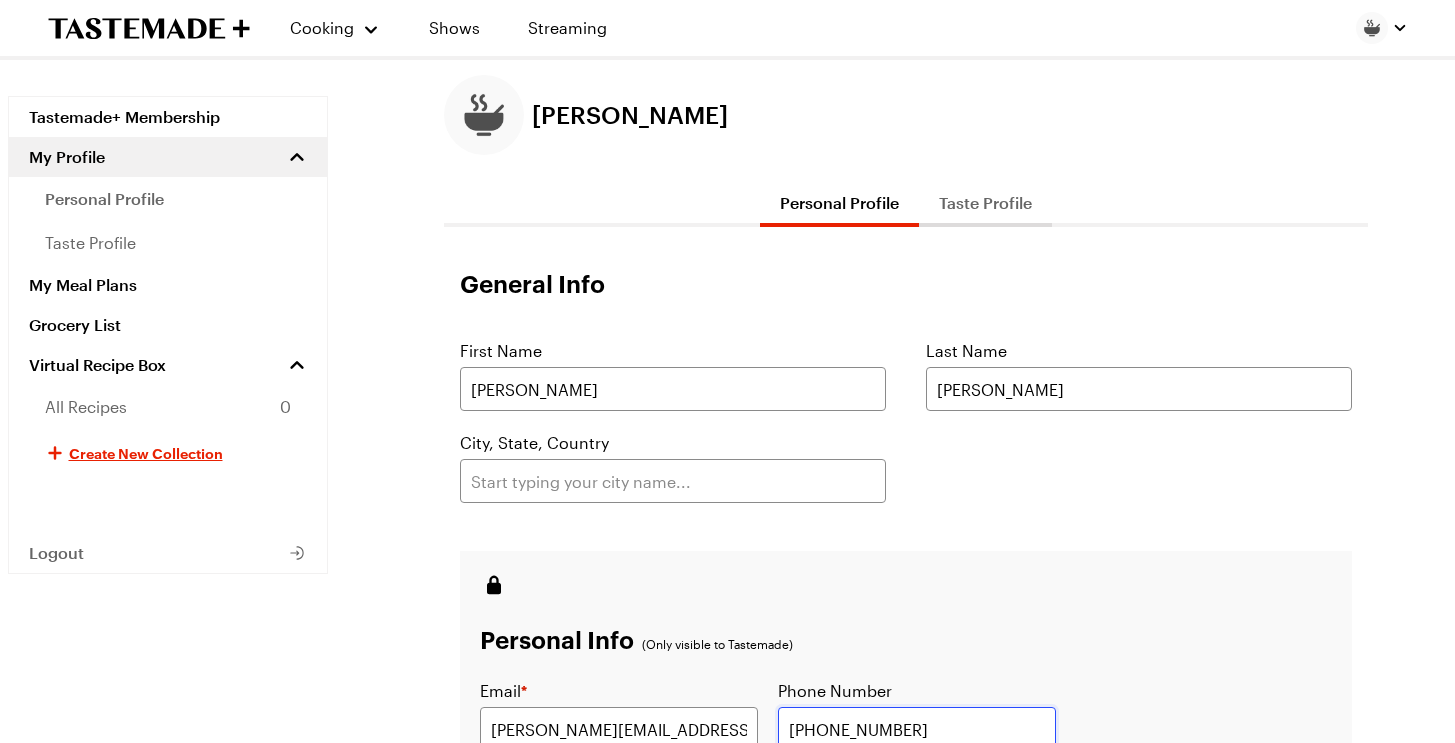 scroll, scrollTop: 0, scrollLeft: 0, axis: both 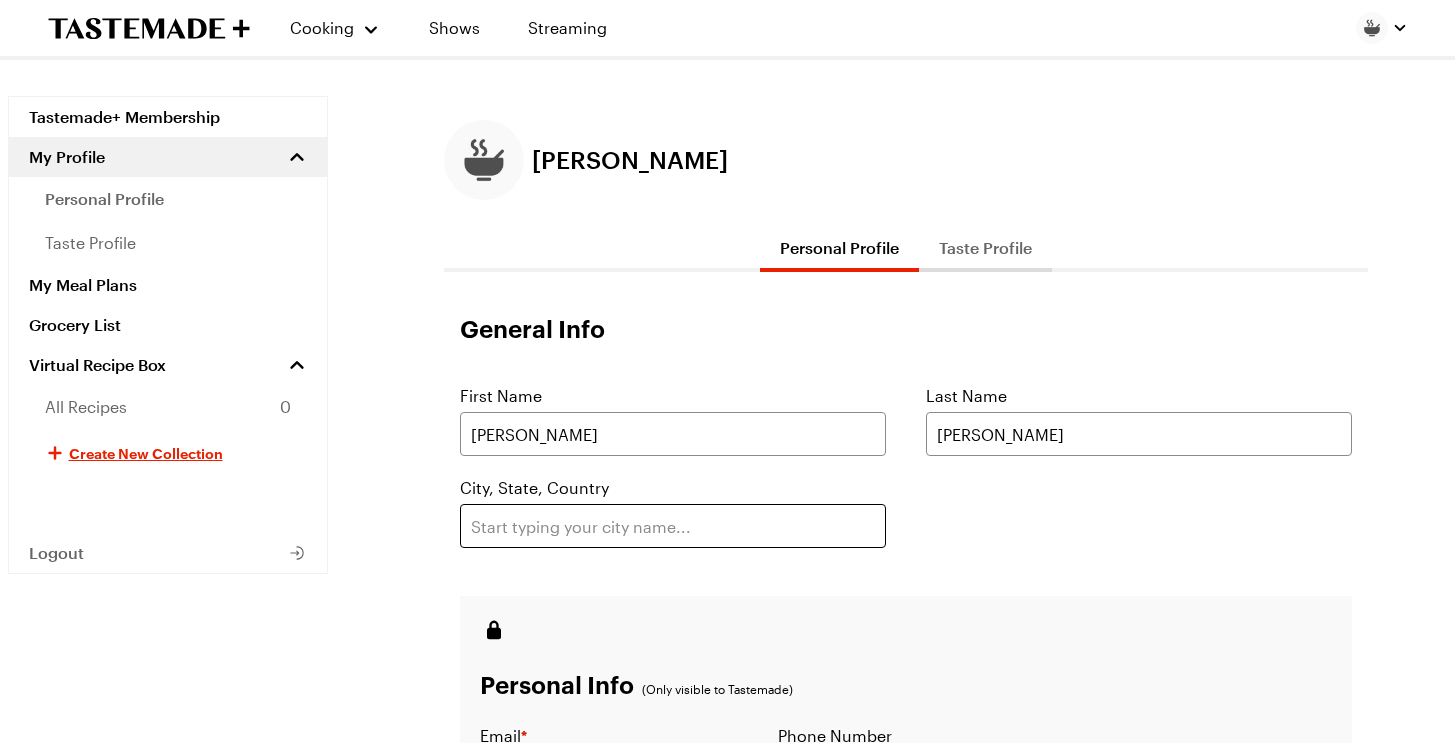 type on "[PHONE_NUMBER]" 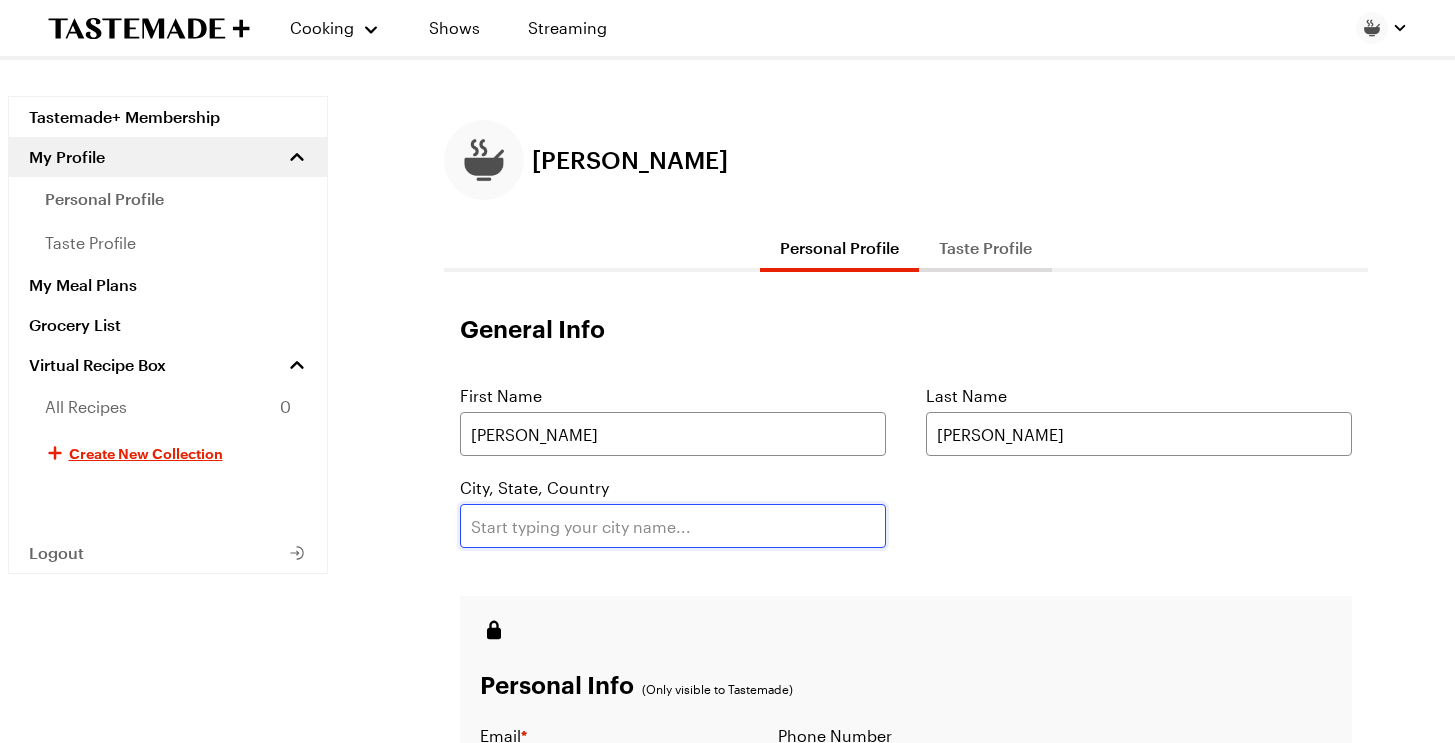 click at bounding box center [673, 526] 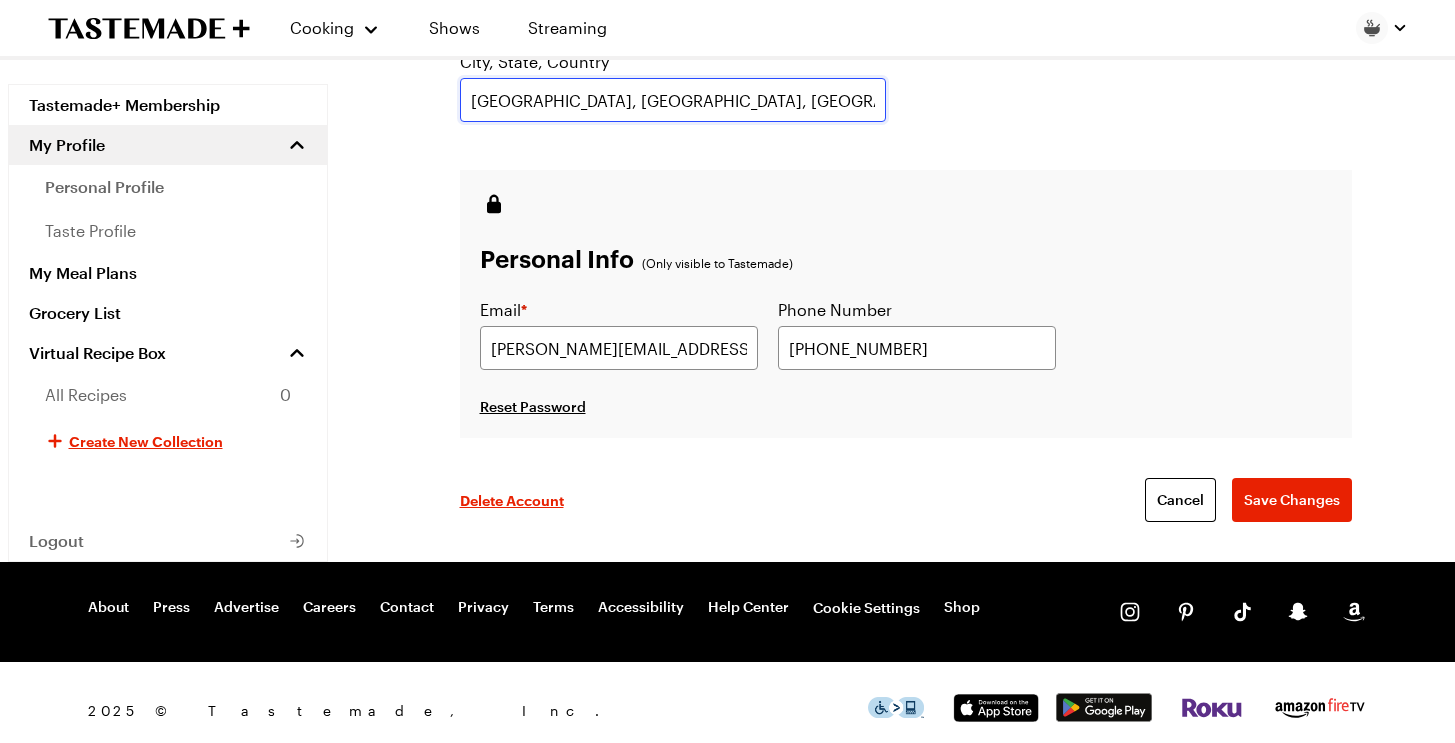 scroll, scrollTop: 433, scrollLeft: 0, axis: vertical 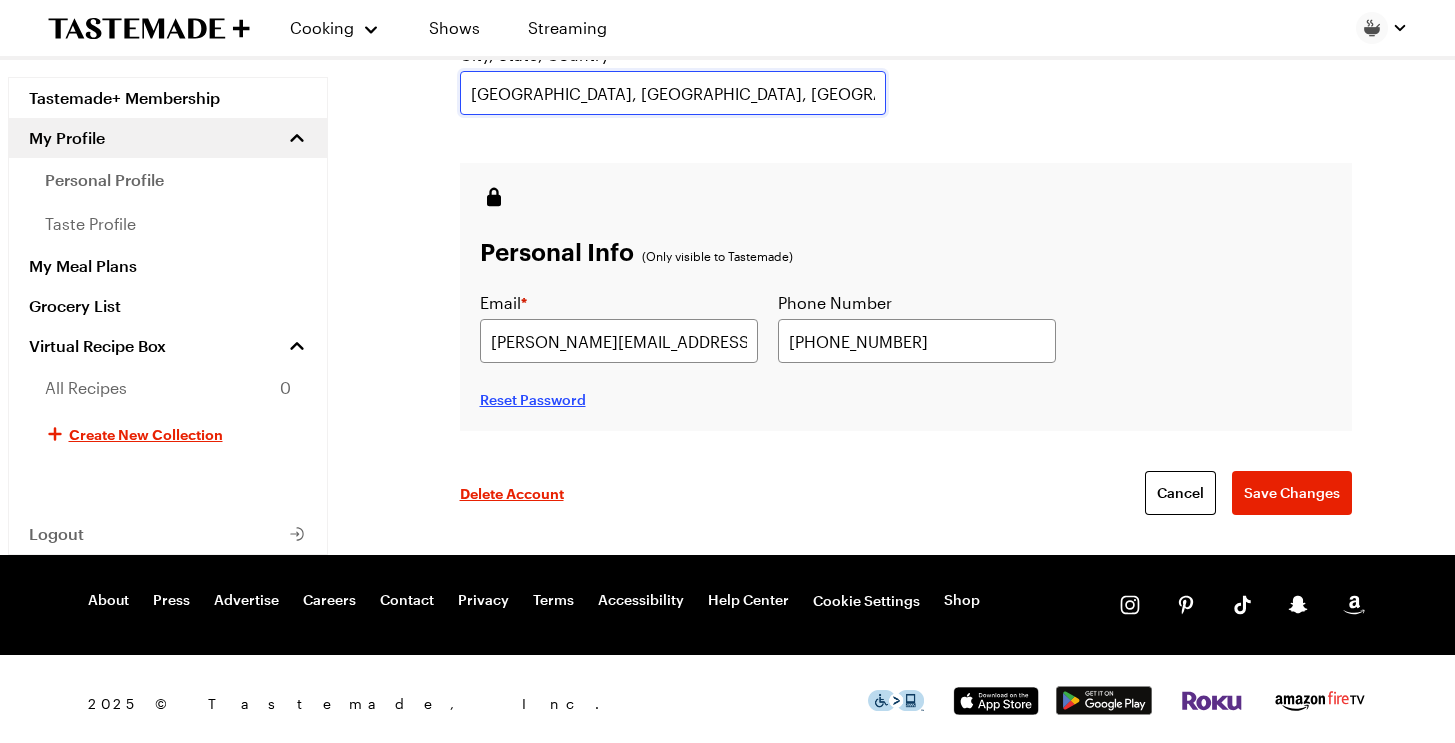 type on "[GEOGRAPHIC_DATA], [GEOGRAPHIC_DATA], [GEOGRAPHIC_DATA]" 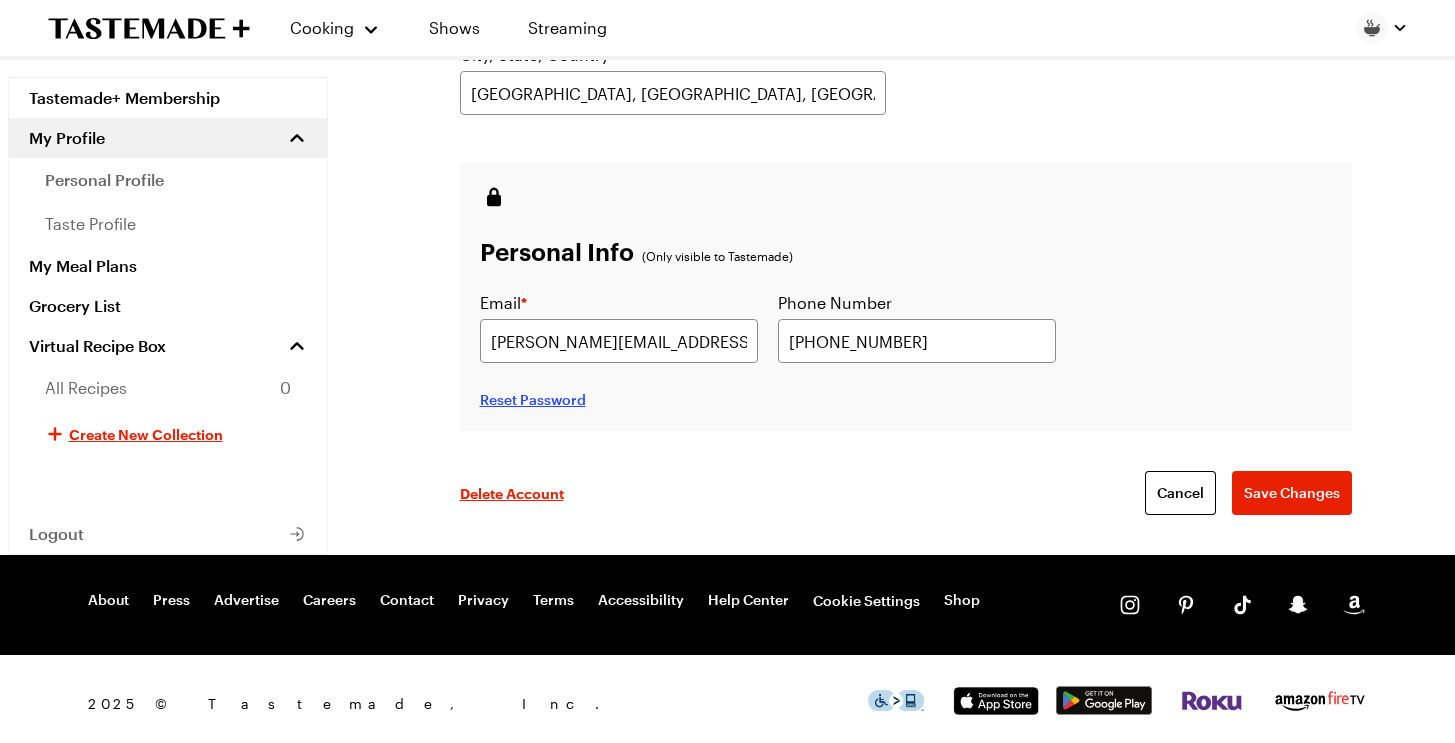 click on "Reset Password" at bounding box center [533, 400] 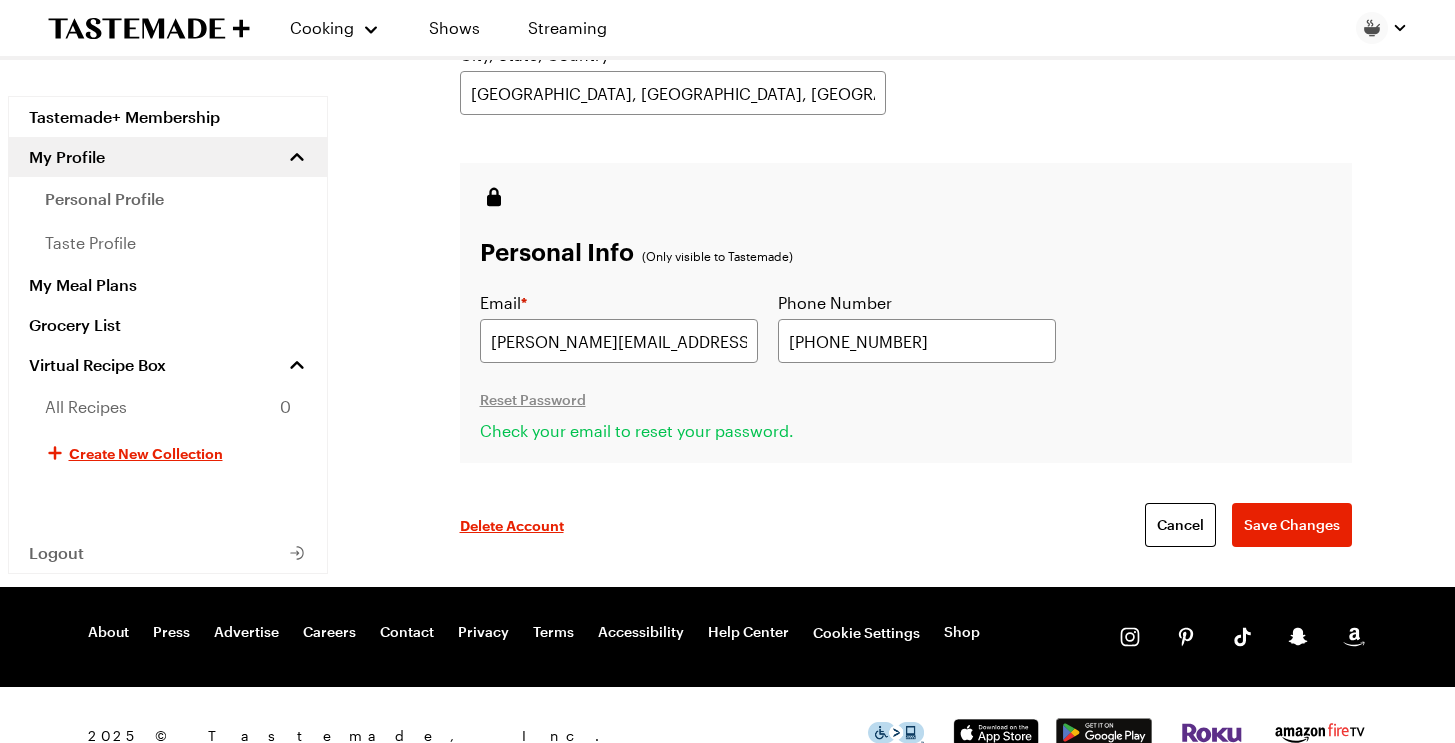 click on "Delete Account Cancel Save Changes" at bounding box center (906, 525) 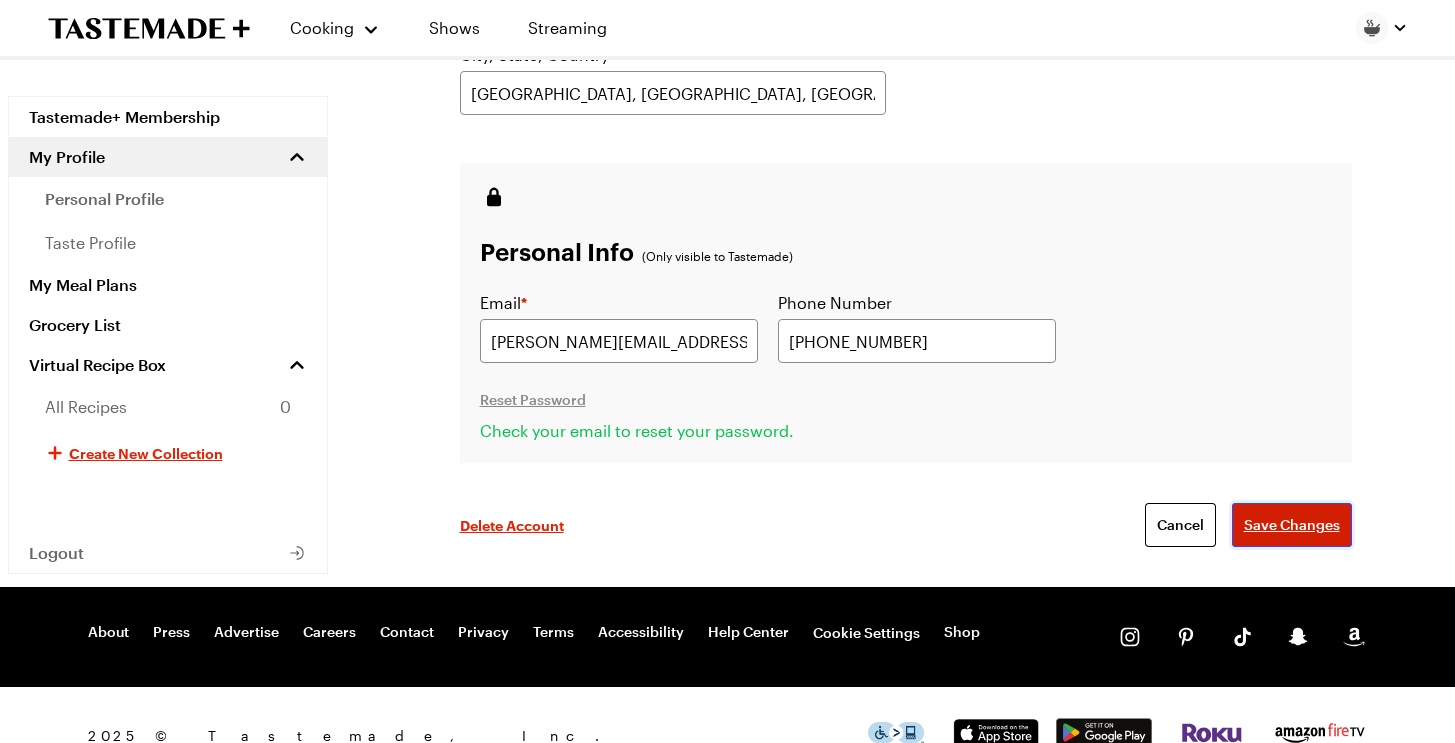 click on "Save Changes" at bounding box center (1292, 525) 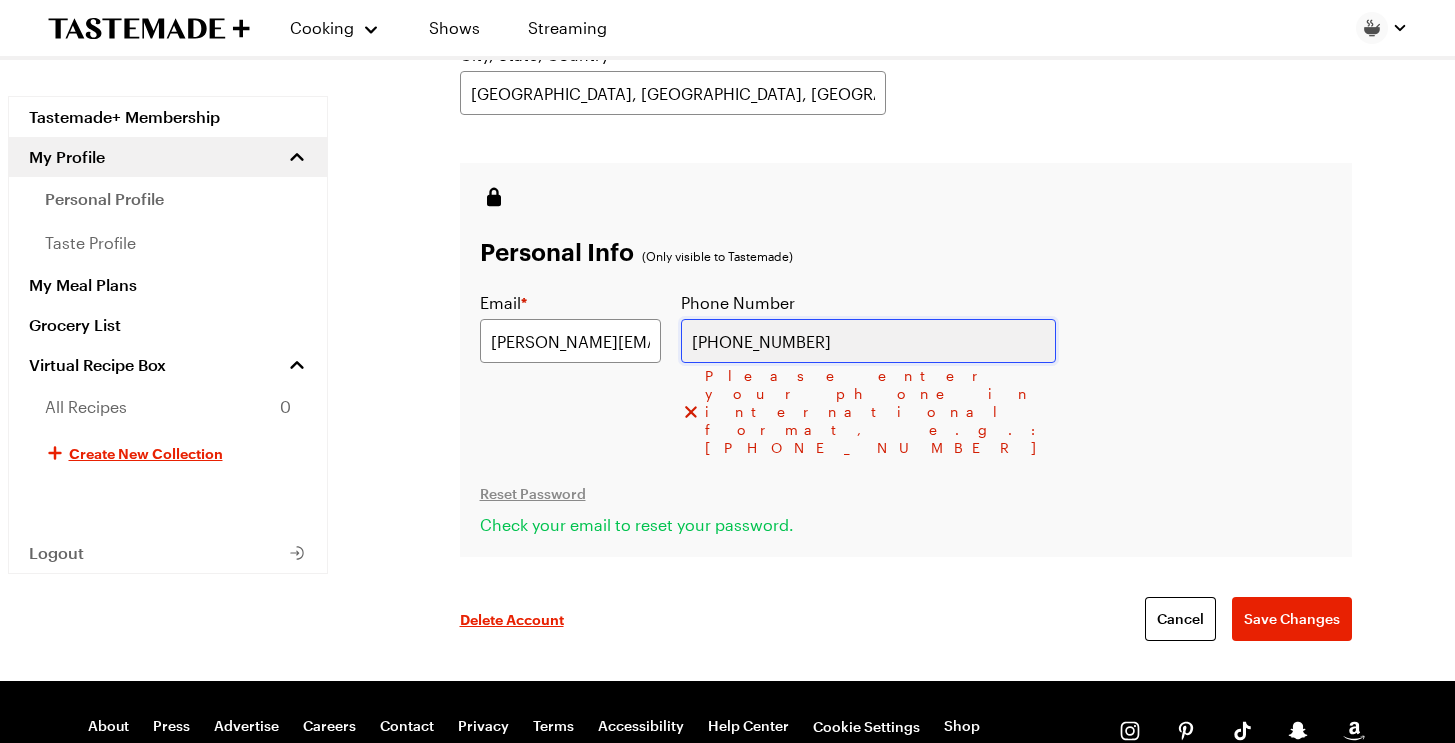 click on "[PHONE_NUMBER]" at bounding box center [868, 341] 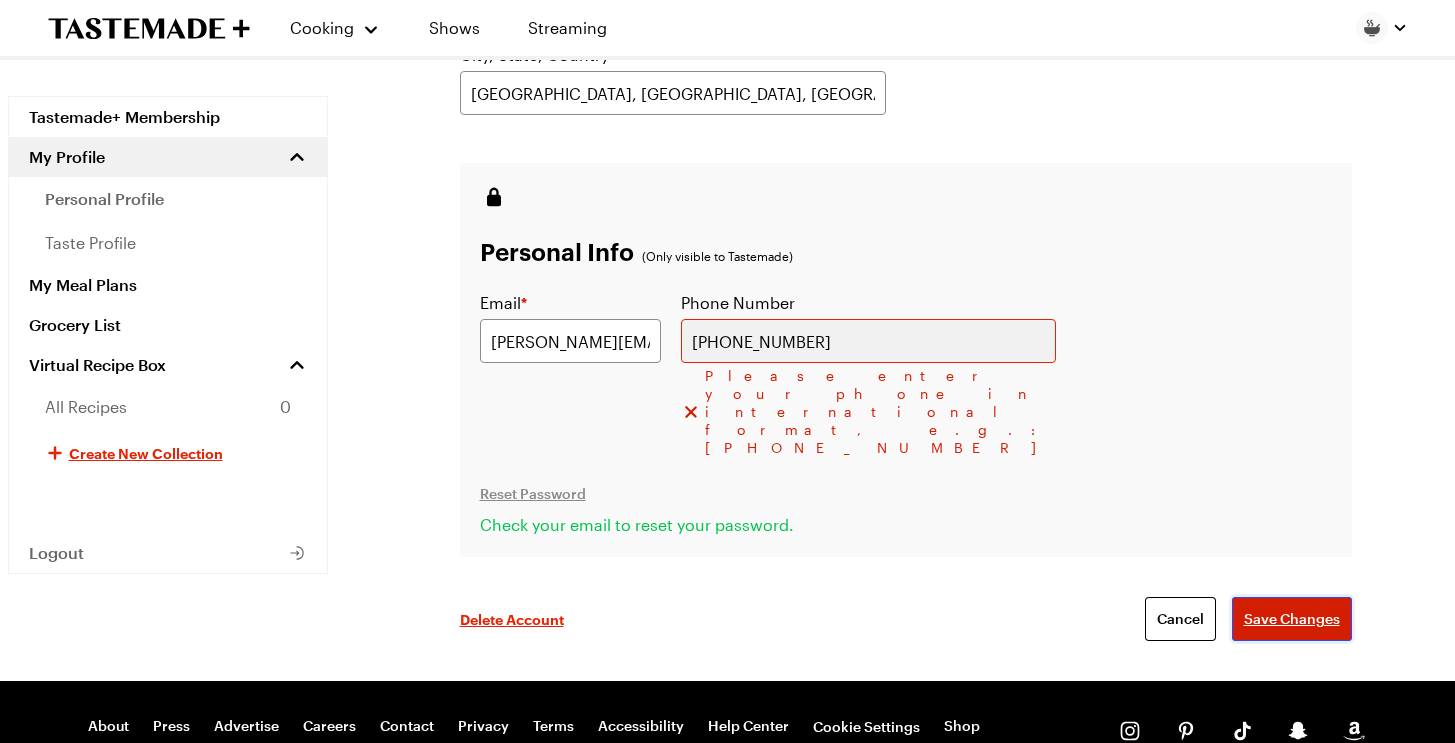 click on "Save Changes" at bounding box center [1292, 619] 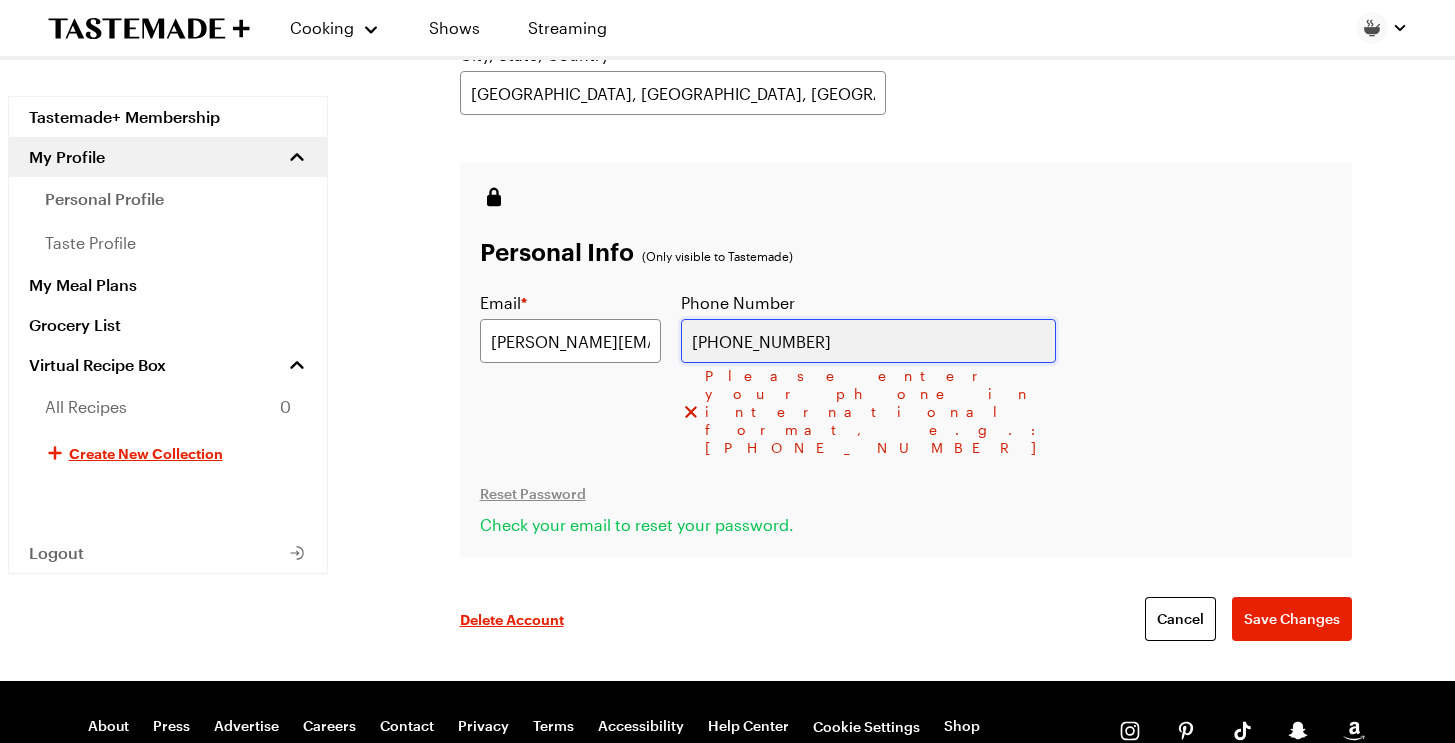click on "[PHONE_NUMBER]" at bounding box center (868, 341) 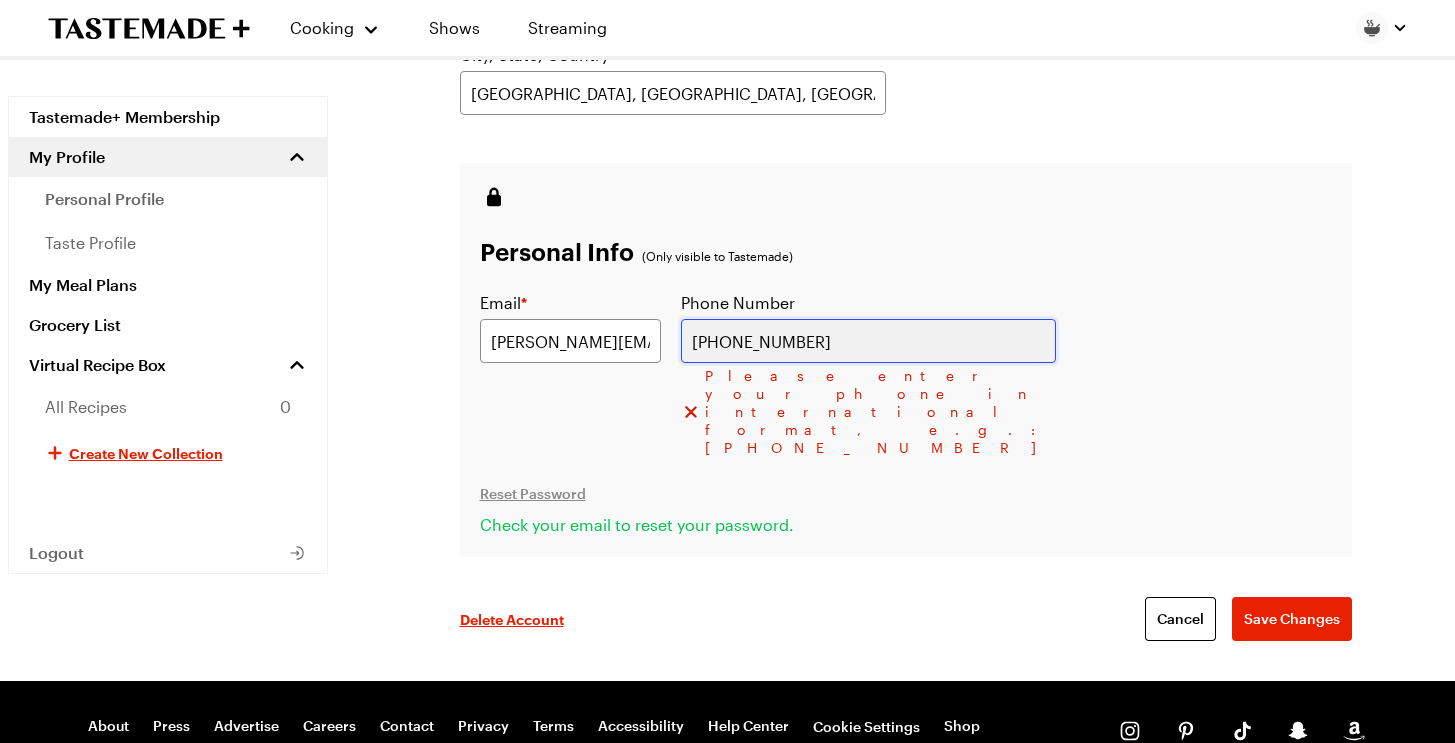 click on "[PHONE_NUMBER]" at bounding box center [868, 341] 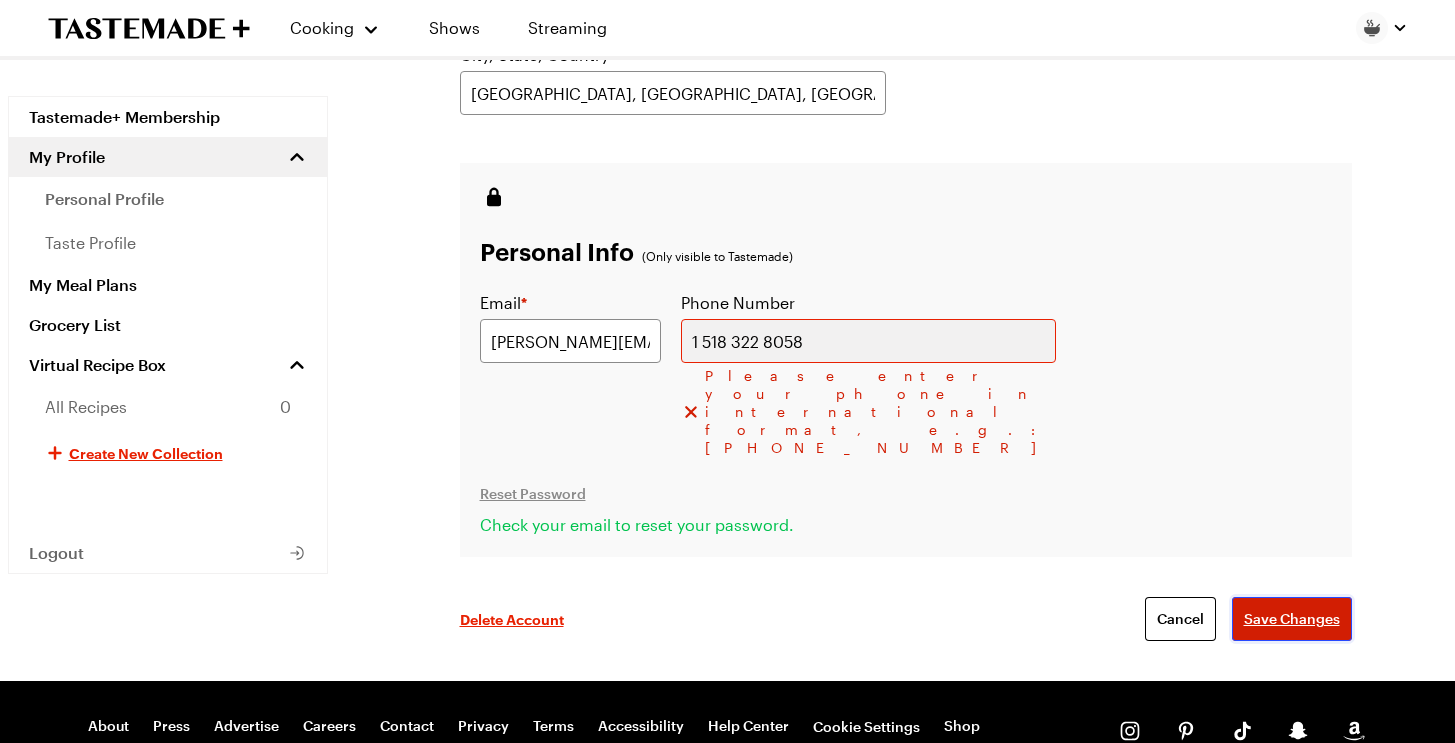 click on "Save Changes" at bounding box center [1292, 619] 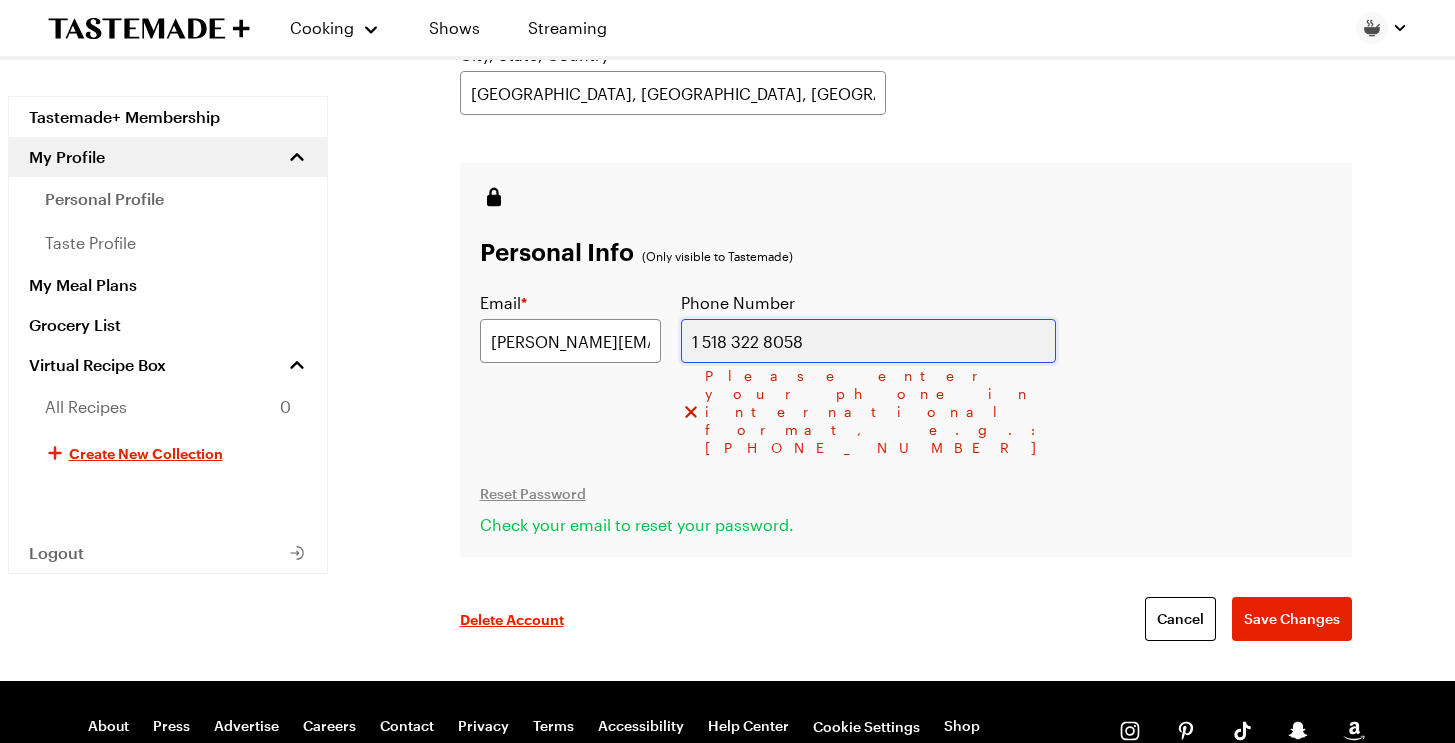 click on "1 518 322 8058" at bounding box center [868, 341] 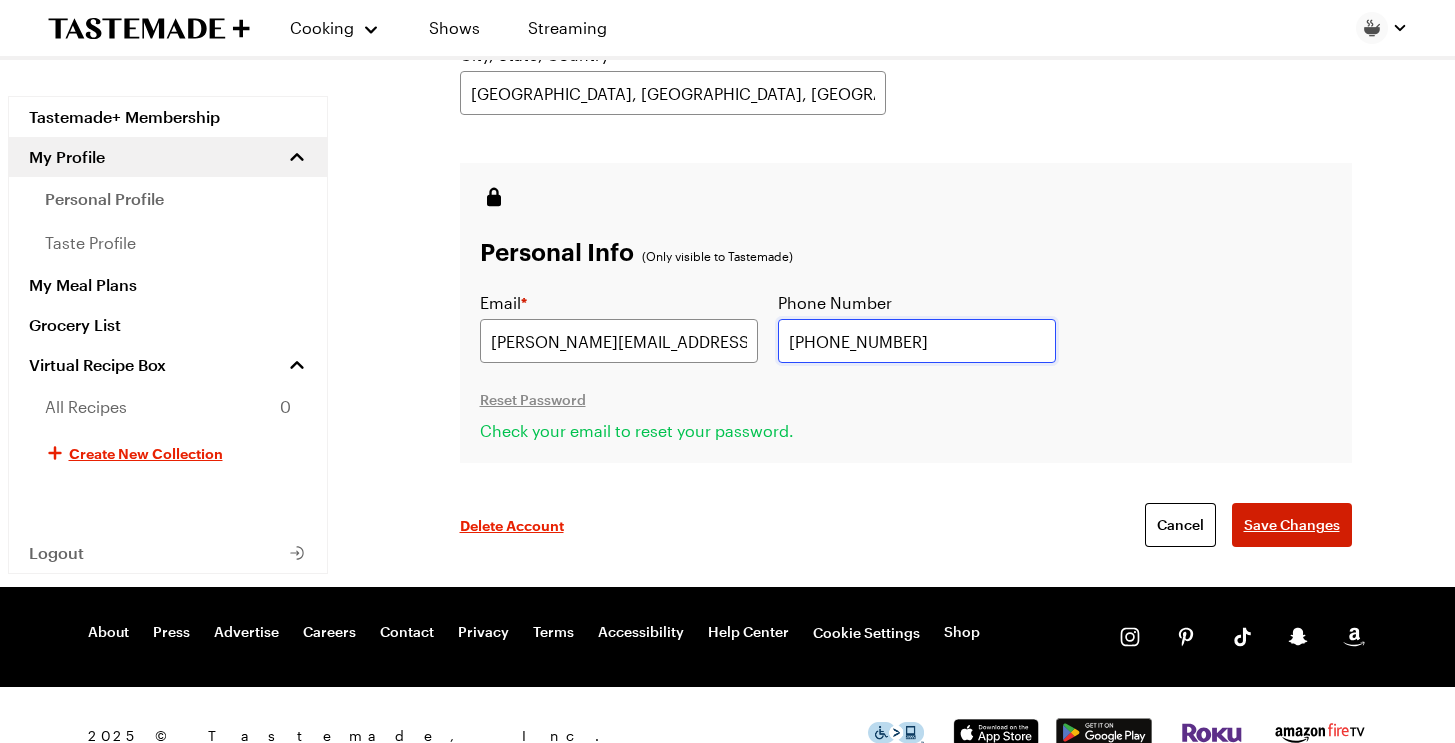 type on "[PHONE_NUMBER]" 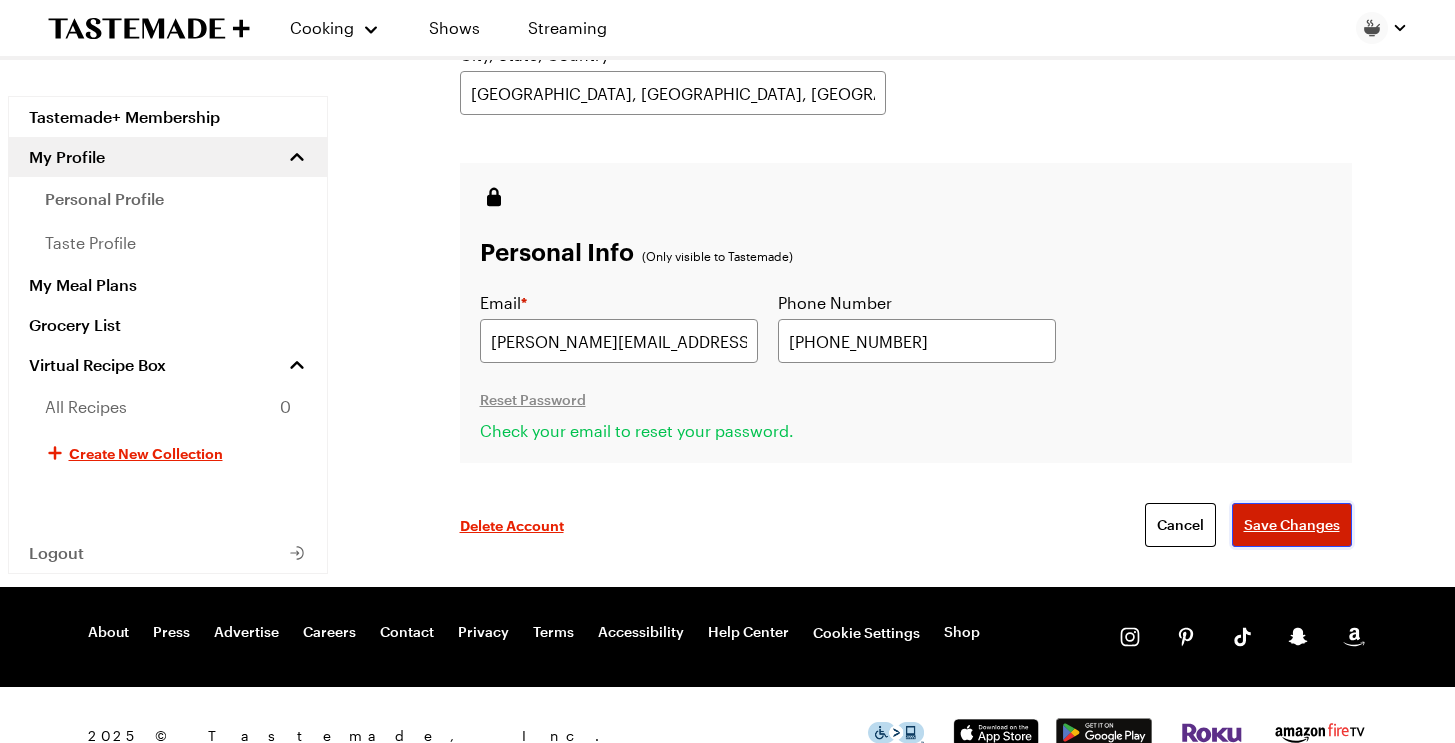 click on "Save Changes" at bounding box center (1292, 525) 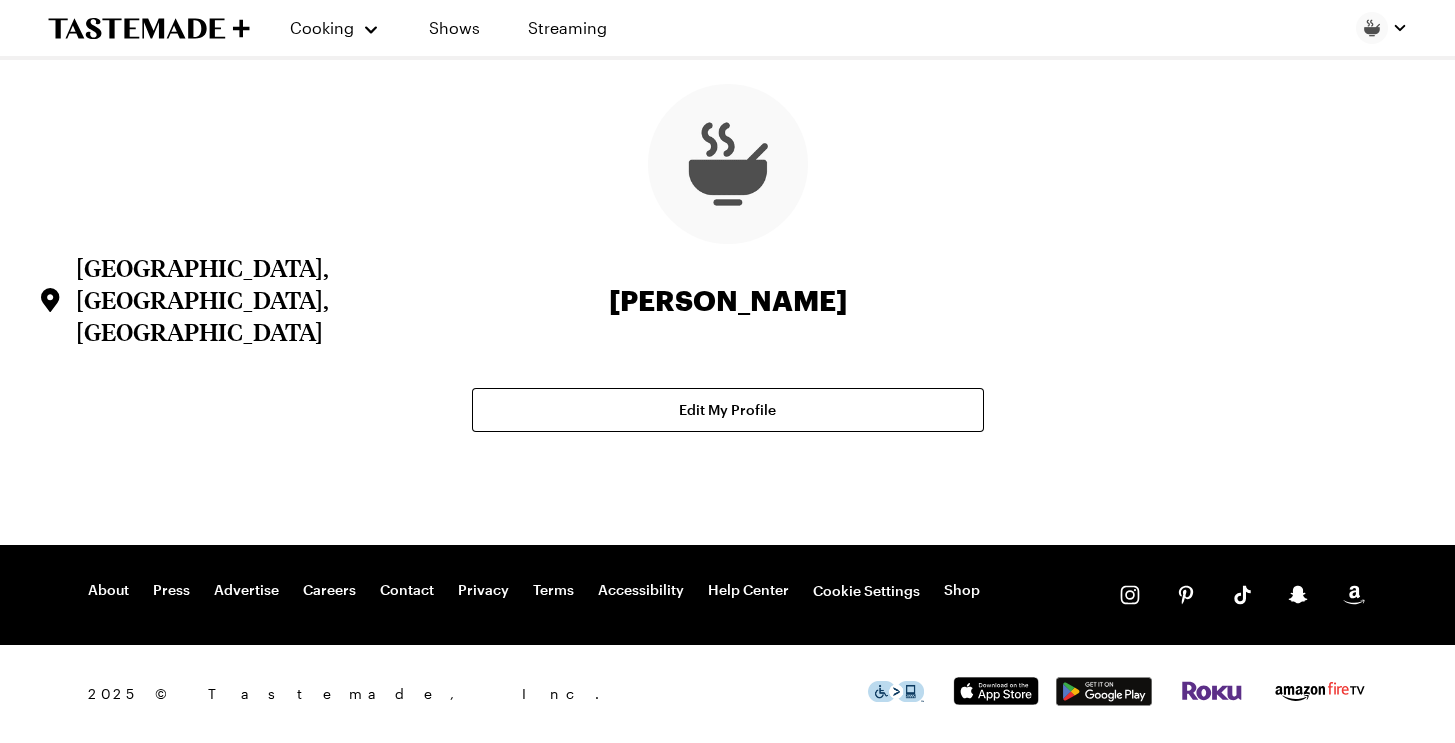 scroll, scrollTop: 0, scrollLeft: 0, axis: both 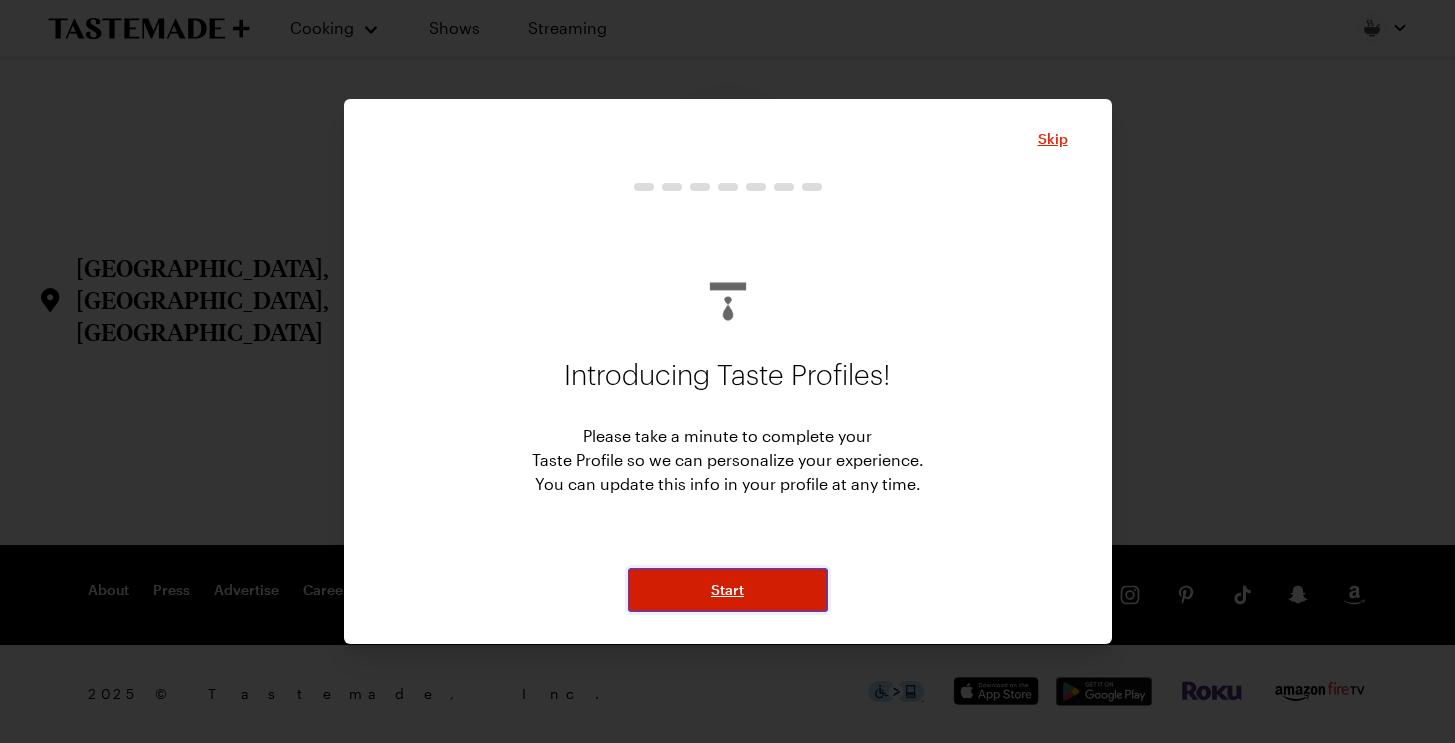 click on "Start" at bounding box center (727, 590) 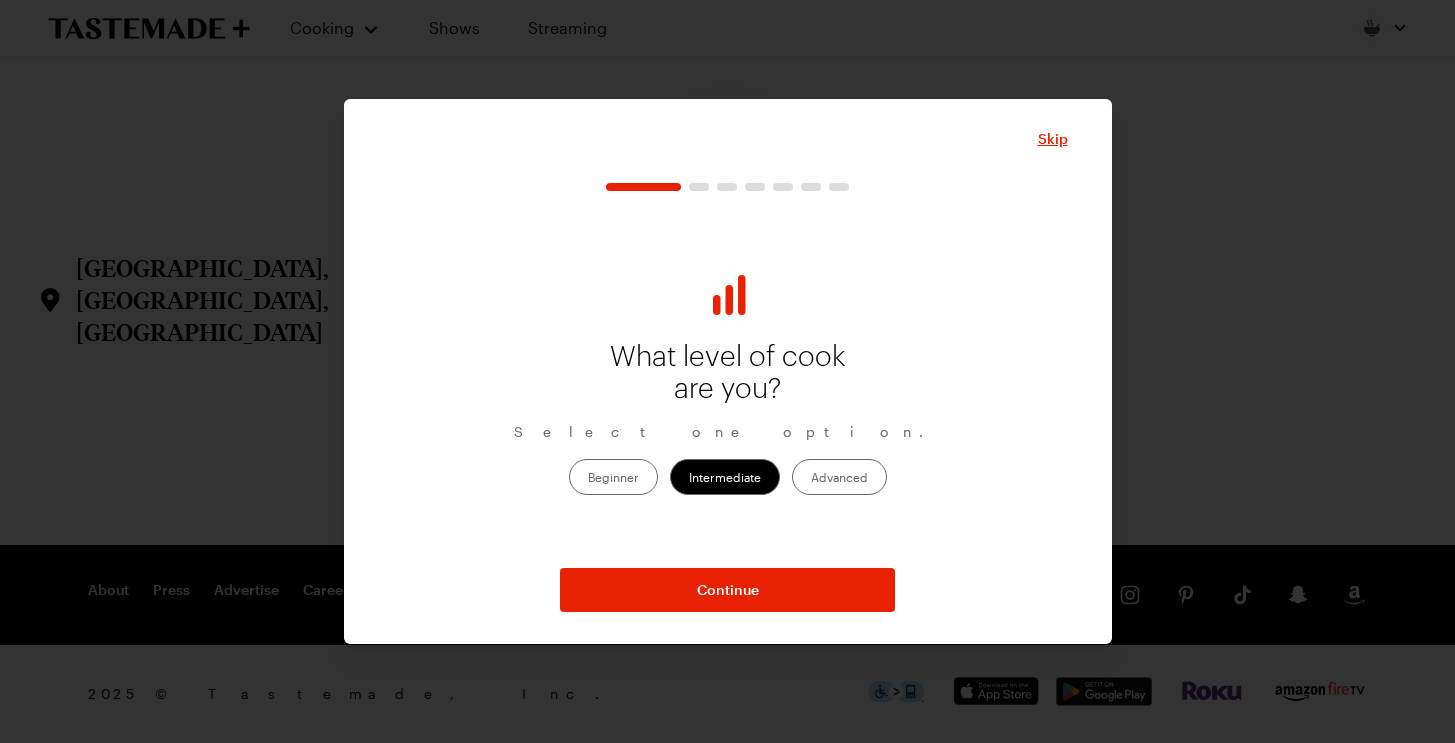 click on "Intermediate" at bounding box center (725, 477) 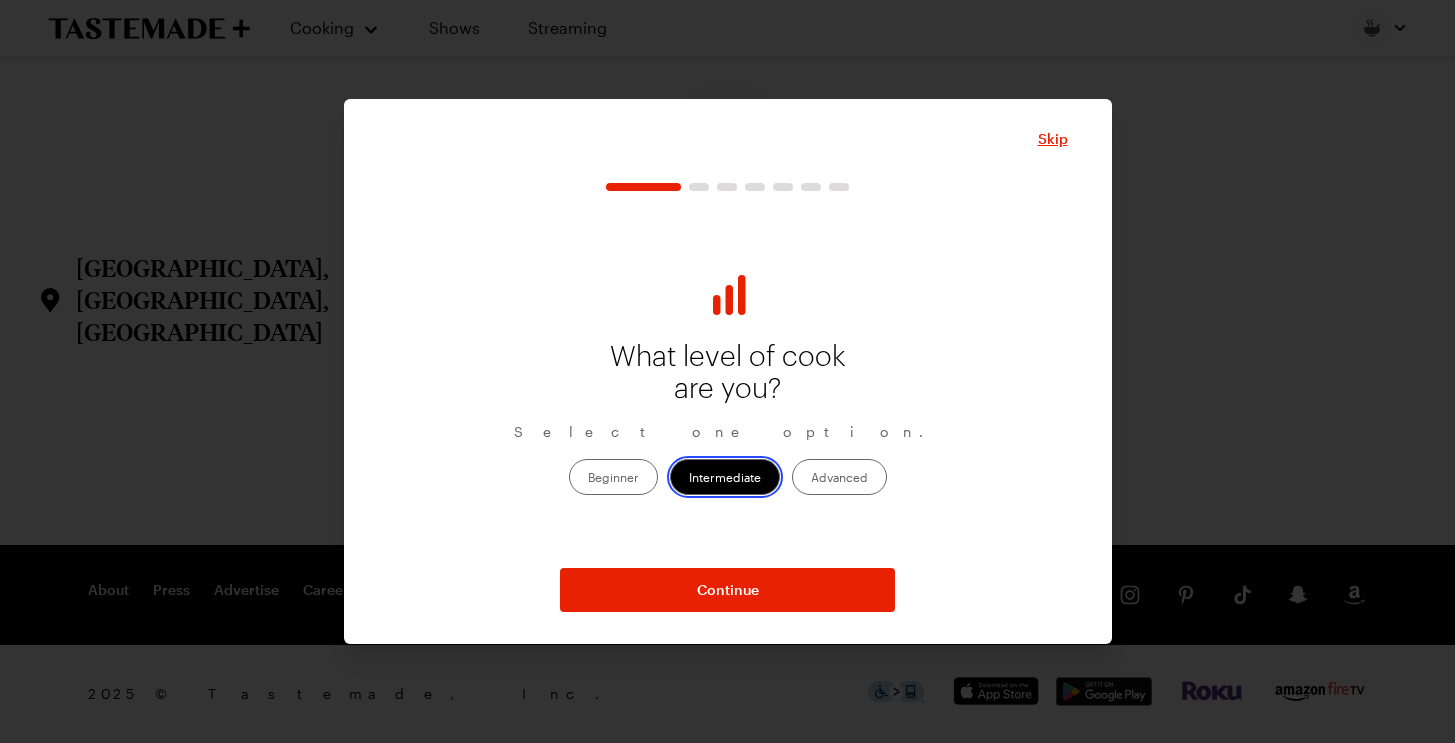 click on "Intermediate" at bounding box center [689, 478] 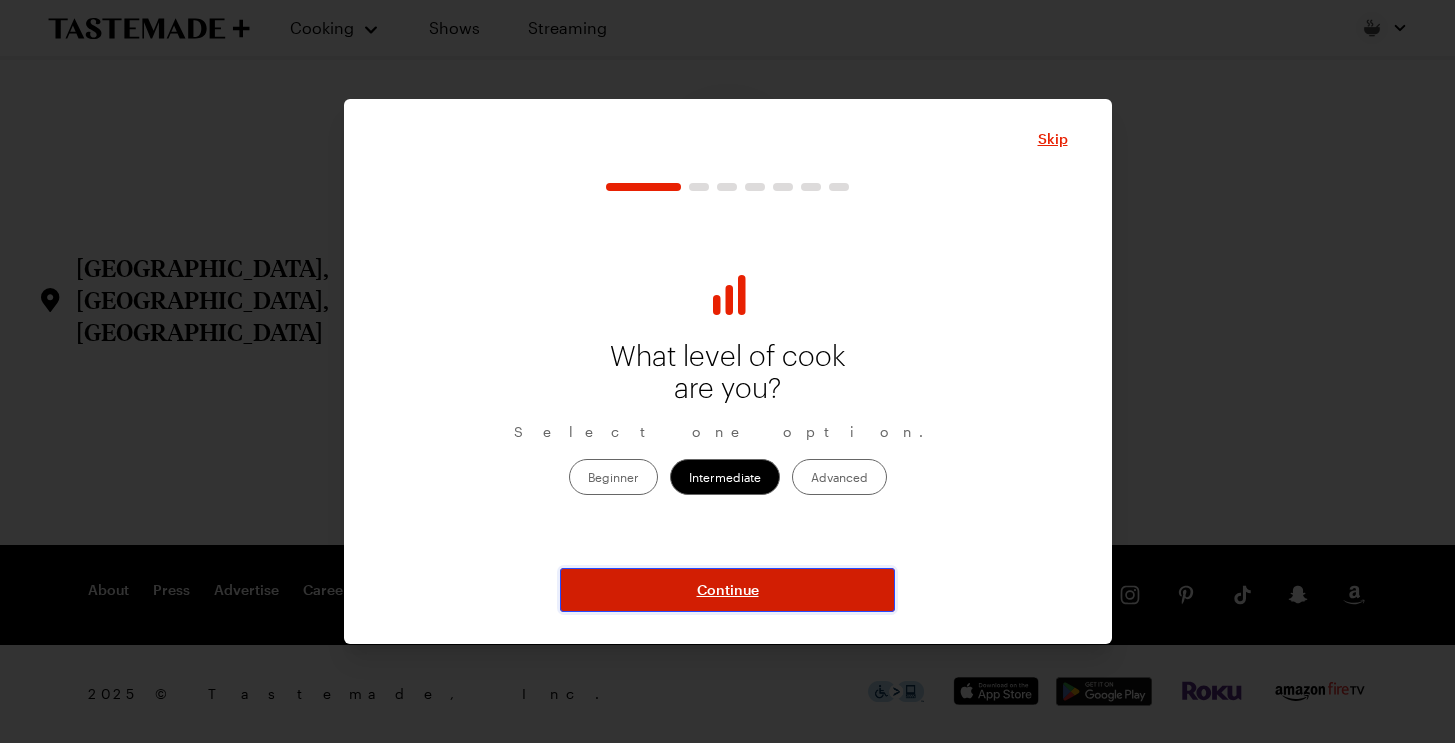 click on "Continue" at bounding box center (728, 590) 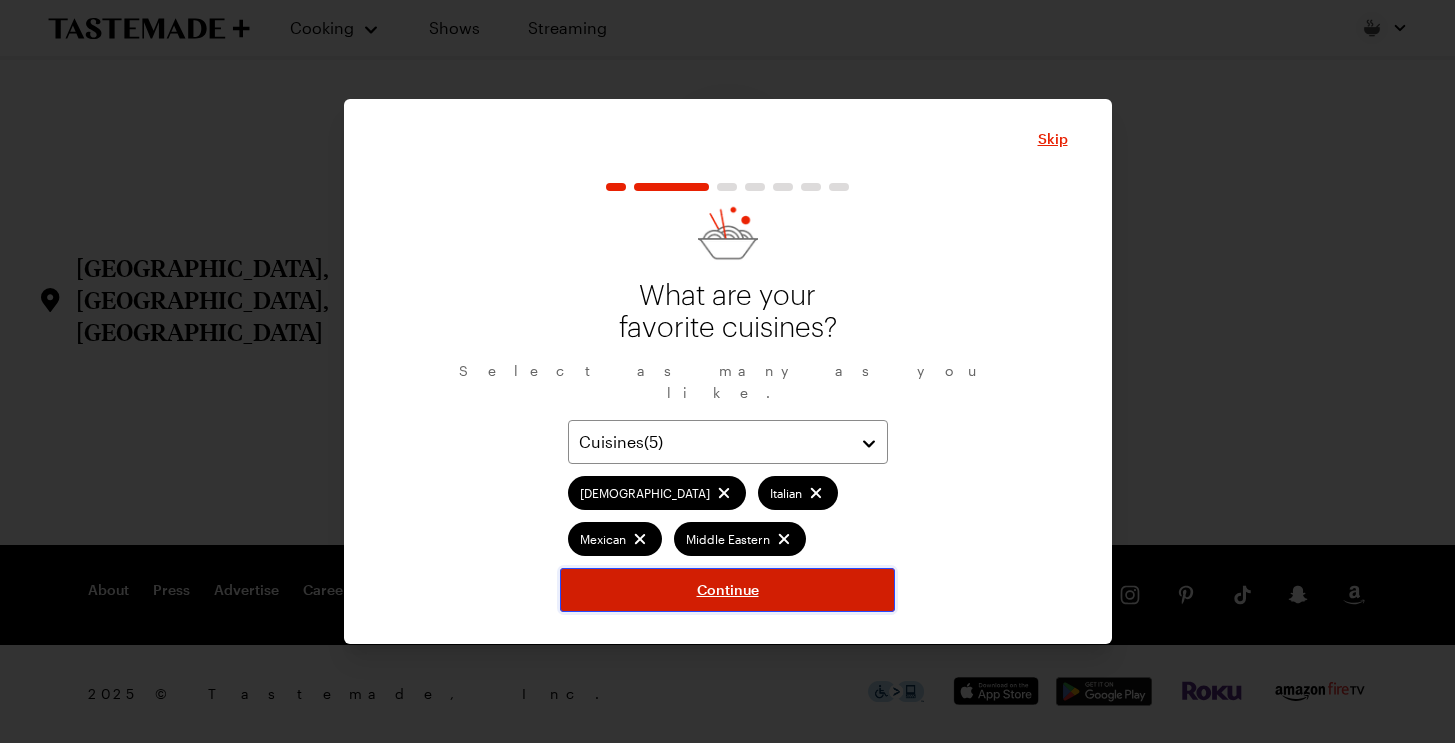 click on "Continue" at bounding box center (728, 590) 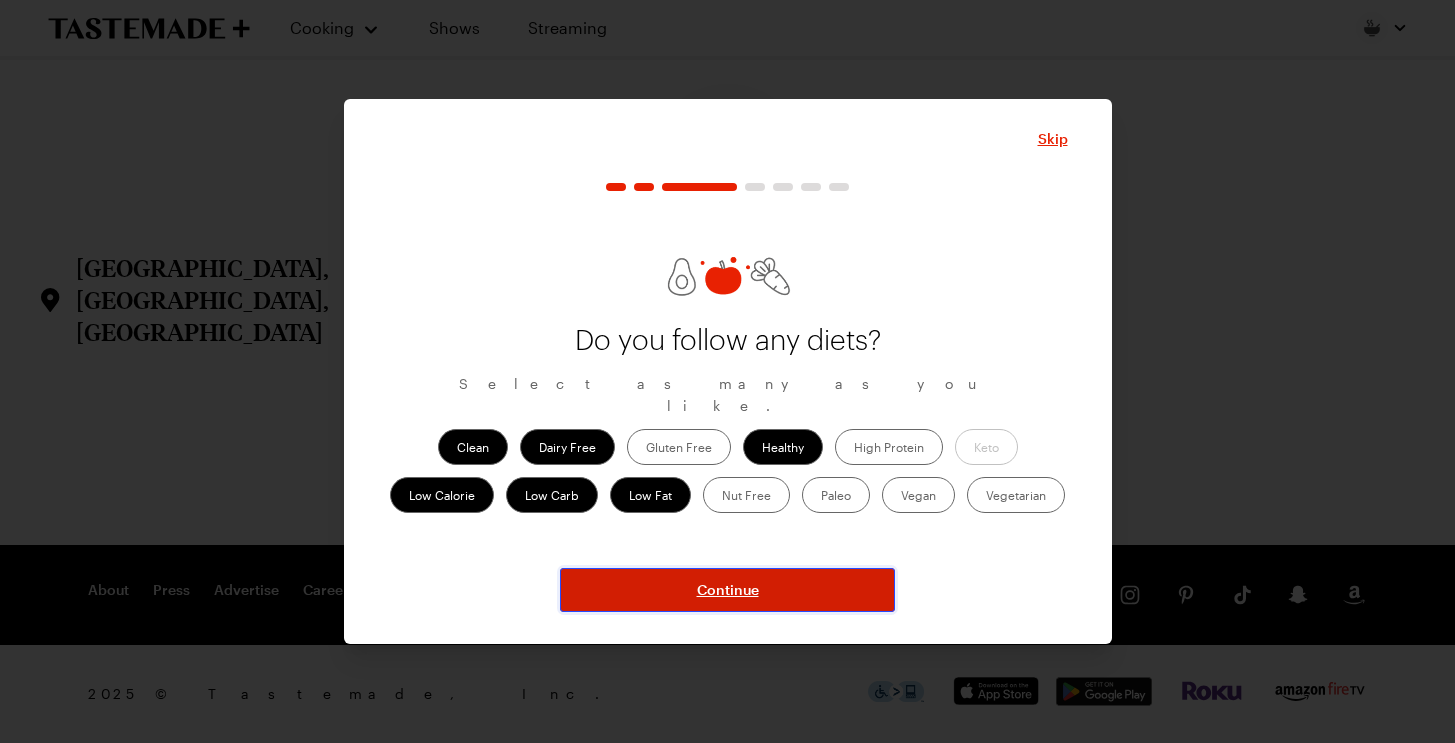click on "Continue" at bounding box center [728, 590] 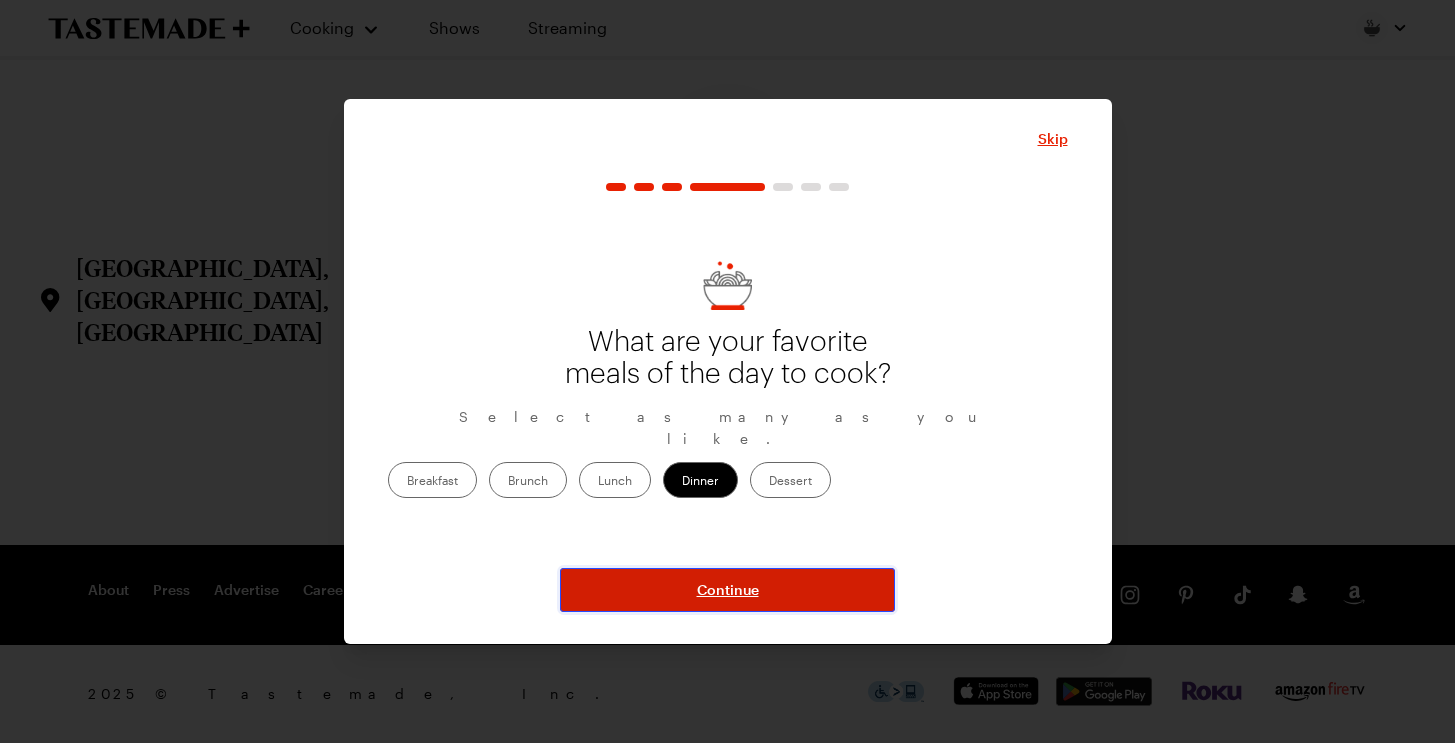 click on "Continue" at bounding box center [728, 590] 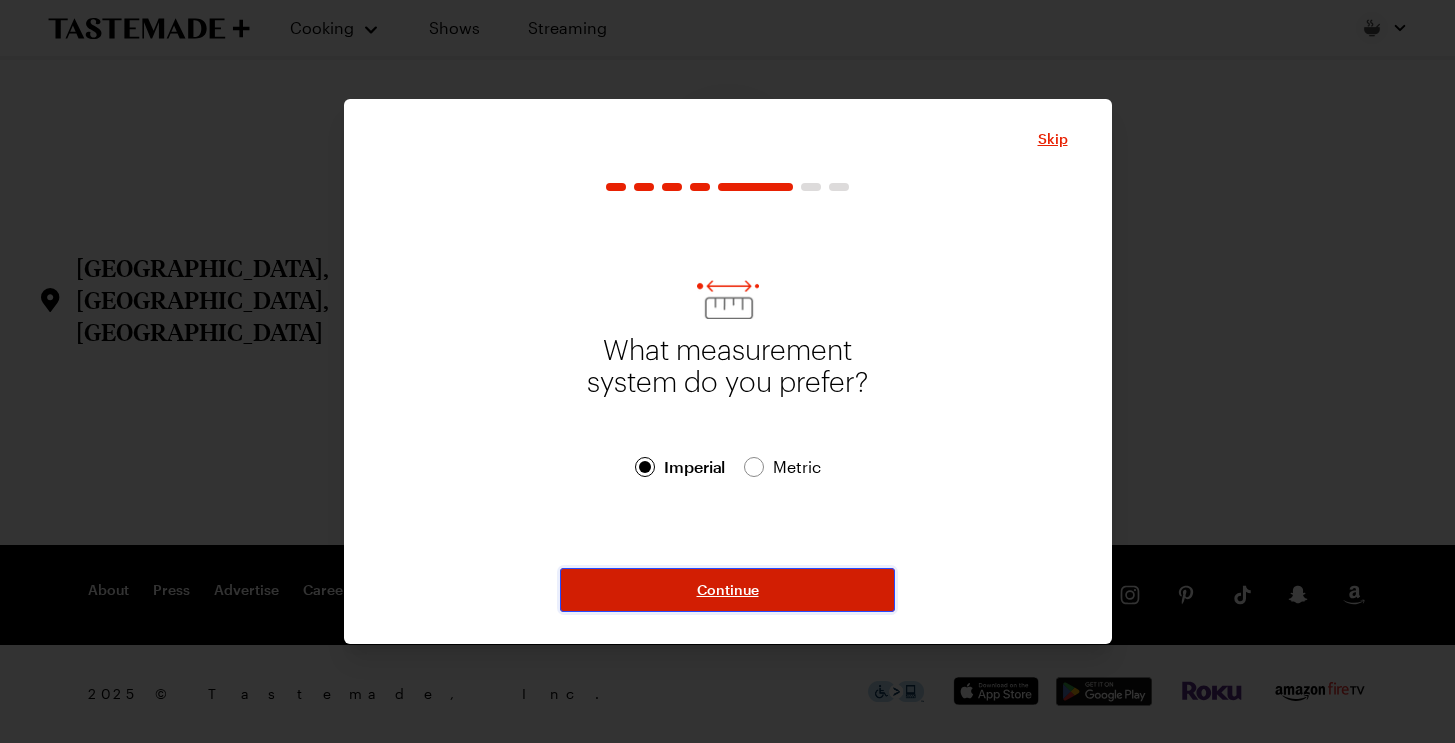 click on "Continue" at bounding box center [728, 590] 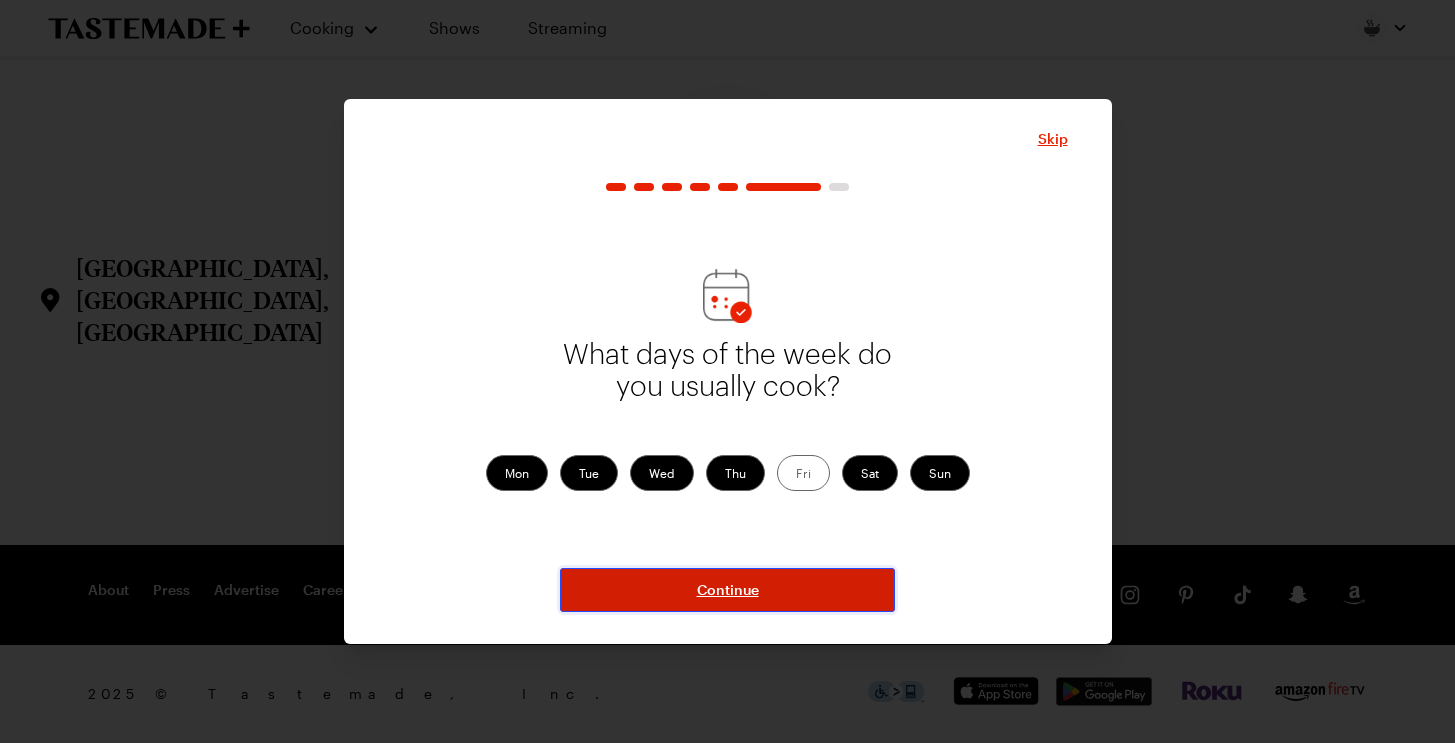 click on "Continue" at bounding box center (728, 590) 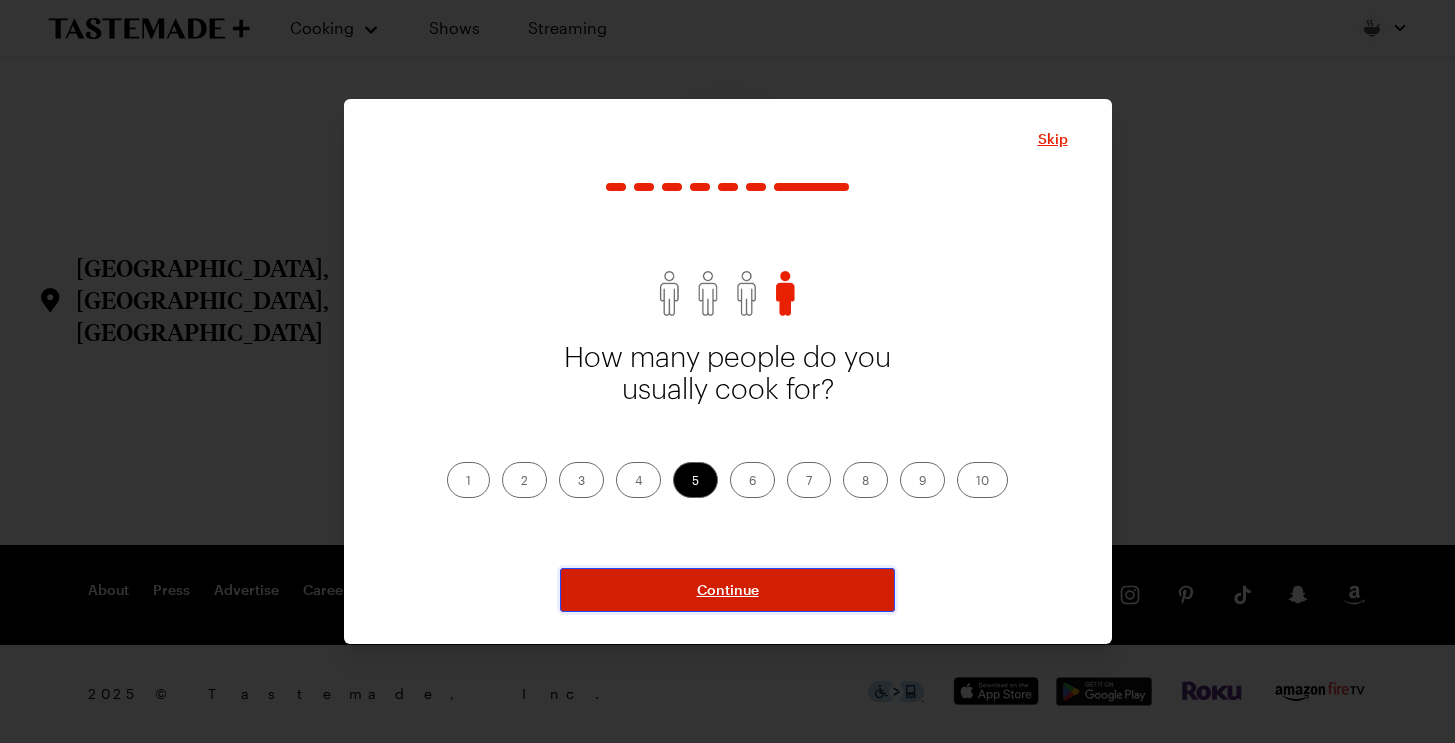 click on "Continue" at bounding box center [728, 590] 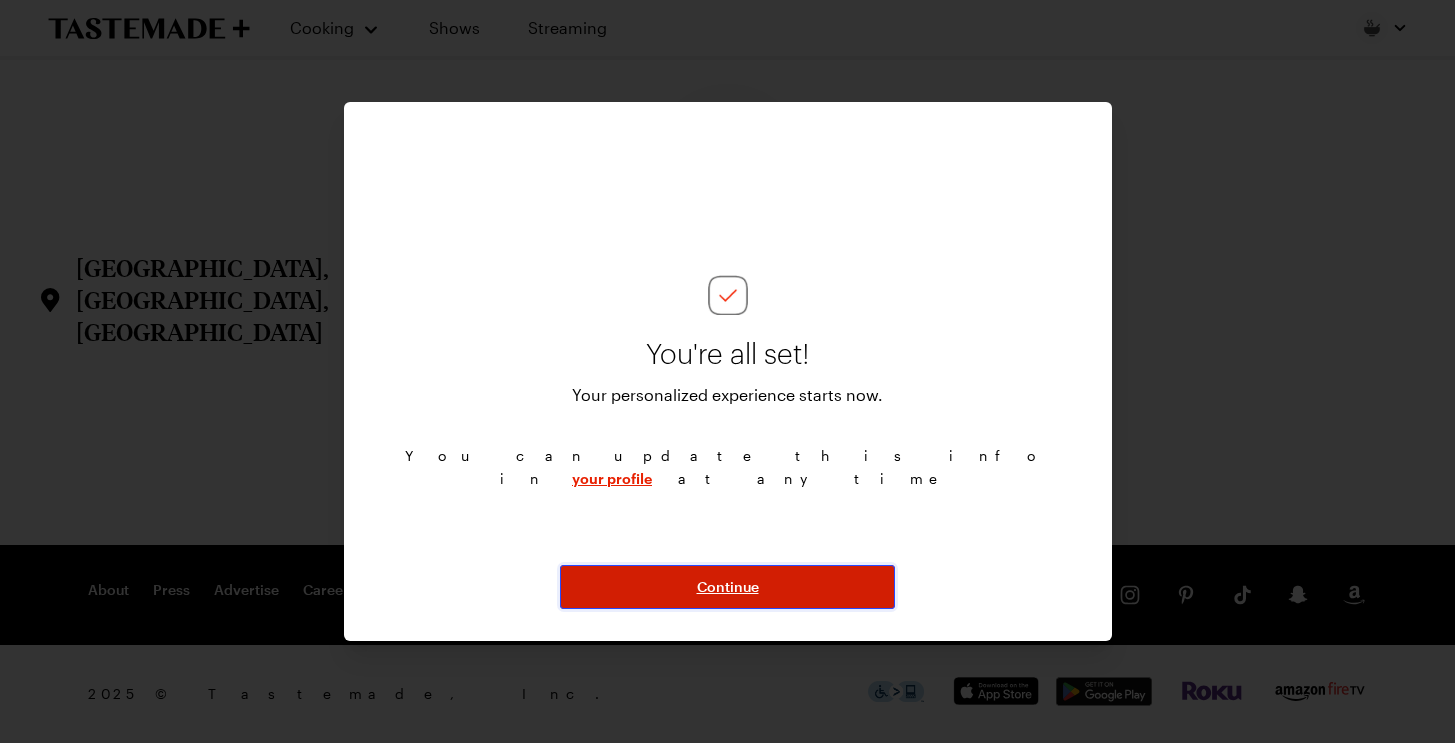 click on "Continue" at bounding box center (728, 587) 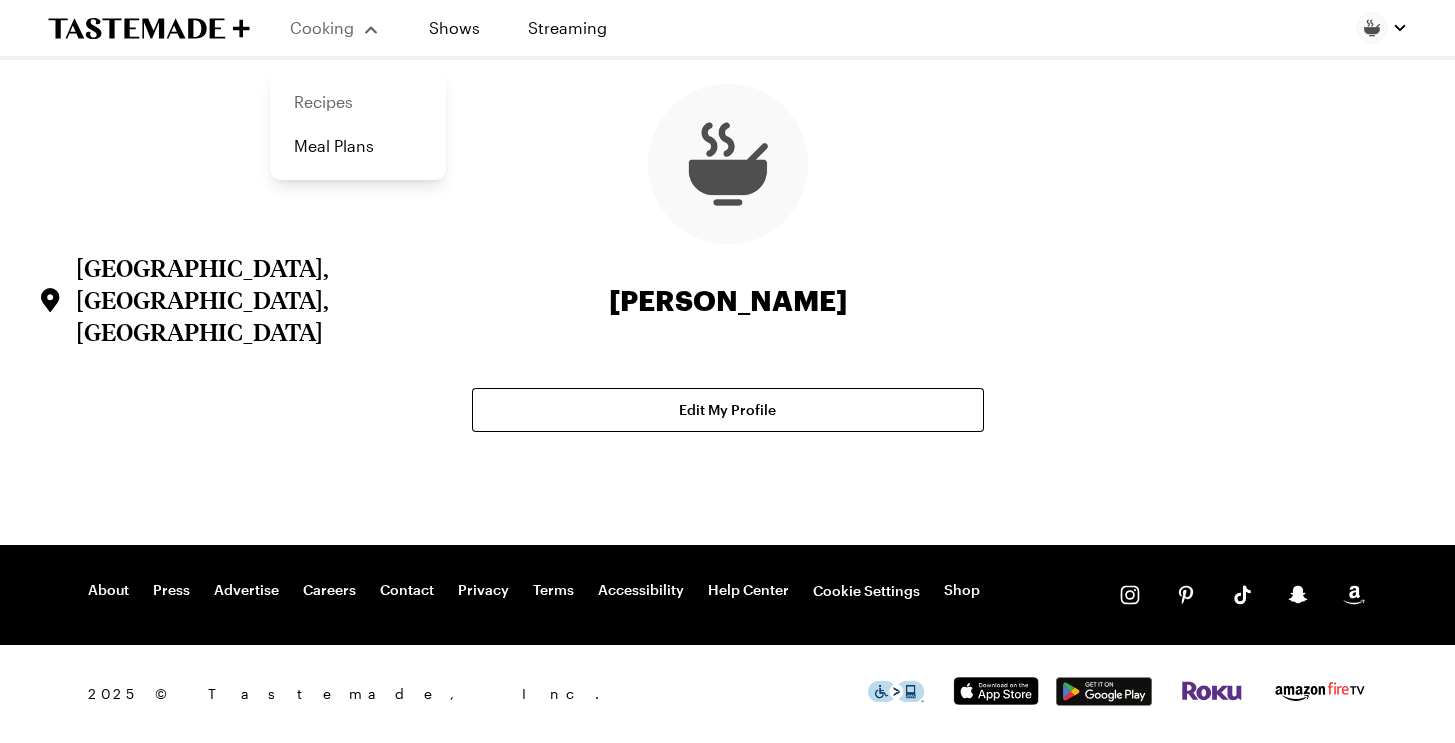 click on "Recipes" at bounding box center (358, 102) 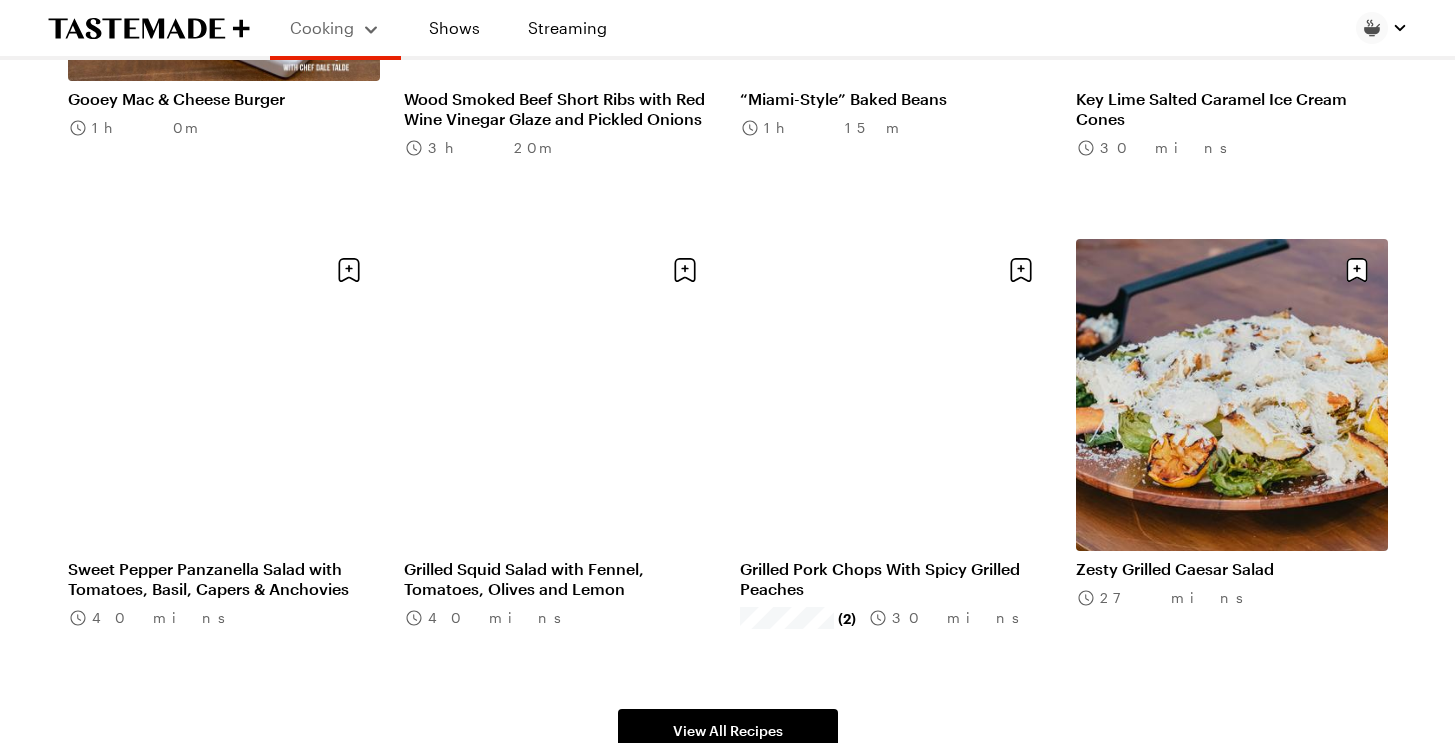 scroll, scrollTop: 1059, scrollLeft: 0, axis: vertical 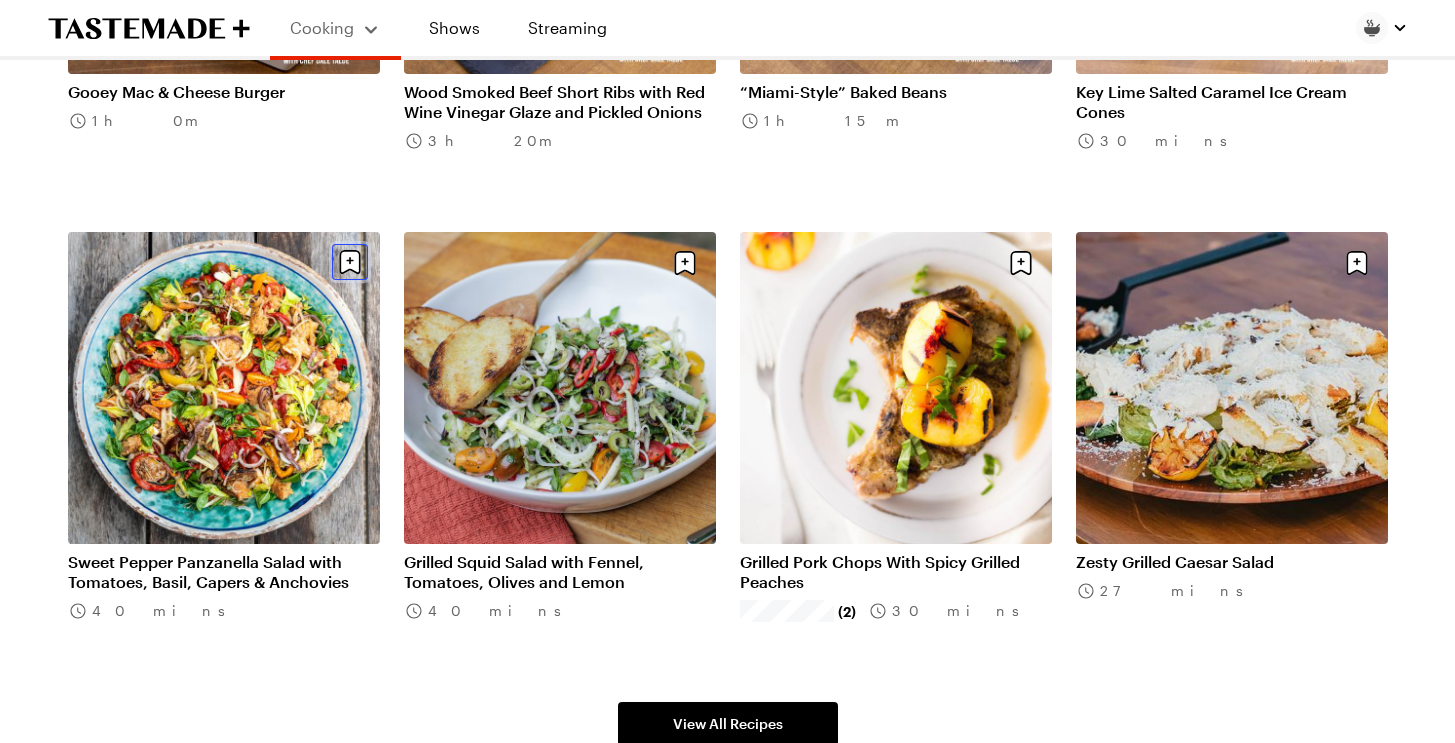 click 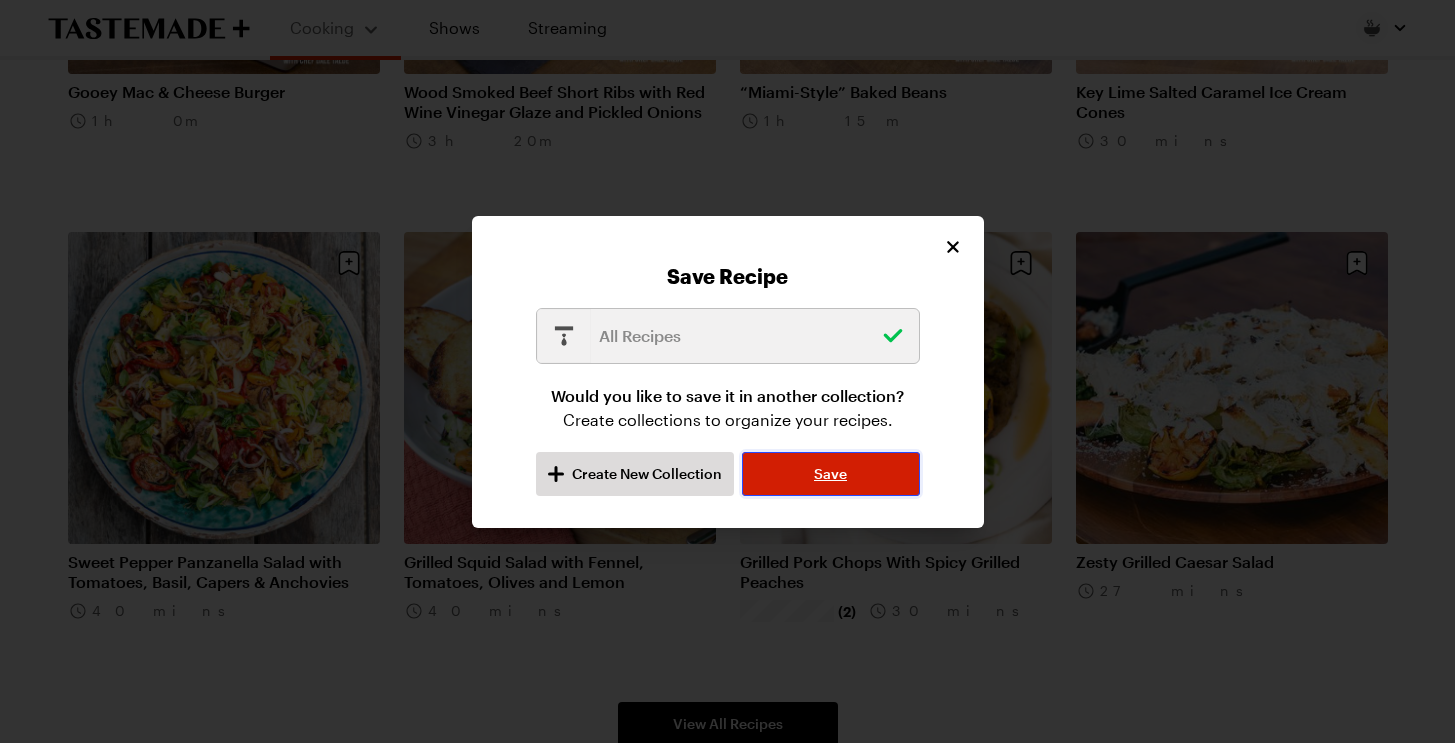 click on "Save" at bounding box center (830, 474) 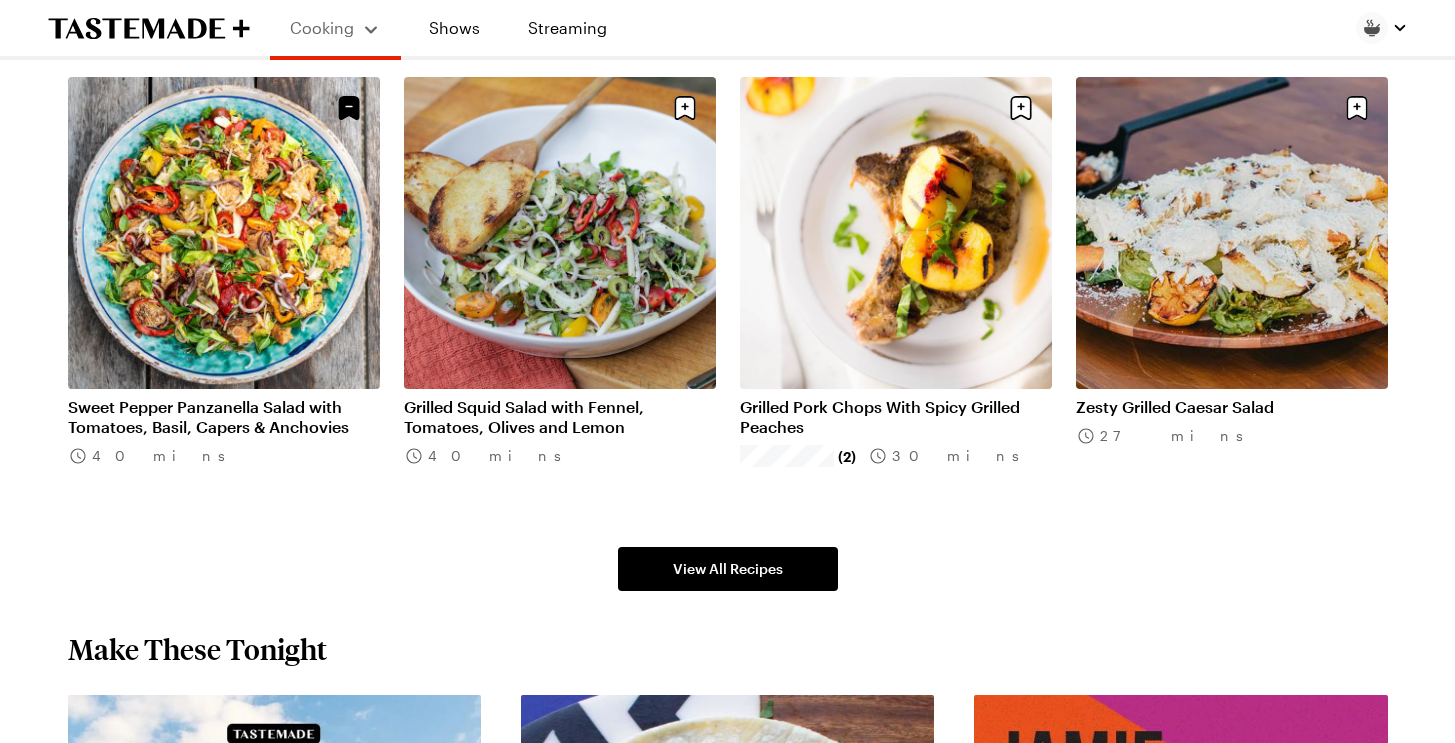 scroll, scrollTop: 1216, scrollLeft: 0, axis: vertical 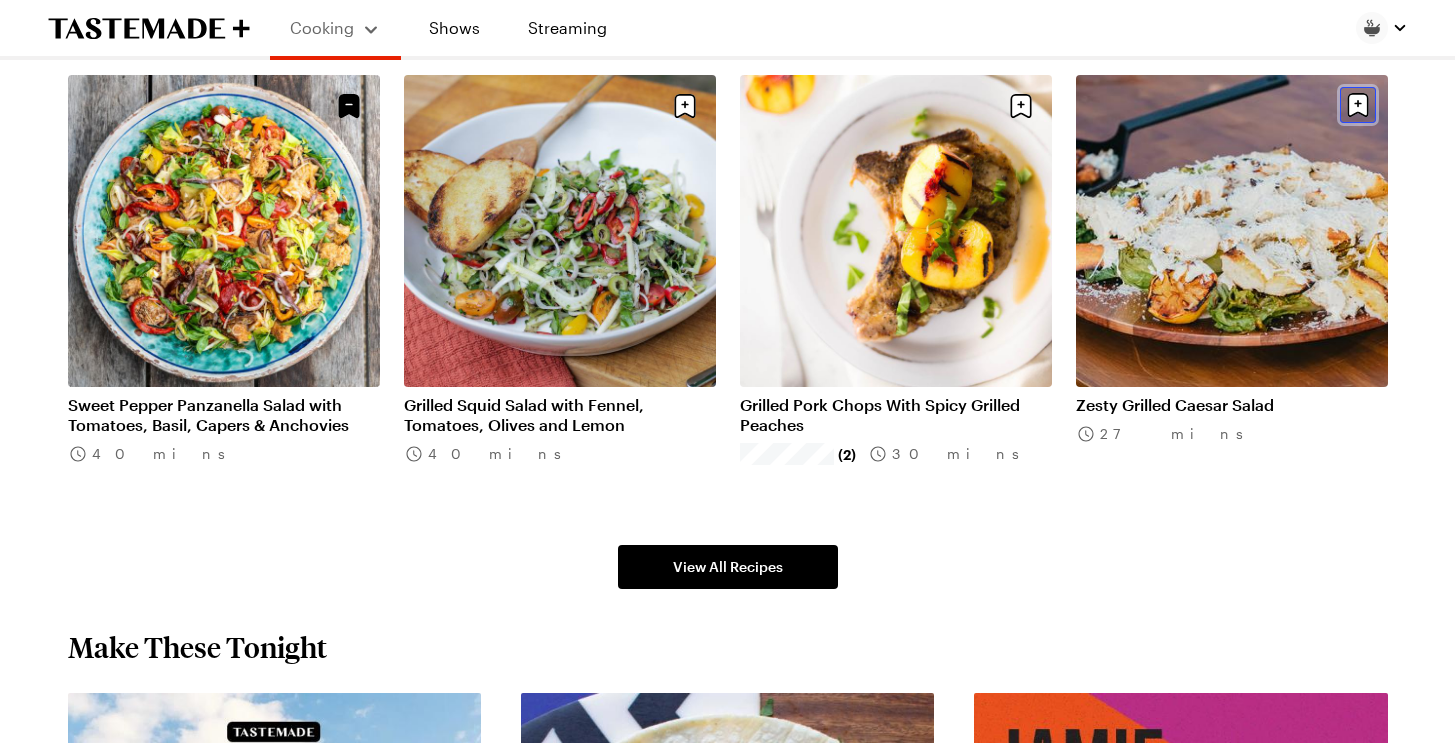 click 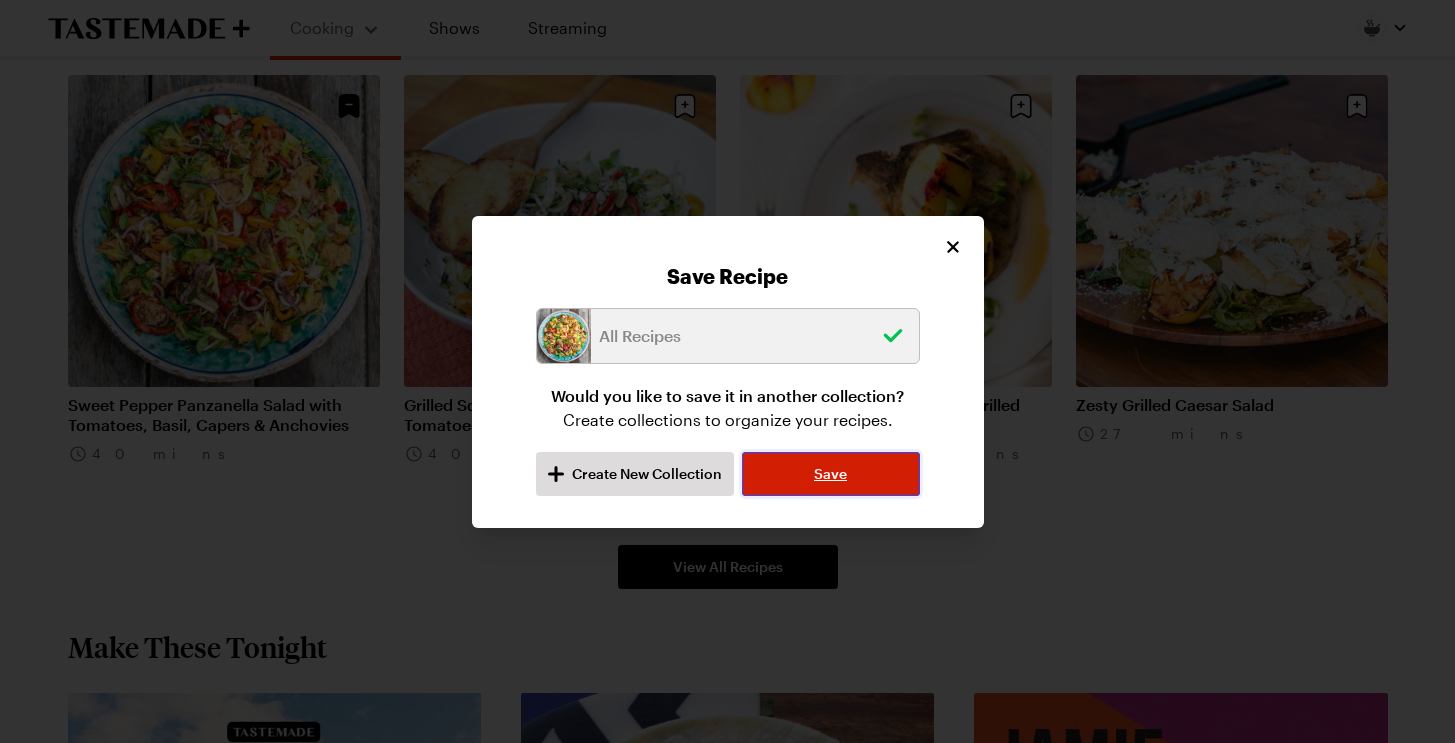 click on "Save" at bounding box center [830, 474] 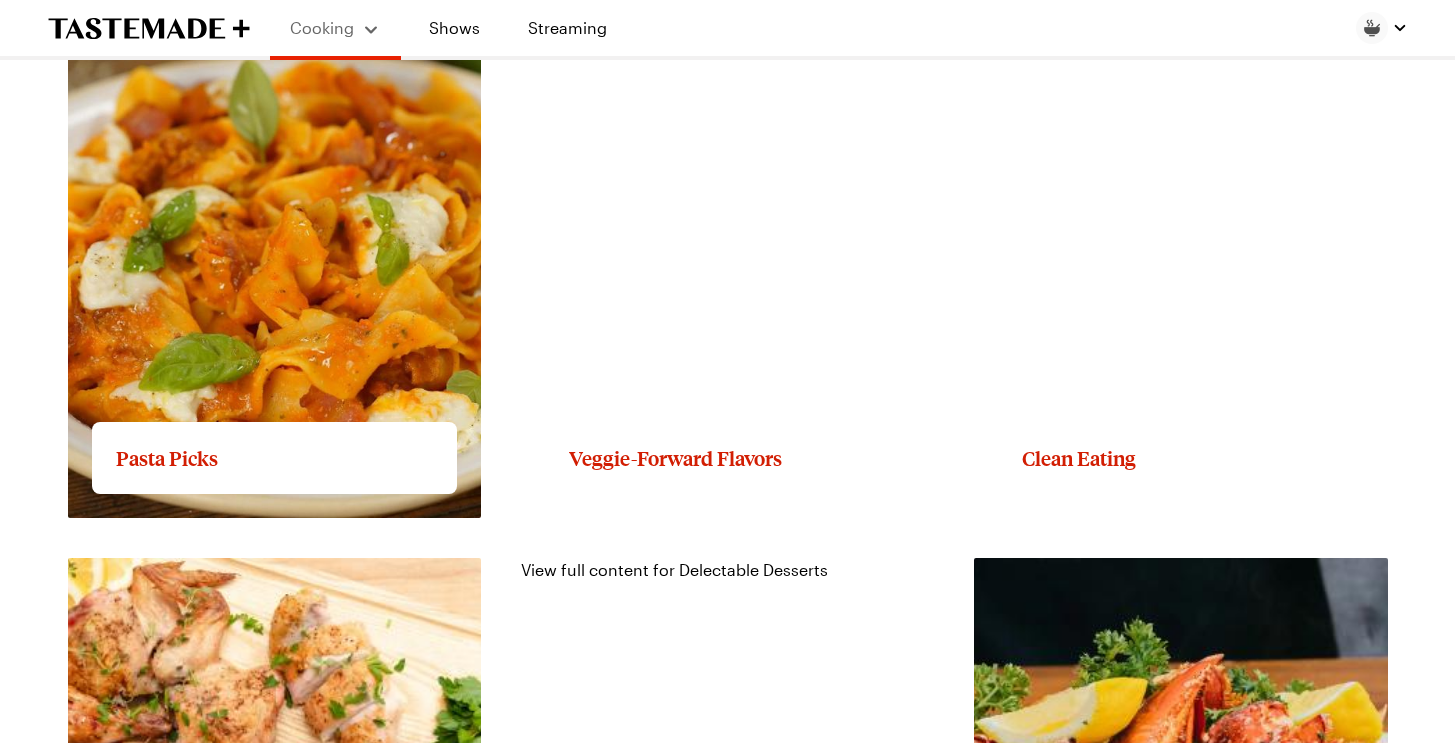 scroll, scrollTop: 2396, scrollLeft: 0, axis: vertical 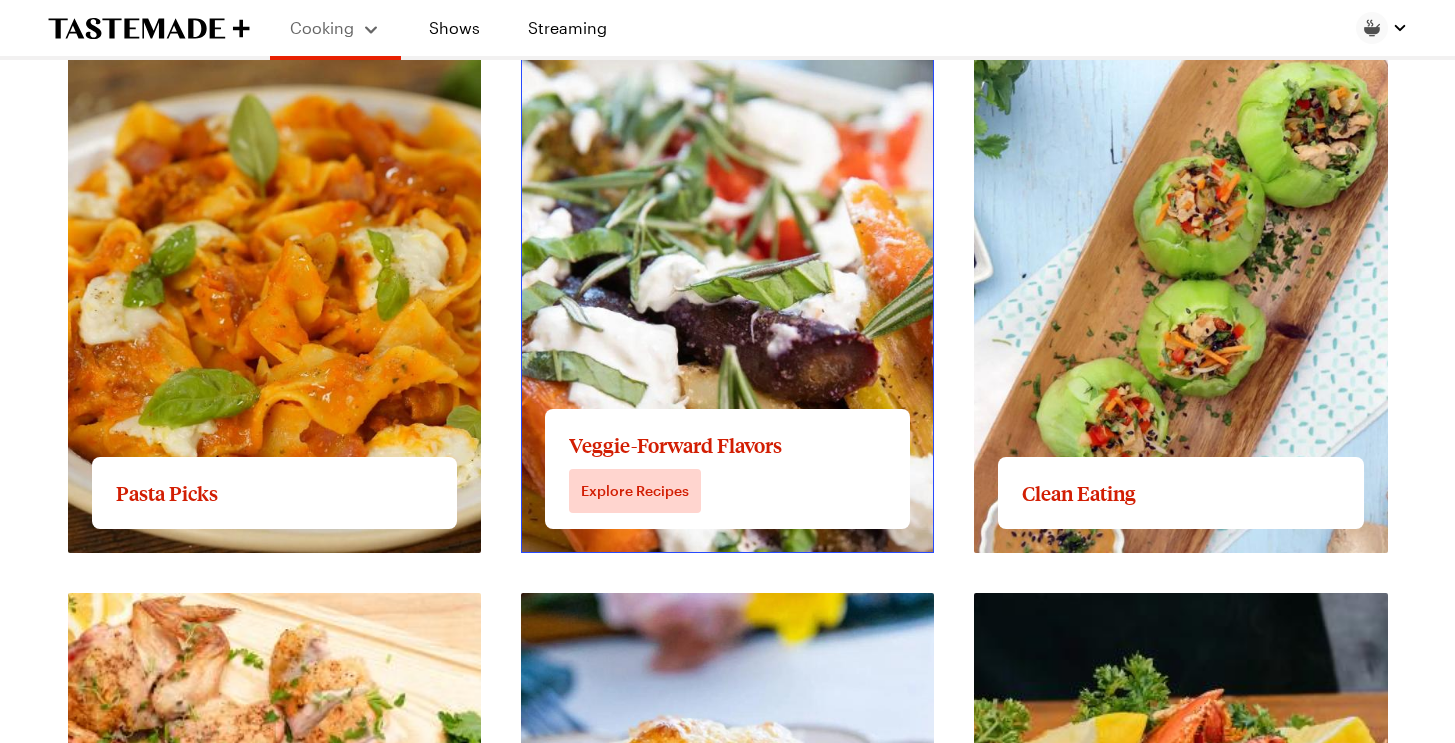 click on "View full content for Veggie-Forward Flavors" at bounding box center (689, 64) 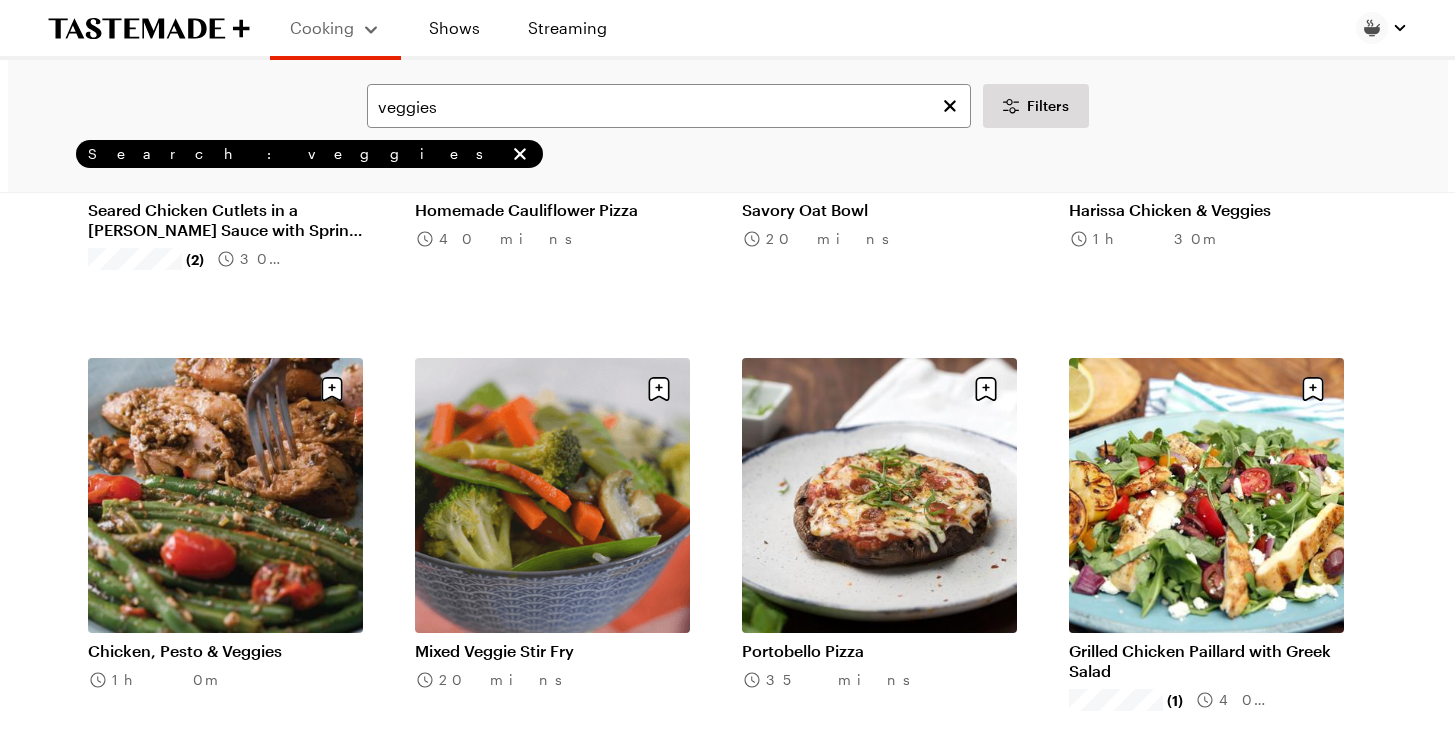 scroll, scrollTop: 1300, scrollLeft: 0, axis: vertical 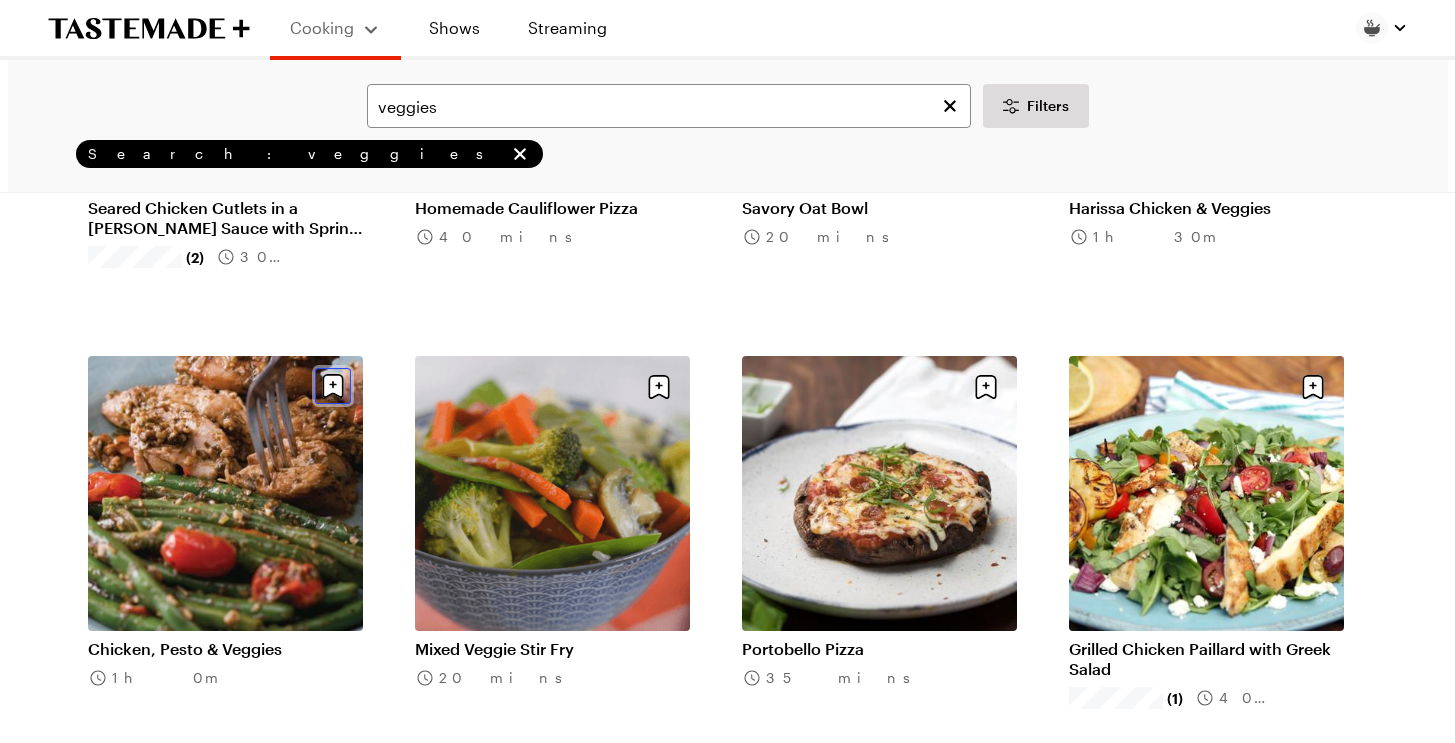 click 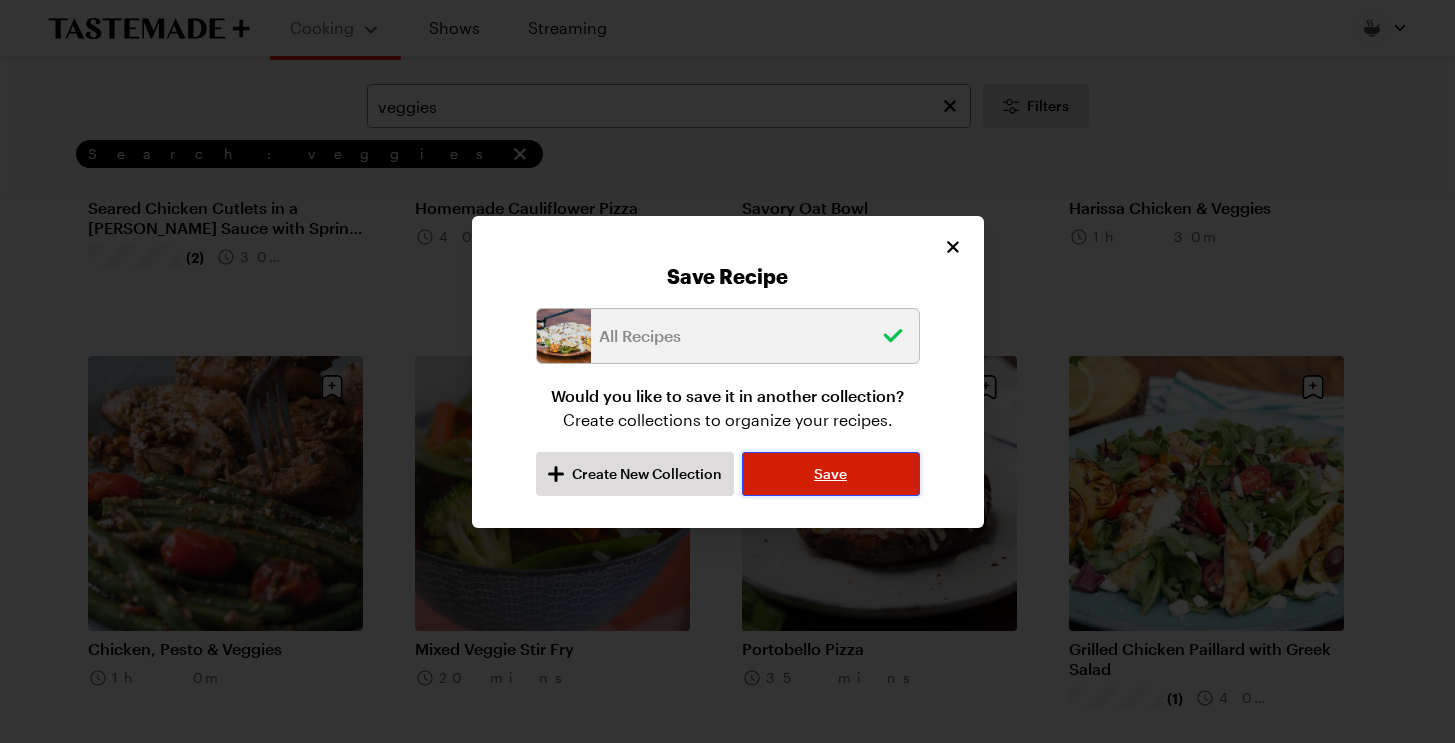 click on "Save" at bounding box center (830, 474) 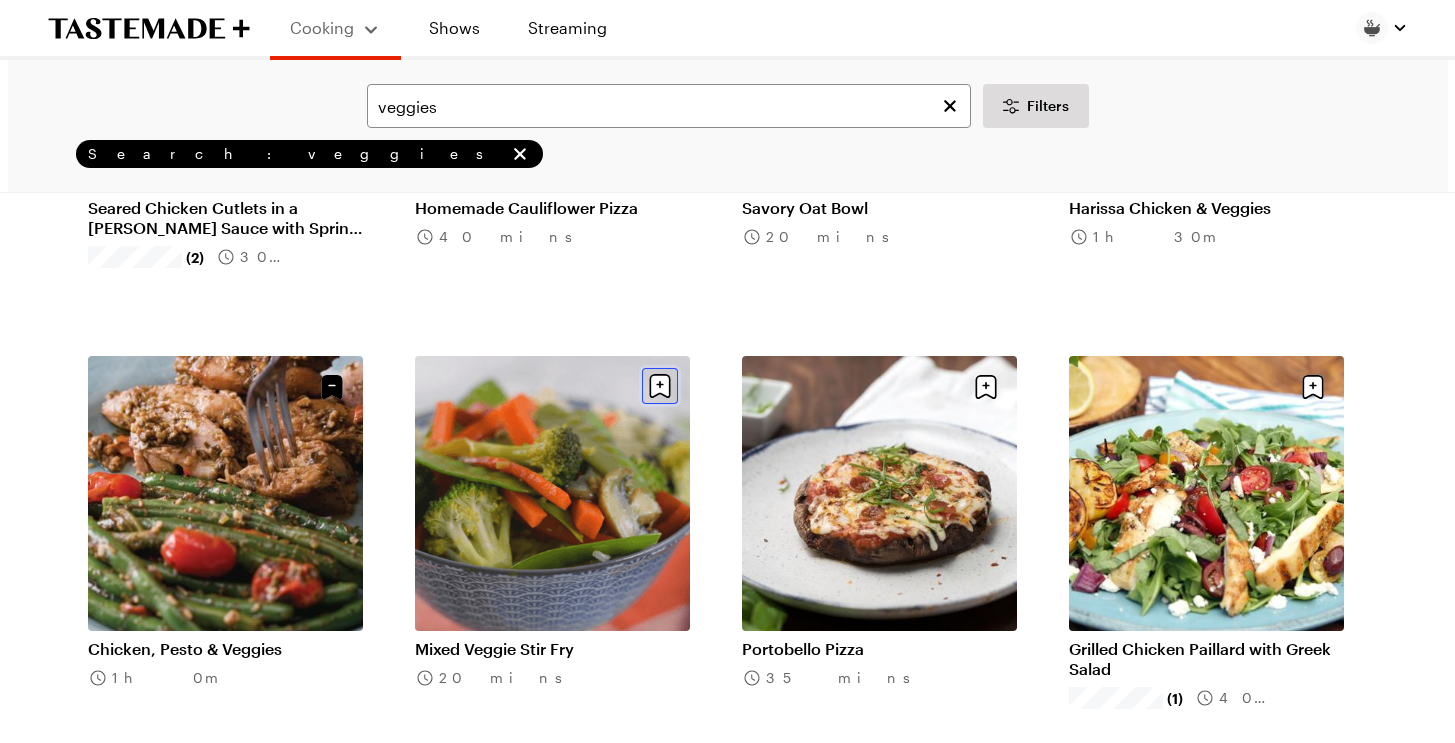 click 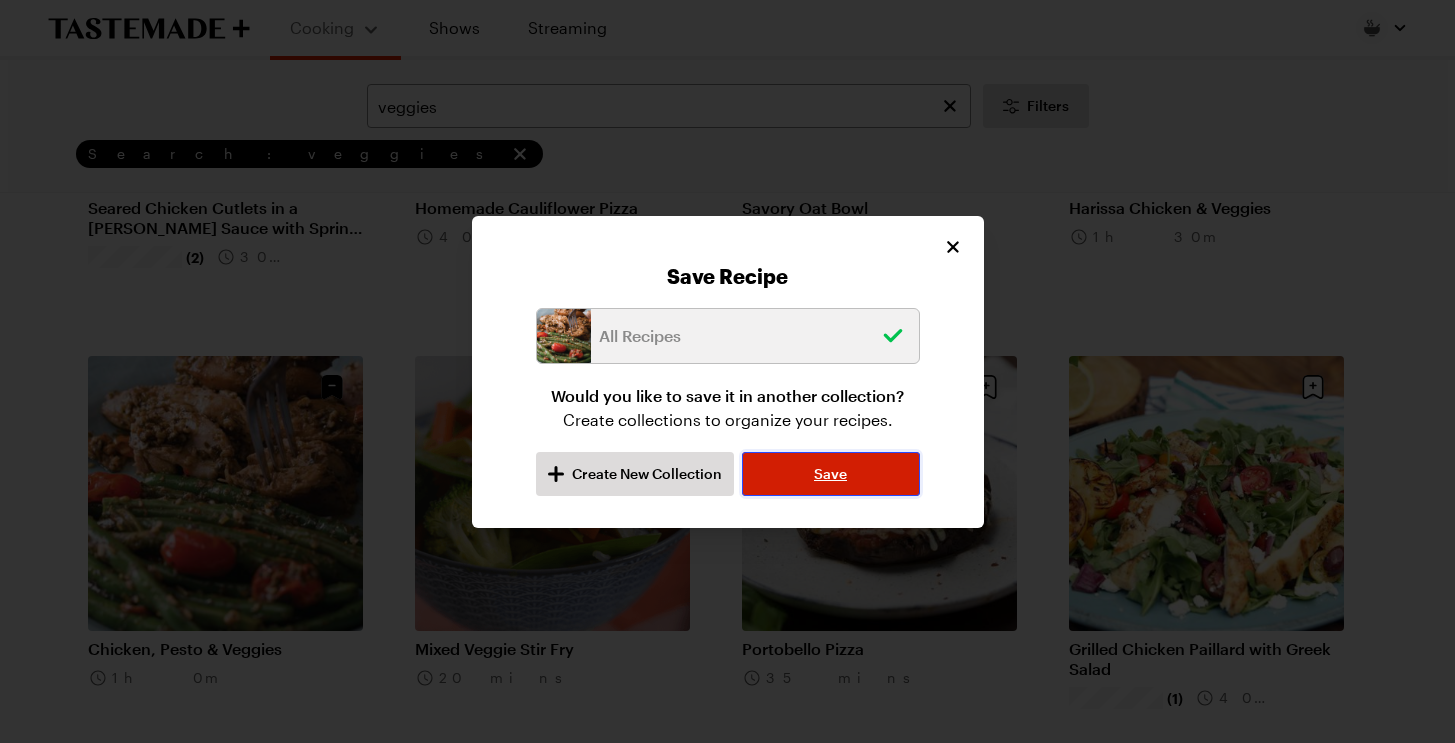 click on "Save" at bounding box center (830, 474) 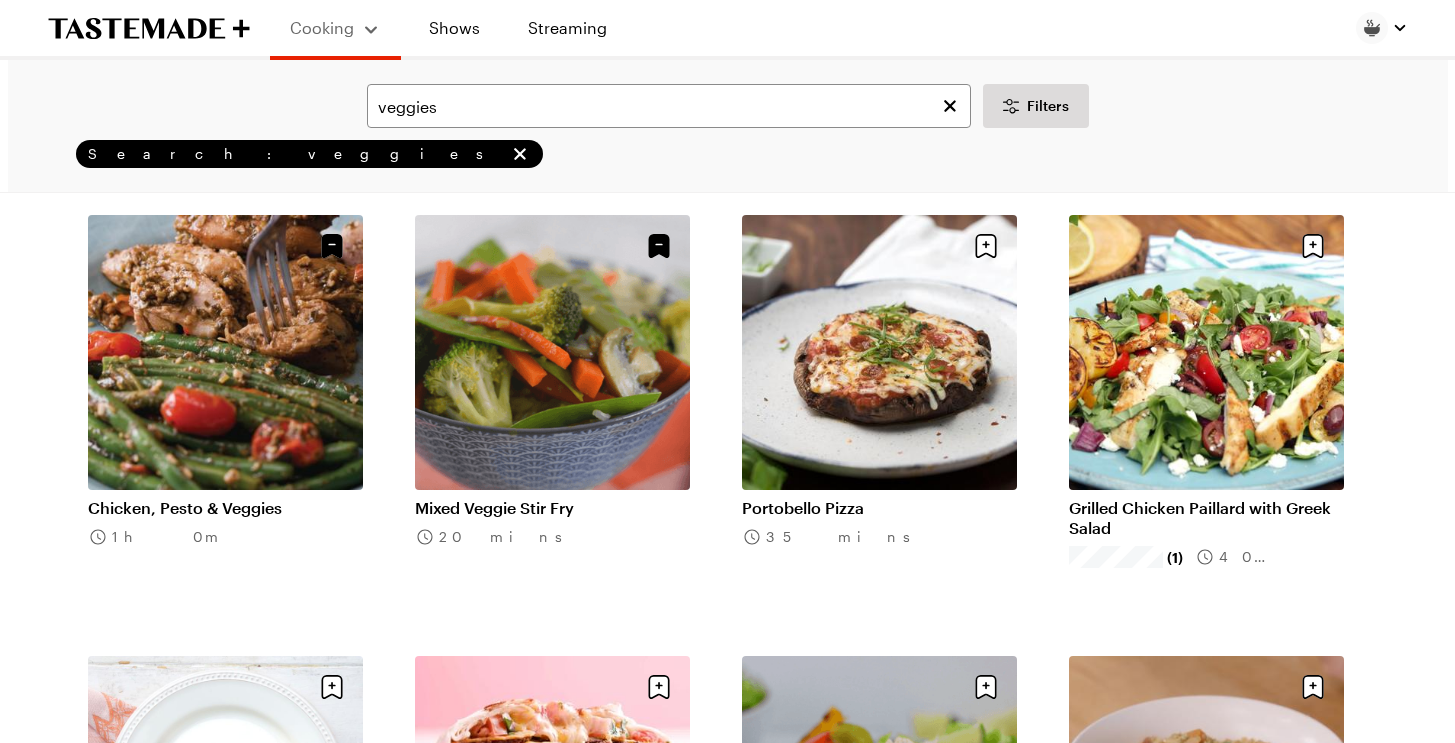 scroll, scrollTop: 1474, scrollLeft: 0, axis: vertical 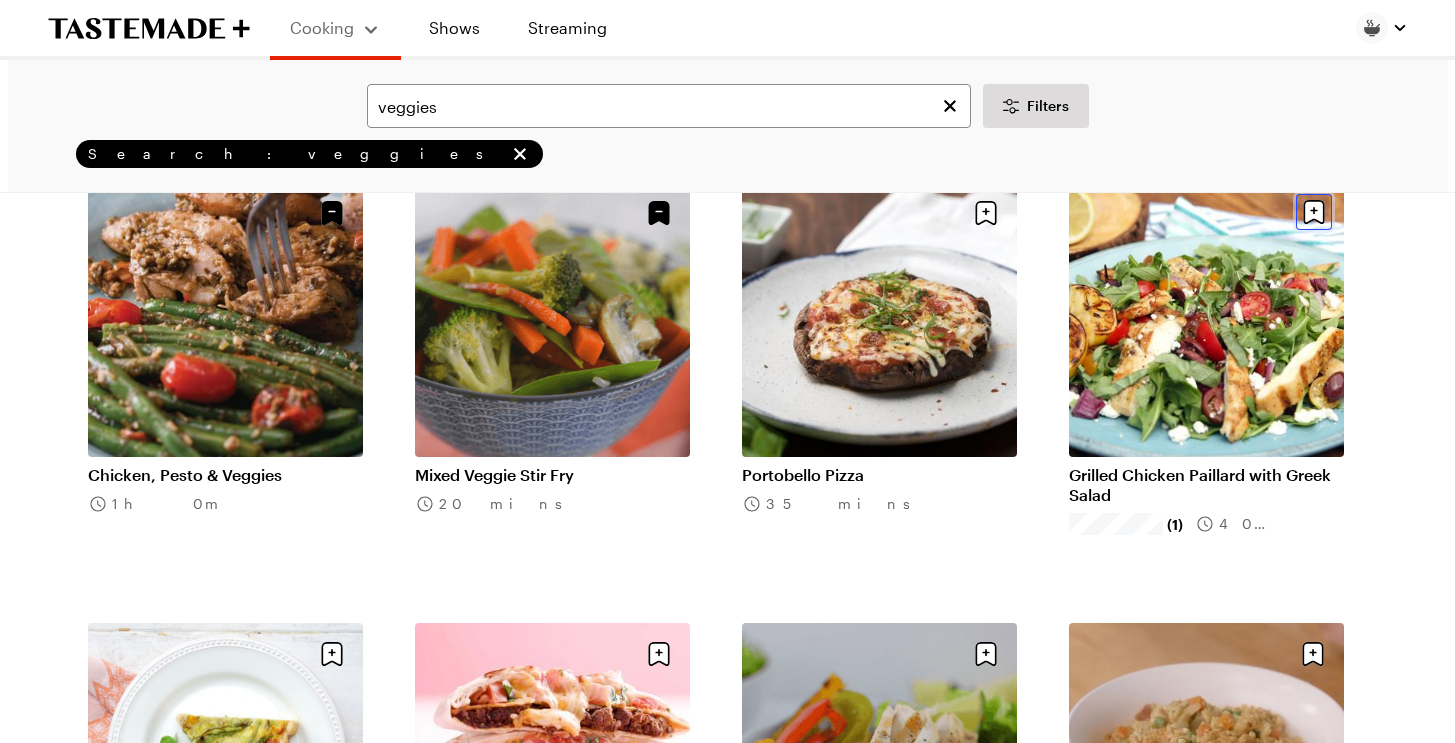click 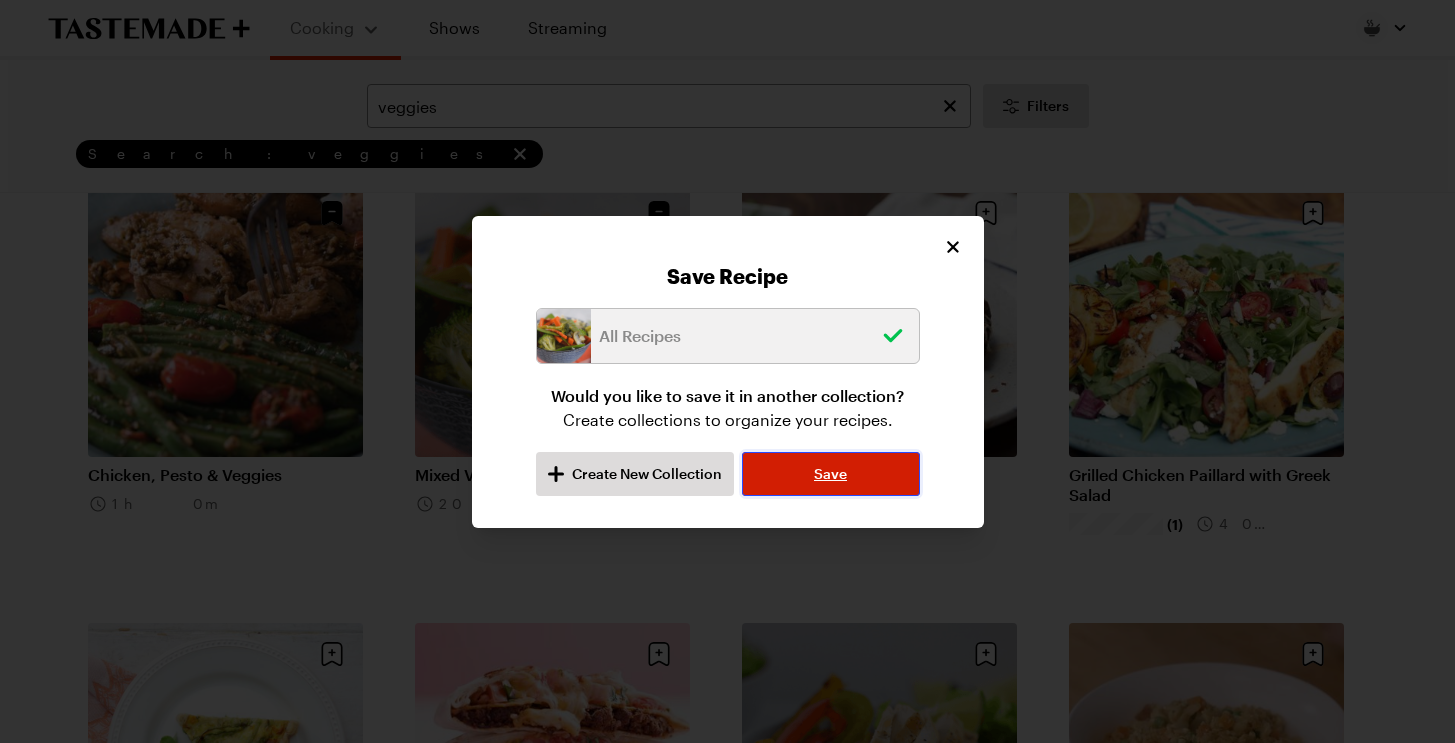 click on "Save" at bounding box center (830, 474) 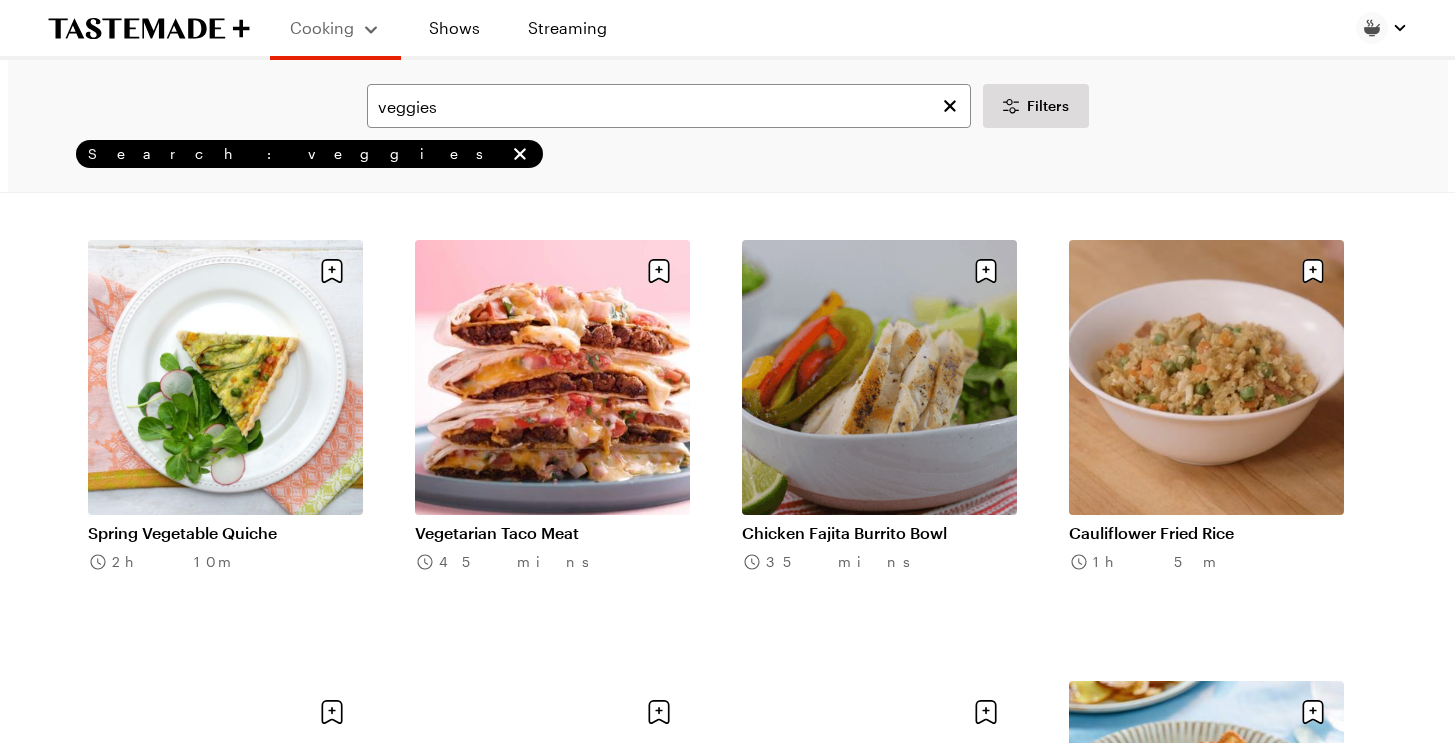 scroll, scrollTop: 1855, scrollLeft: 0, axis: vertical 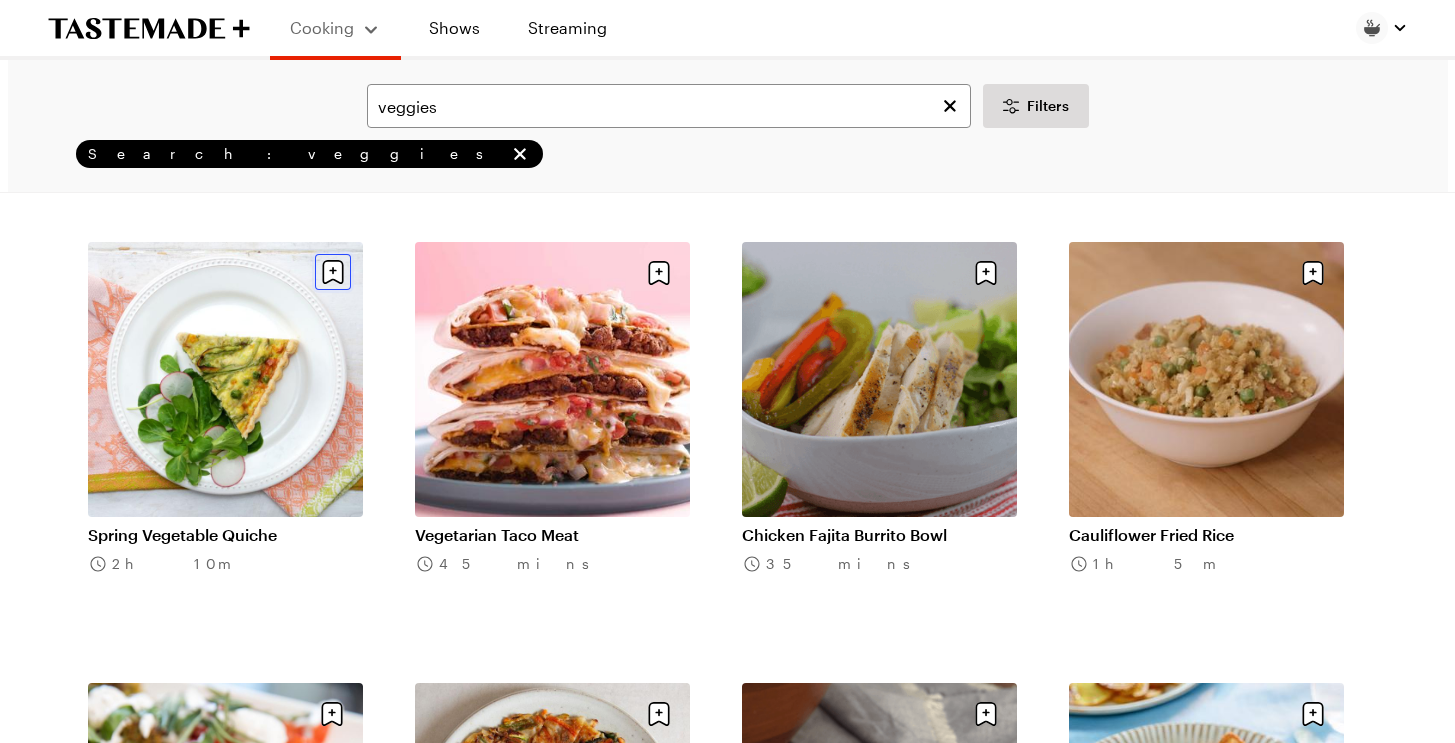 click 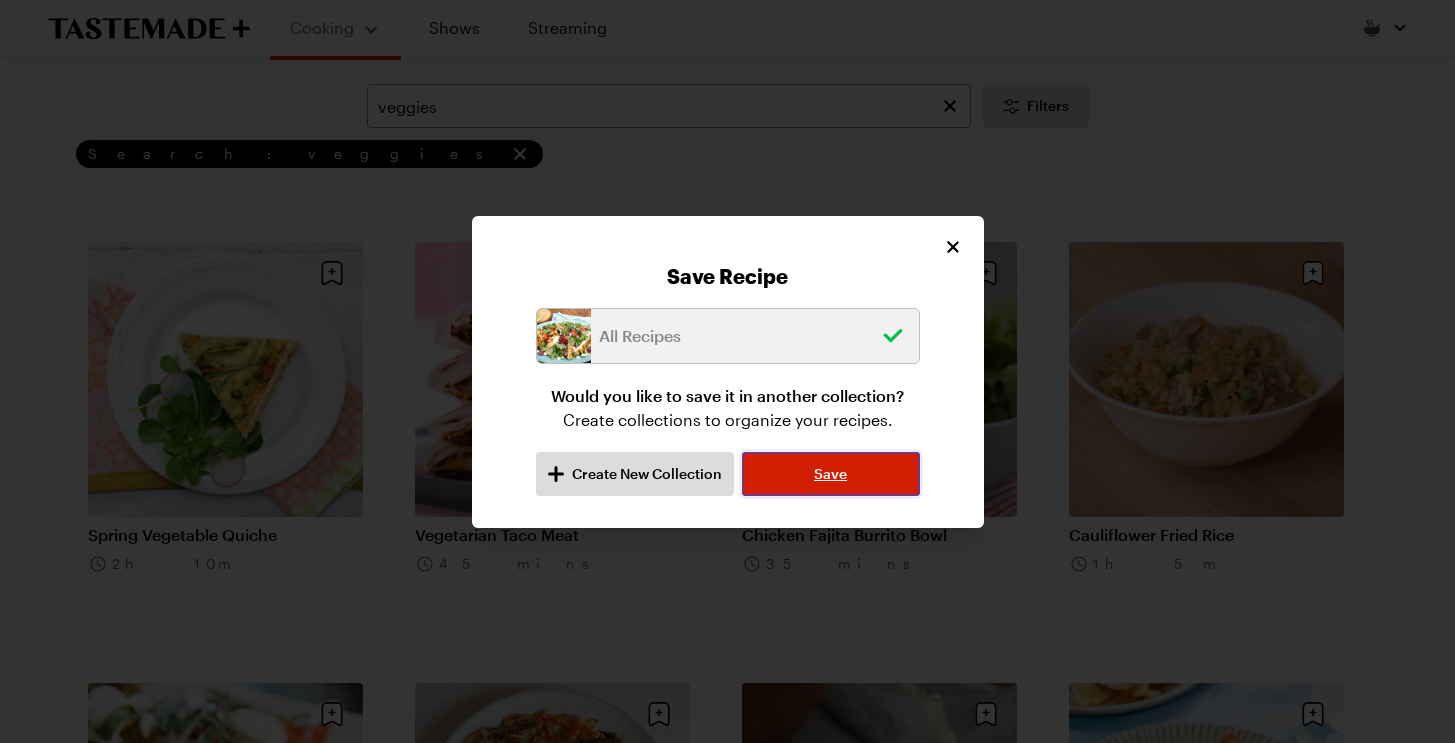 click on "Save" at bounding box center [830, 474] 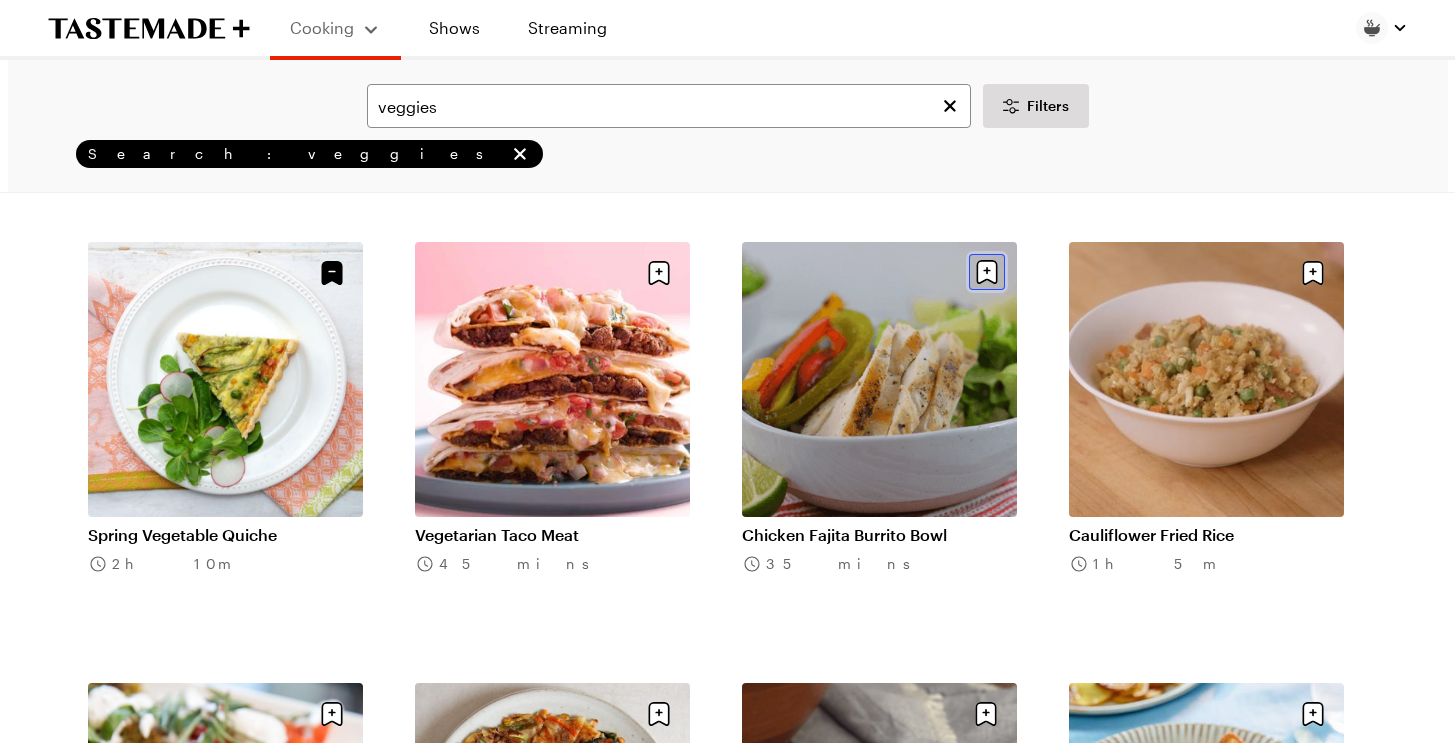 click 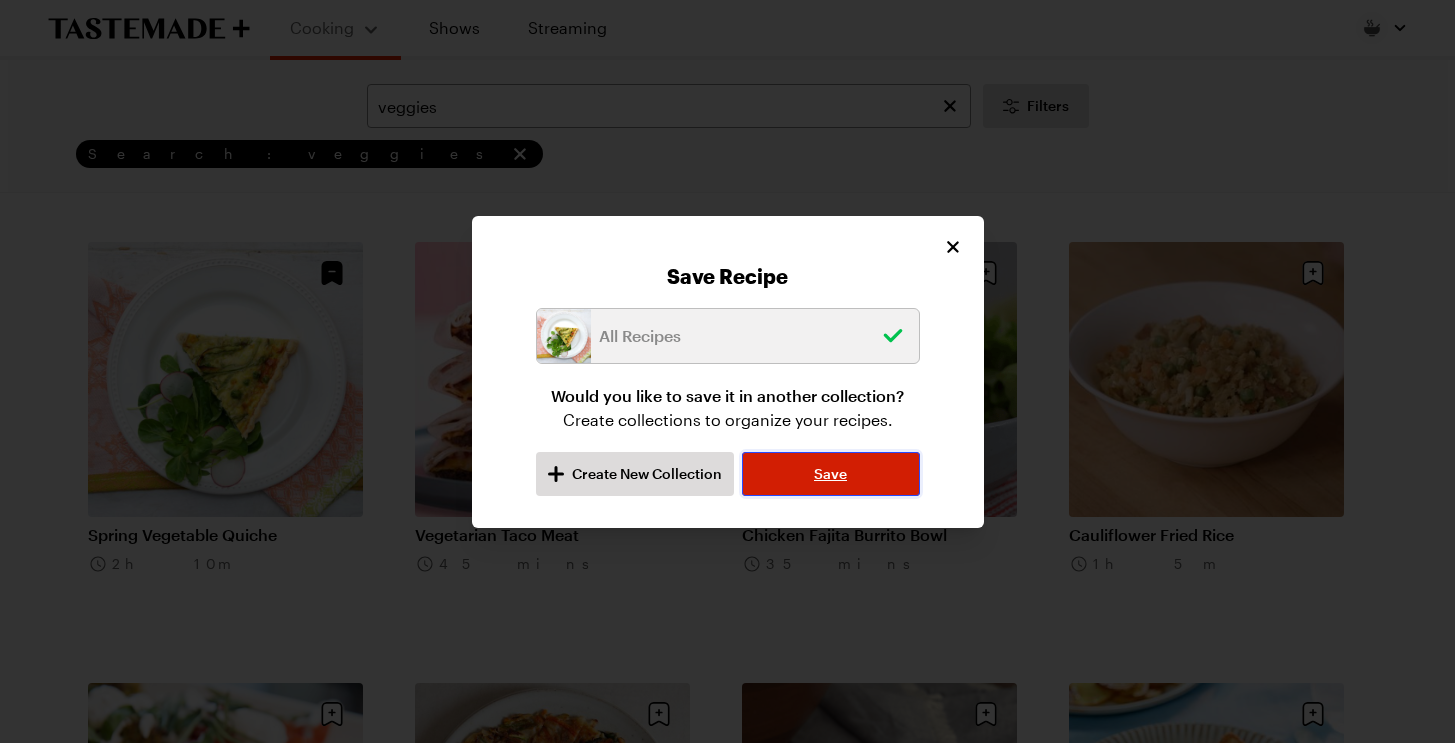 click on "Save" at bounding box center (830, 474) 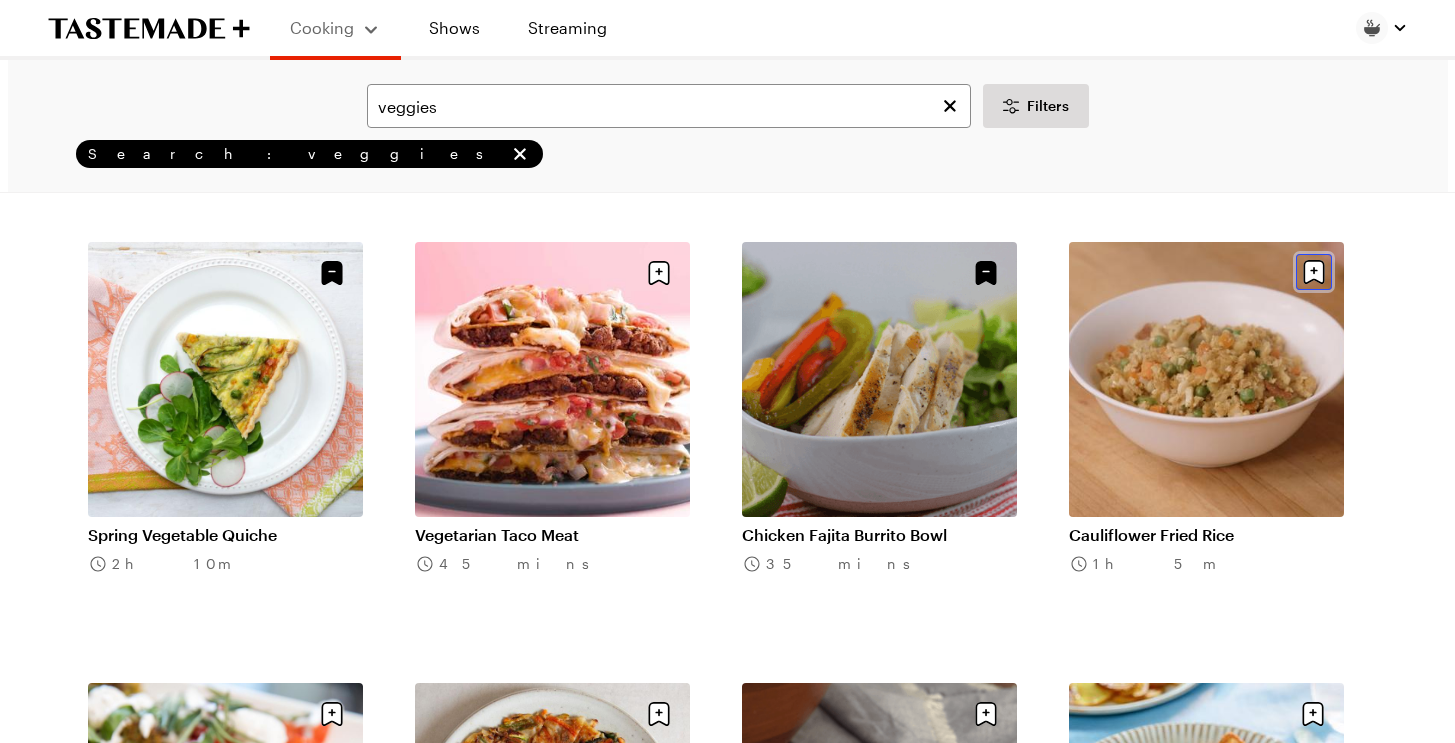 click 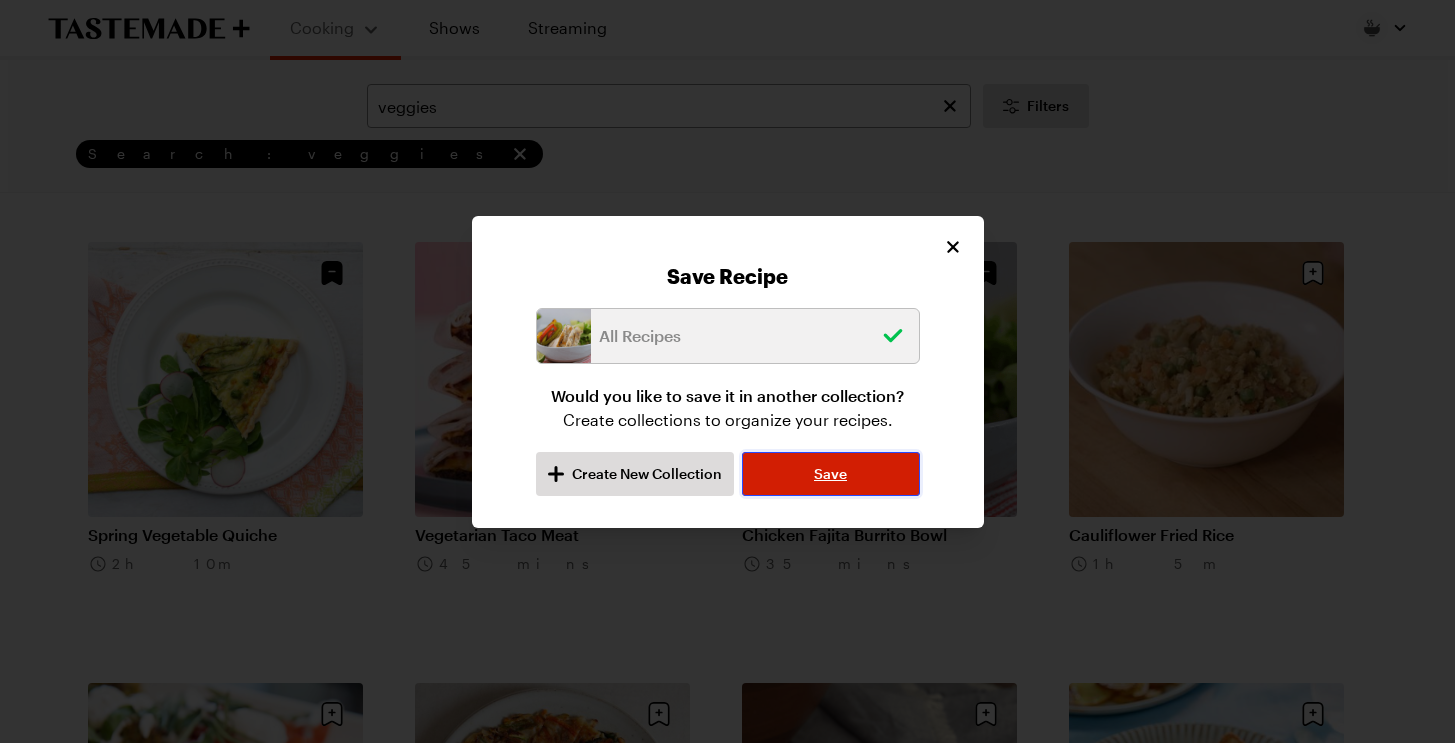 click on "Save" at bounding box center (830, 474) 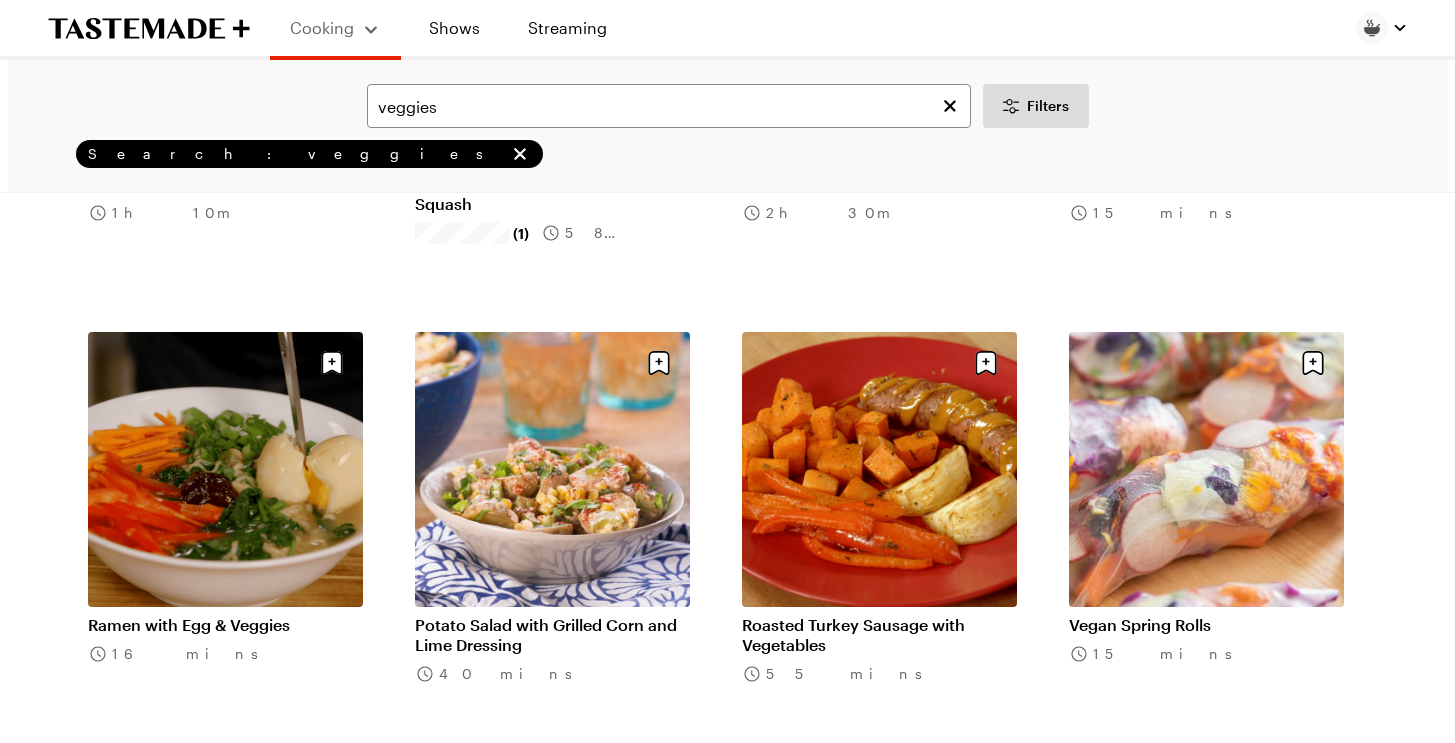 scroll, scrollTop: 3991, scrollLeft: 0, axis: vertical 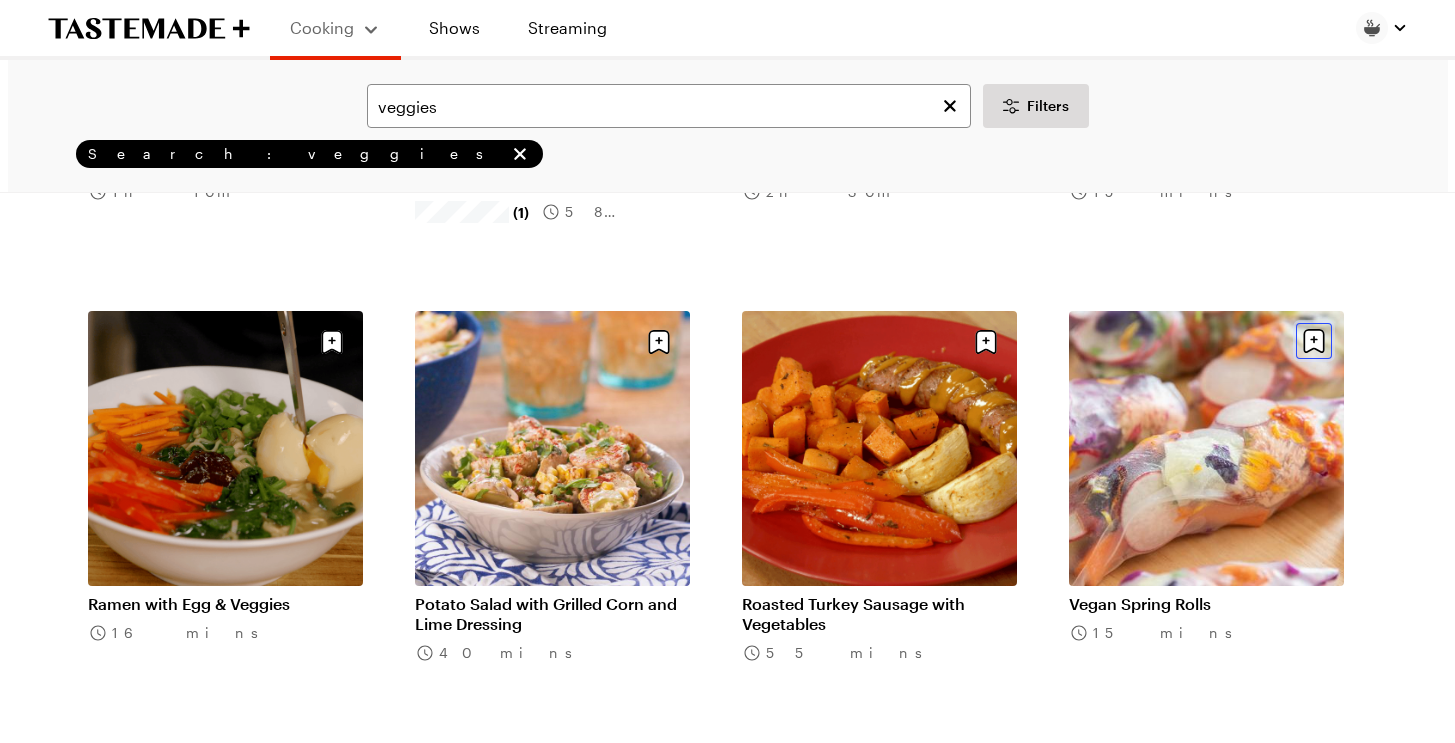 click 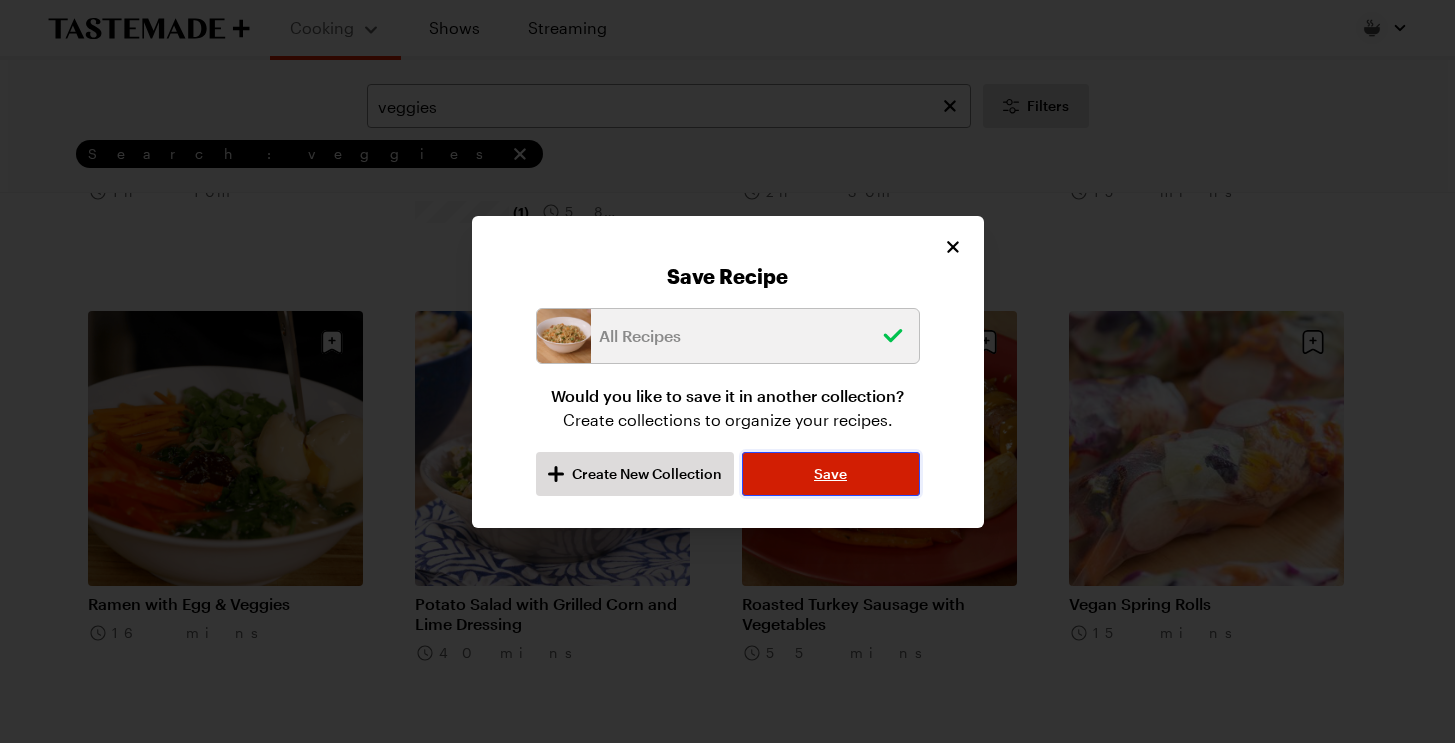 click on "Save" at bounding box center [830, 474] 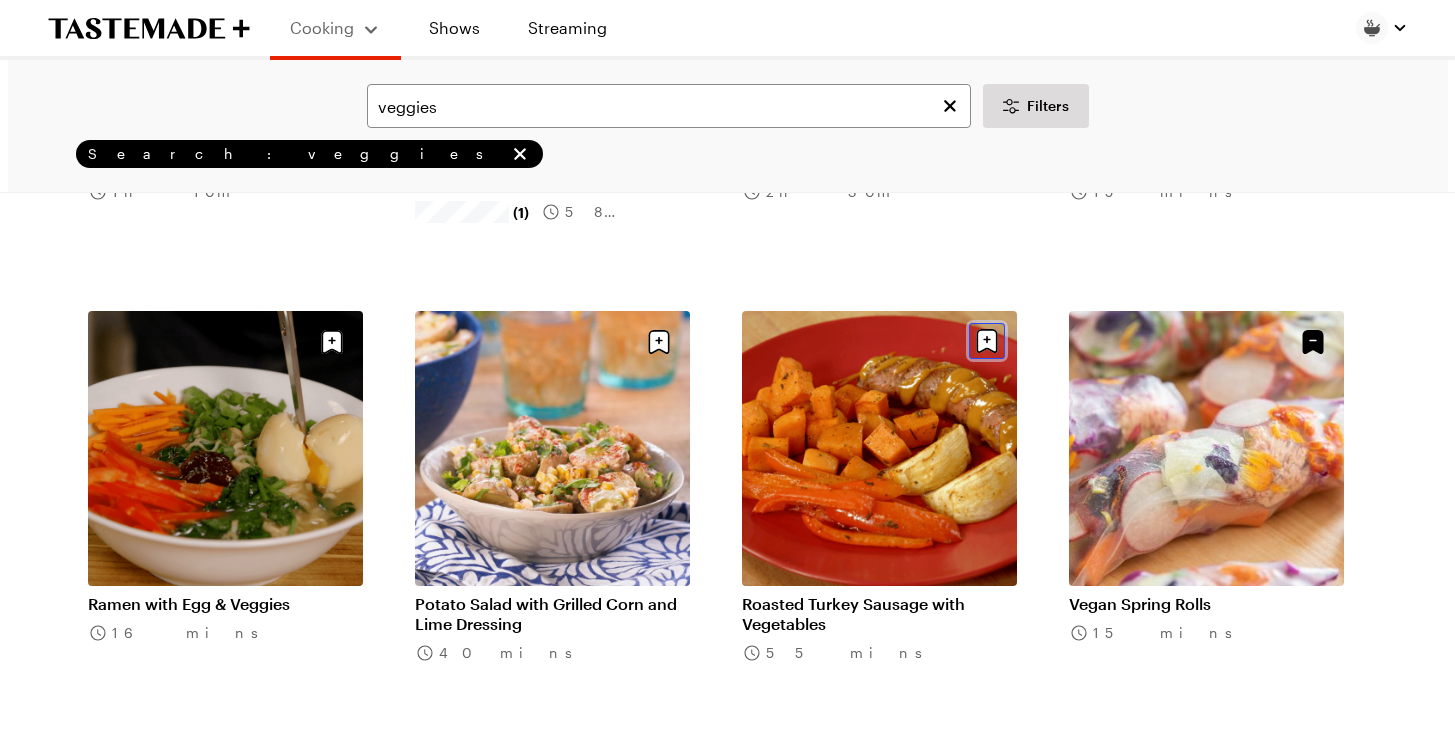 click 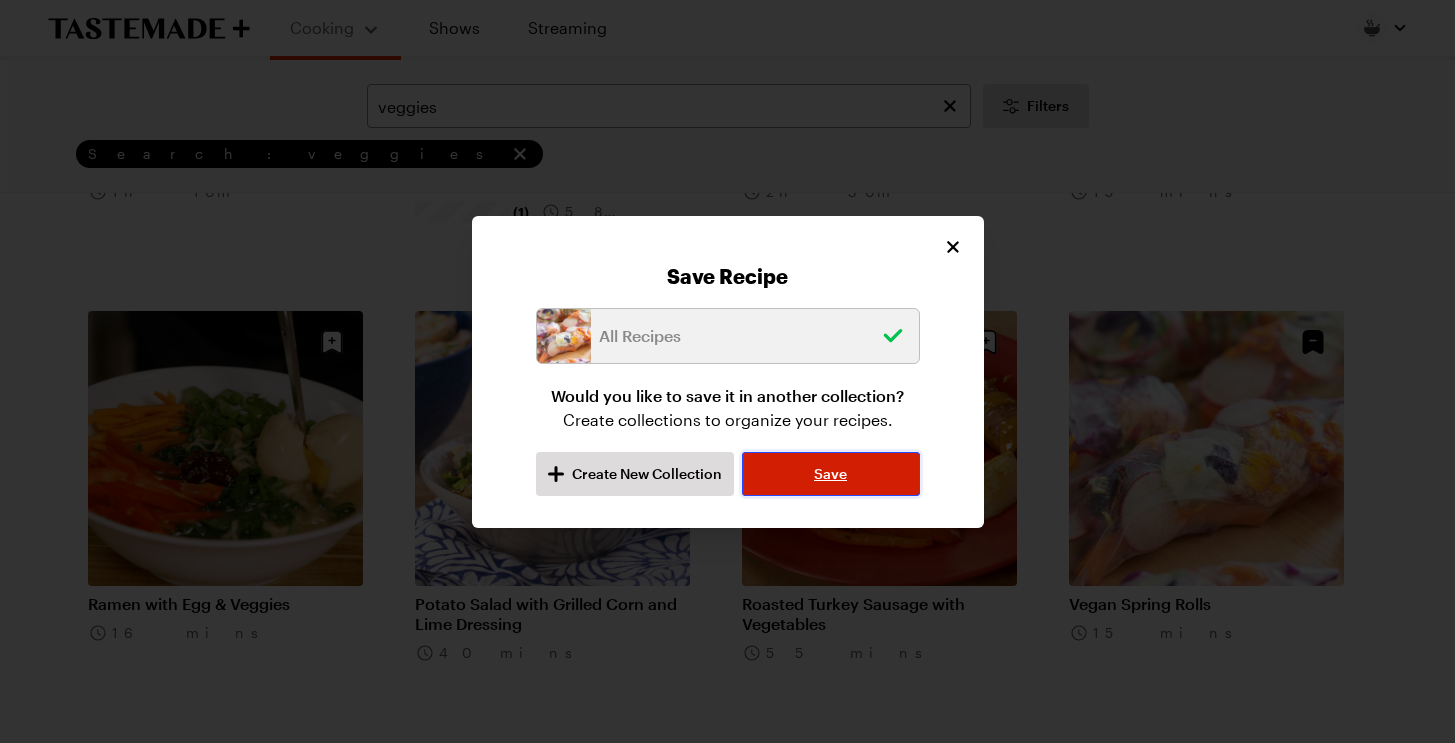click on "Save" at bounding box center [830, 474] 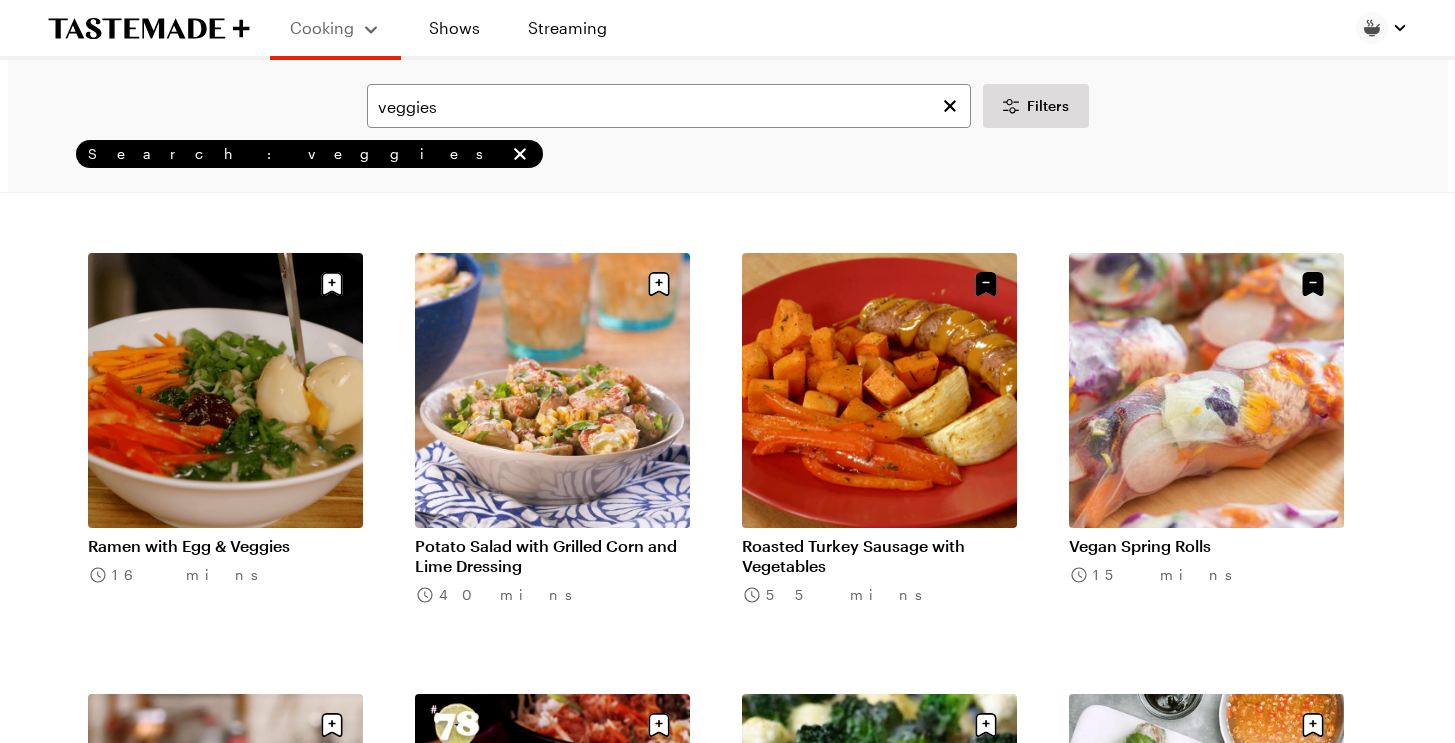 scroll, scrollTop: 4055, scrollLeft: 0, axis: vertical 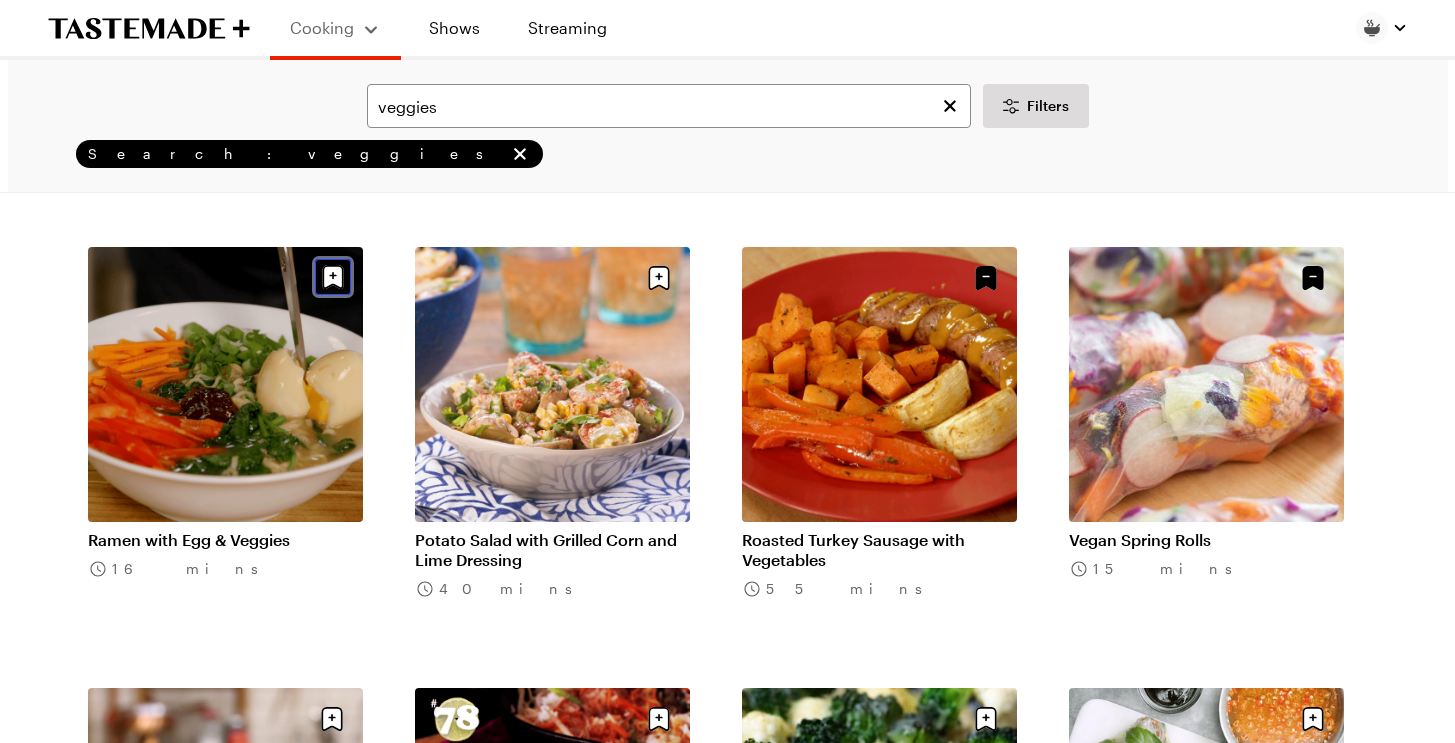 click 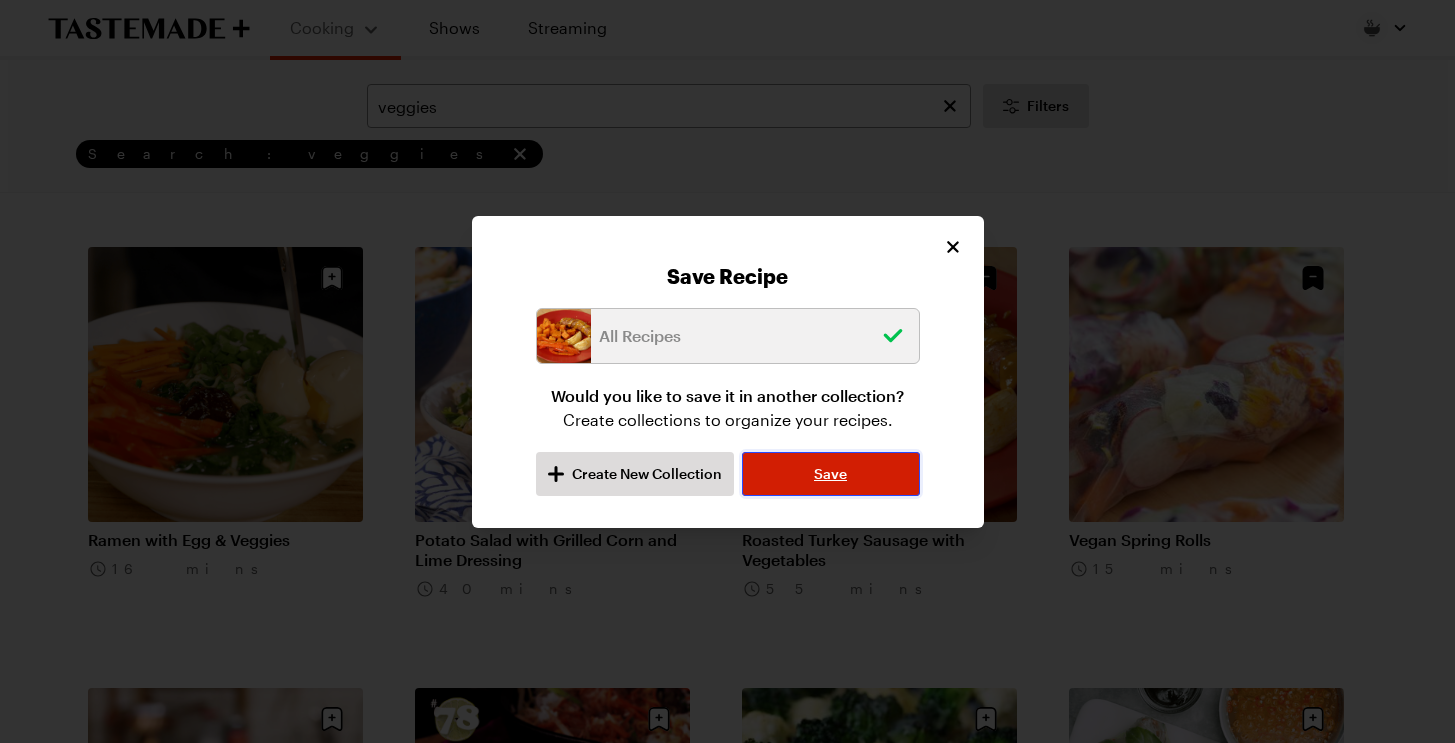 click on "Save" at bounding box center (830, 474) 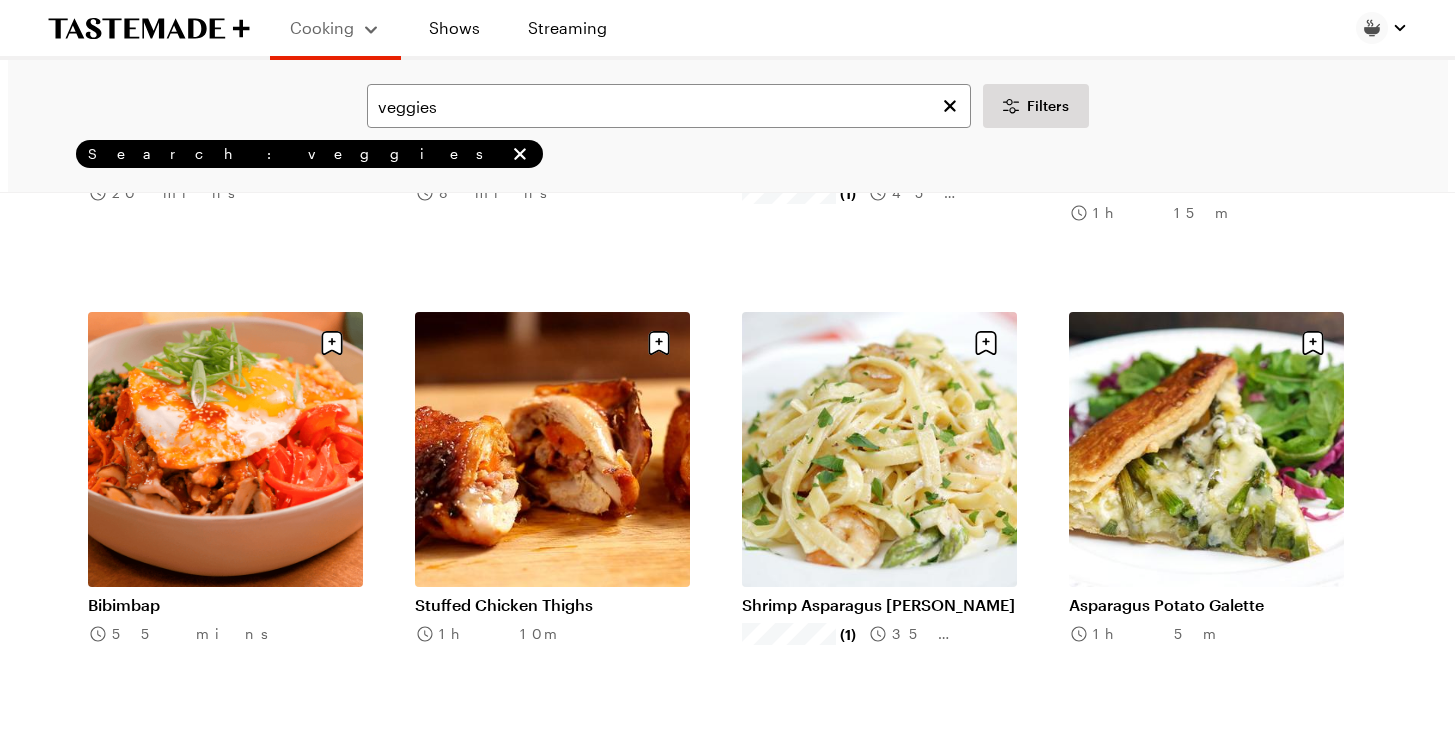 scroll, scrollTop: 4875, scrollLeft: 0, axis: vertical 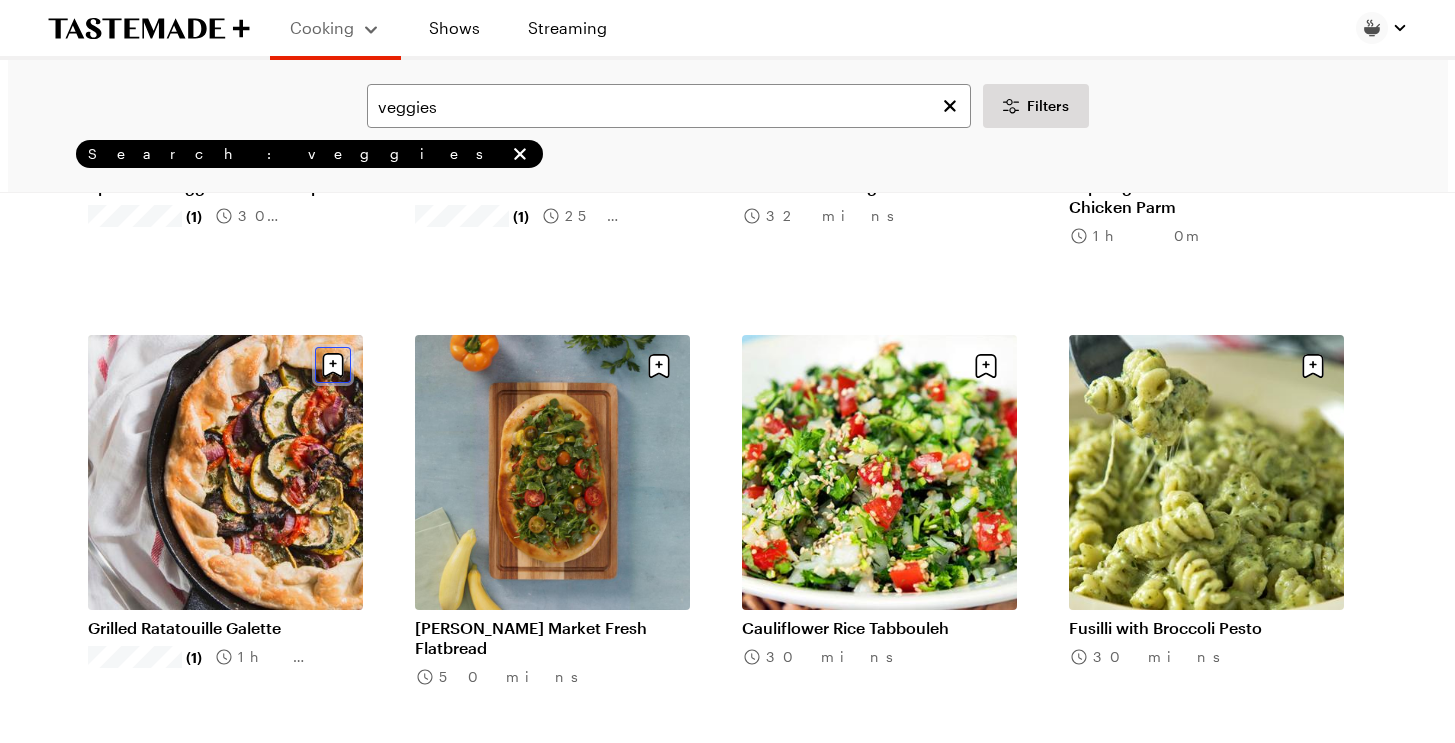 click 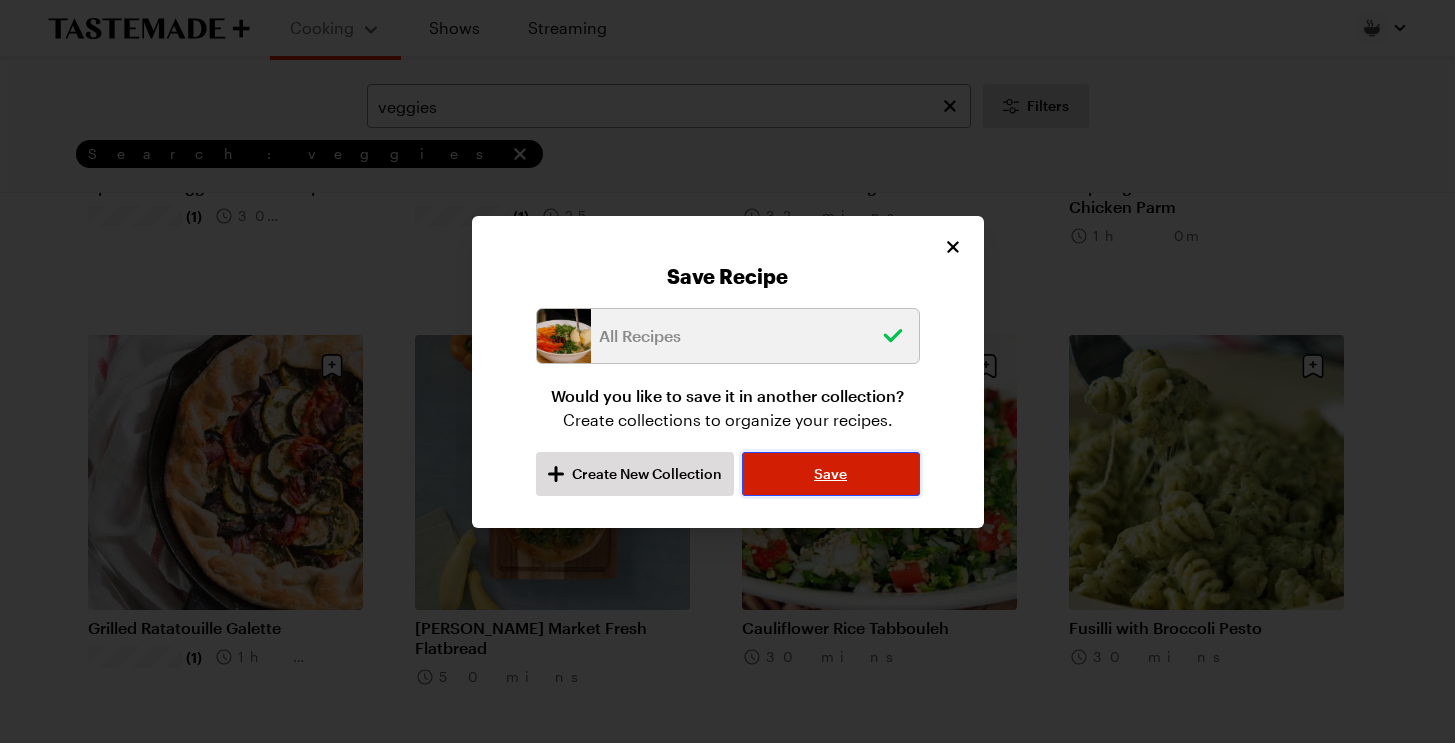 click on "Save" at bounding box center [830, 474] 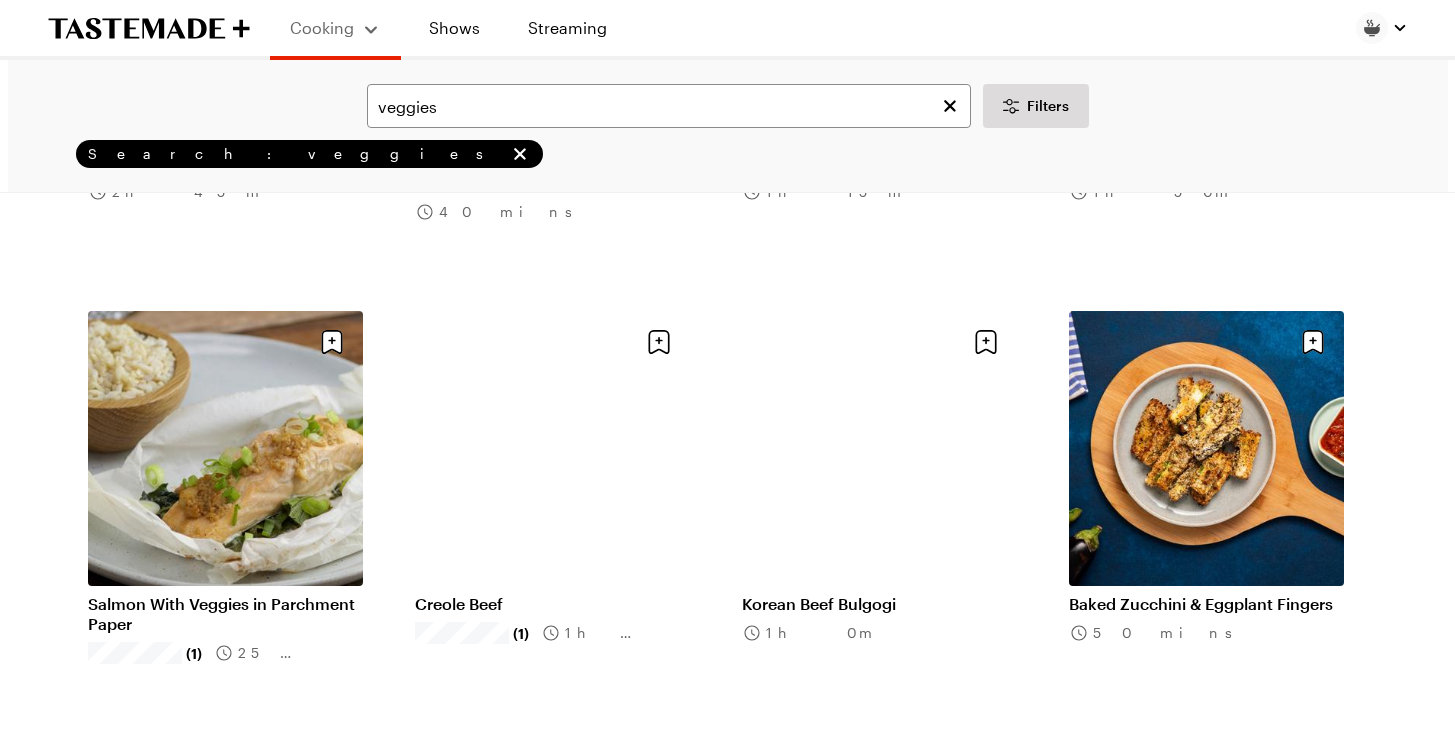 scroll, scrollTop: 7086, scrollLeft: 0, axis: vertical 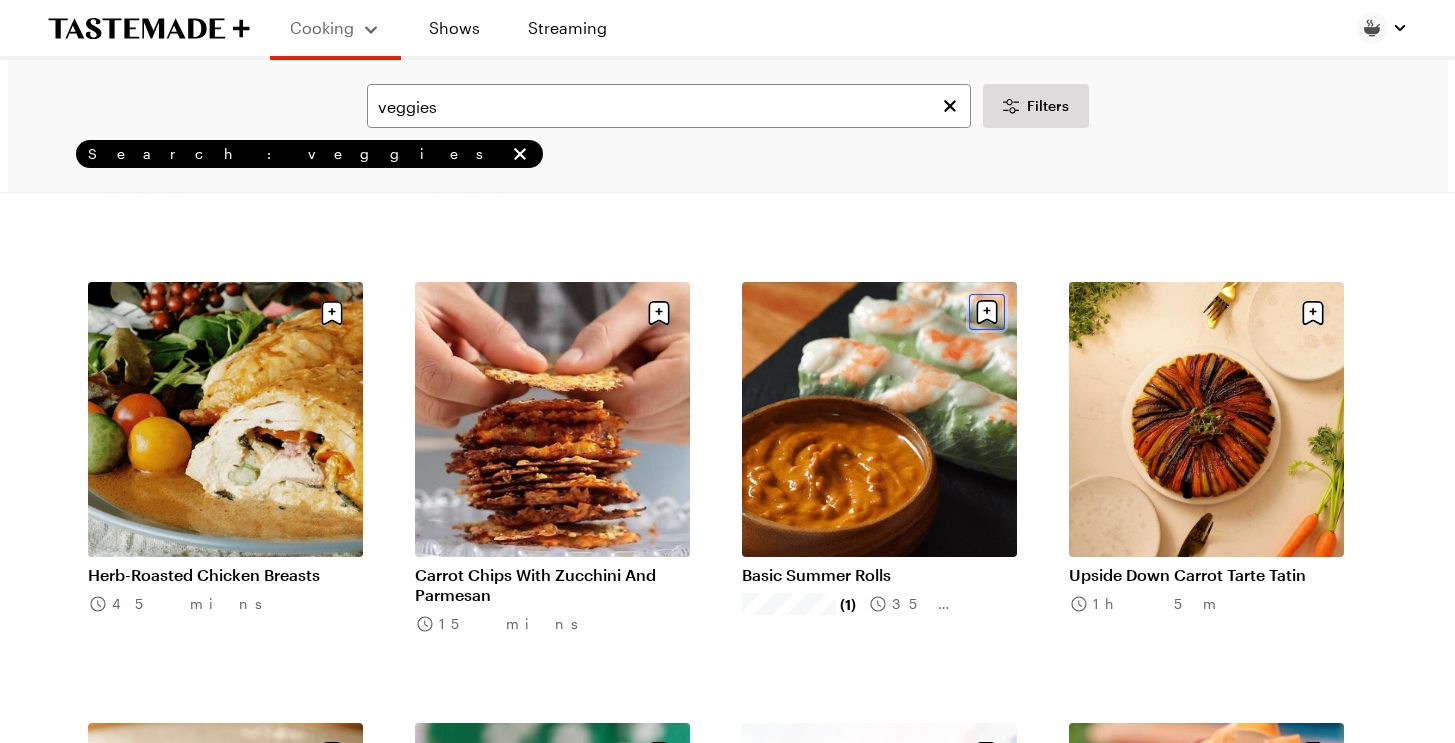 click 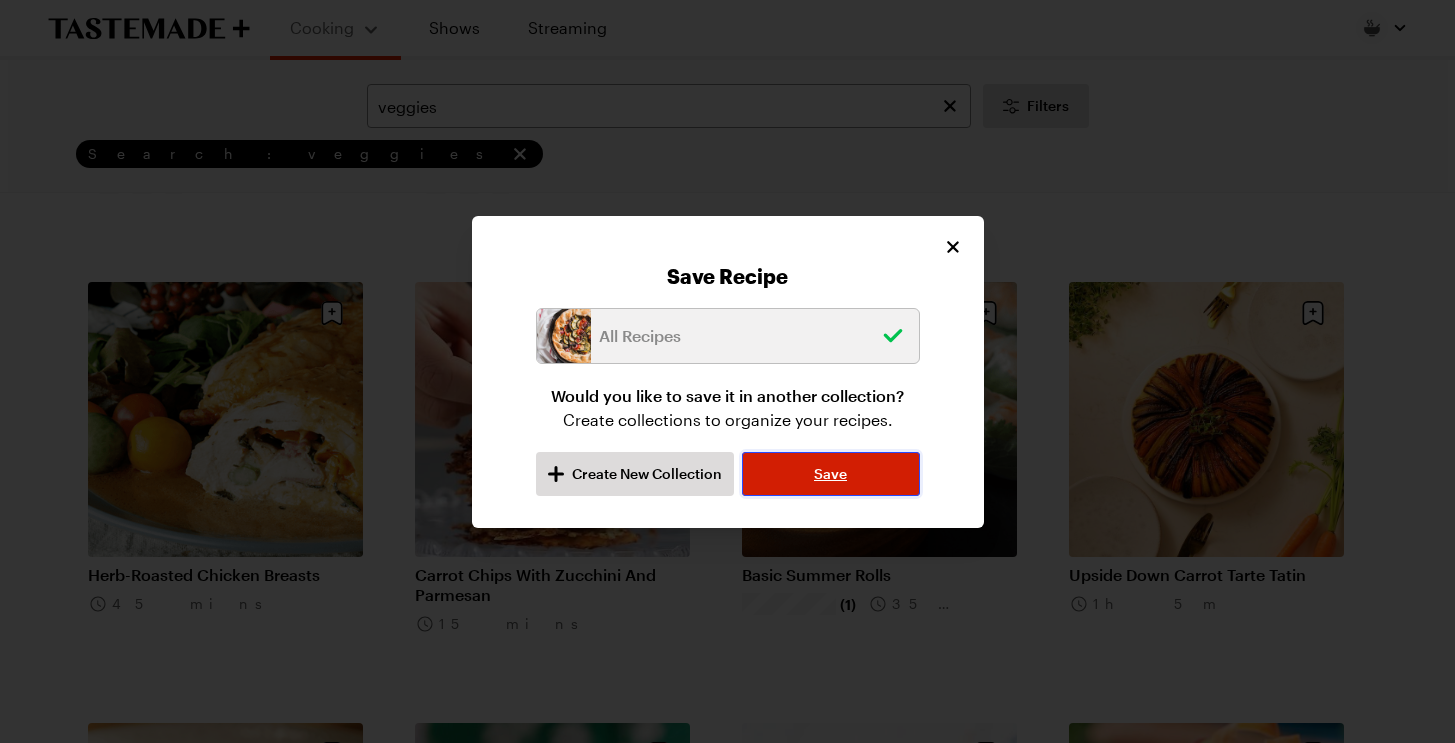 click on "Save" at bounding box center (830, 474) 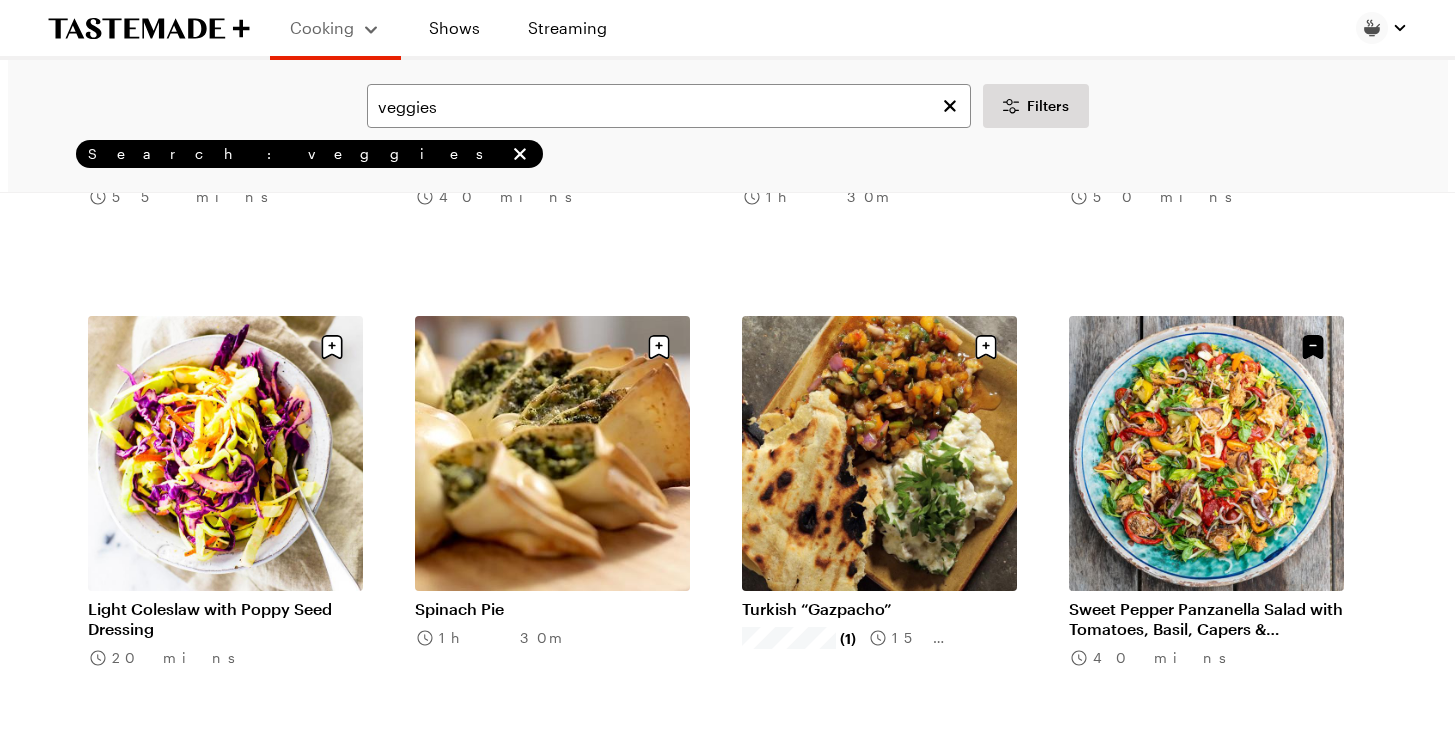 scroll, scrollTop: 11044, scrollLeft: 0, axis: vertical 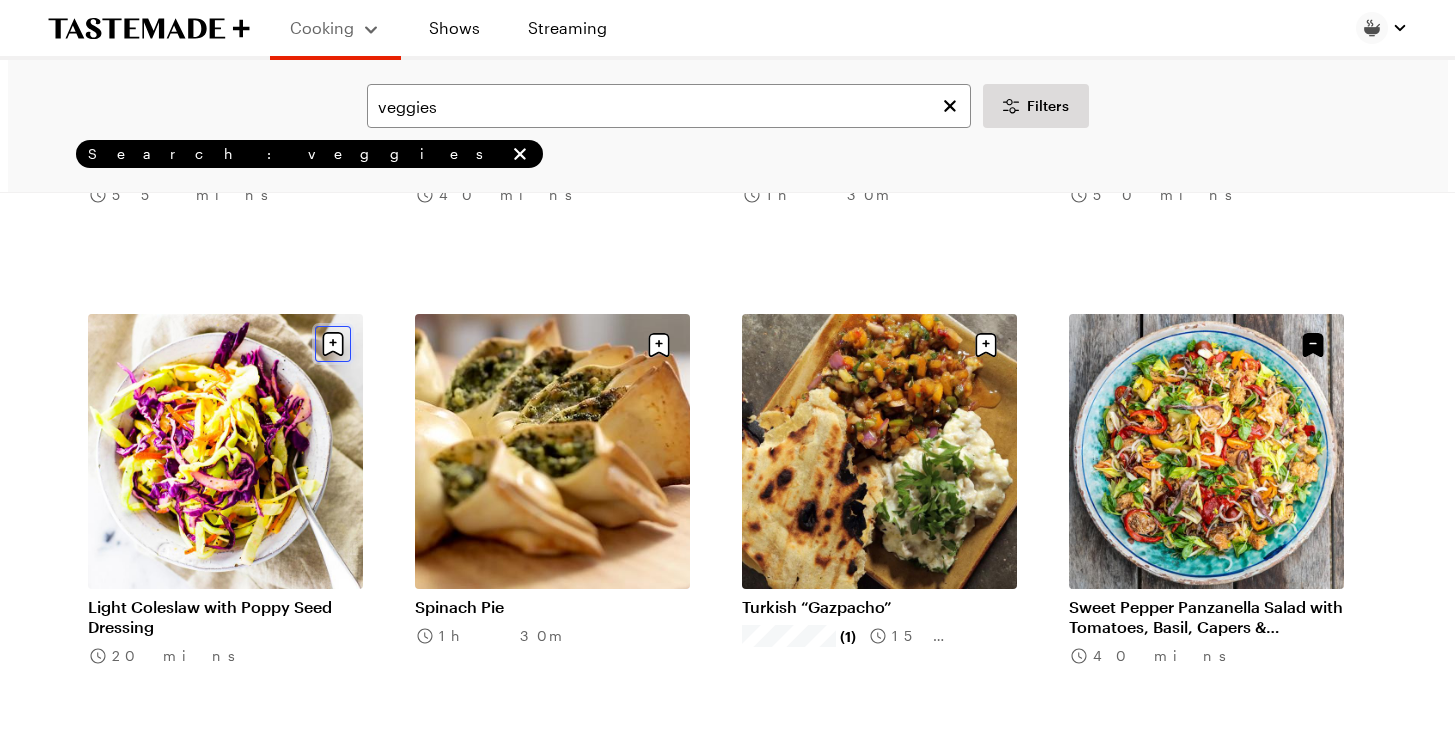 click 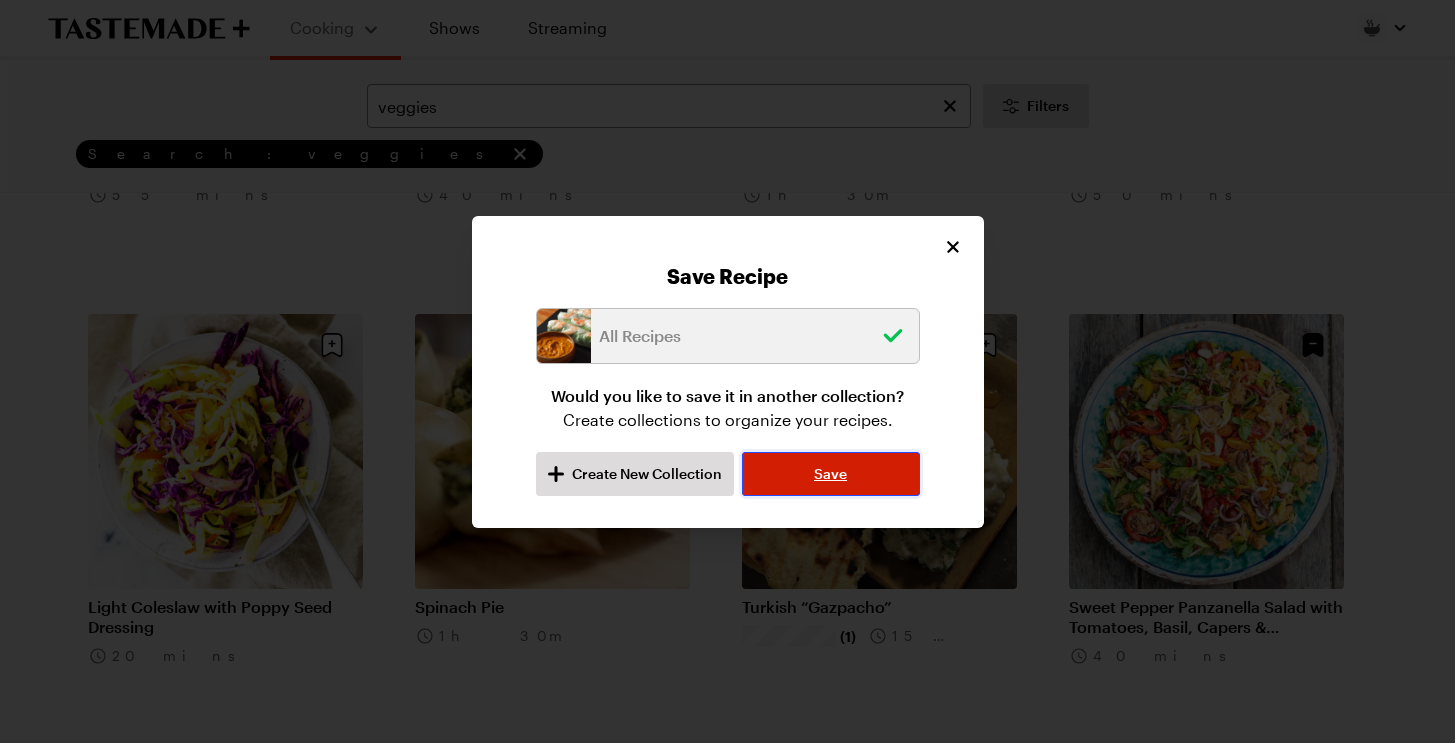 click on "Save" at bounding box center (830, 474) 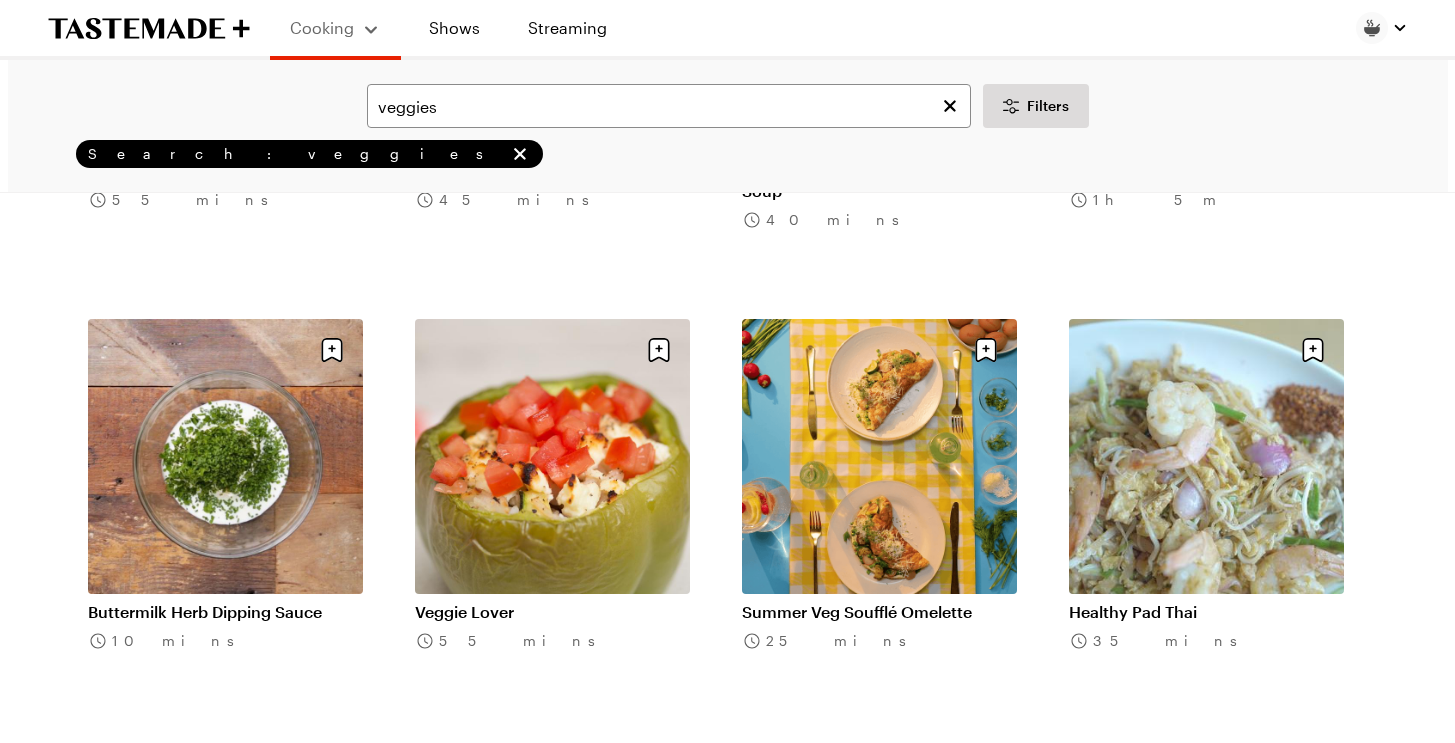 scroll, scrollTop: 12806, scrollLeft: 0, axis: vertical 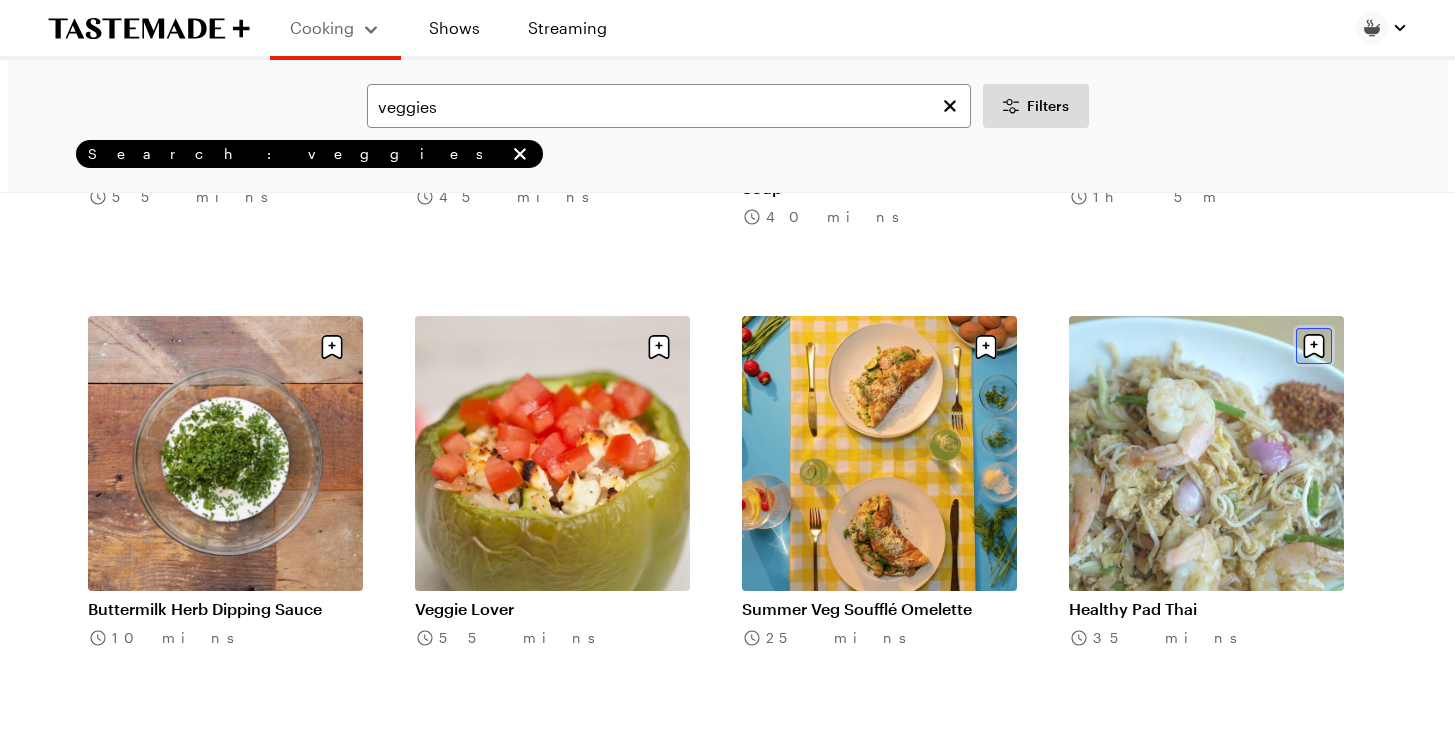 click 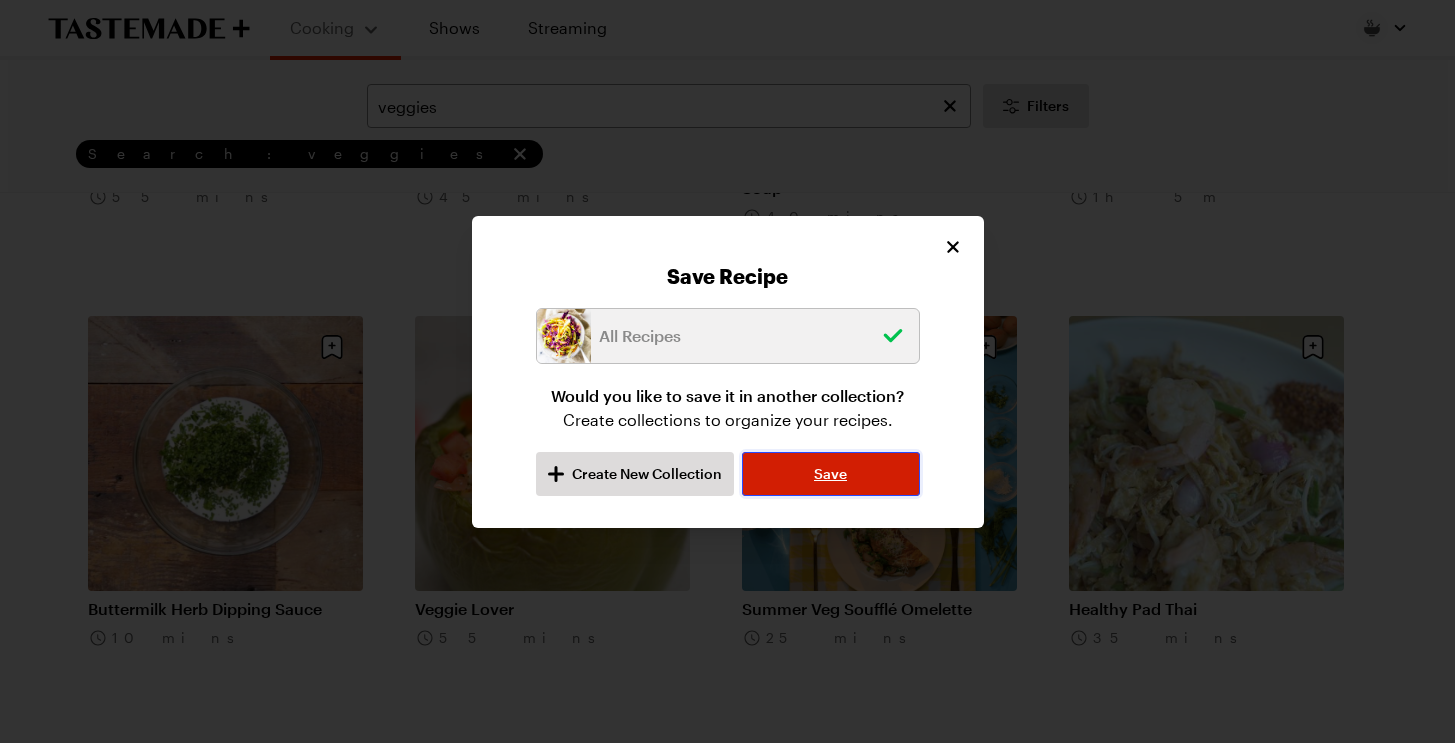 click on "Save" at bounding box center (830, 474) 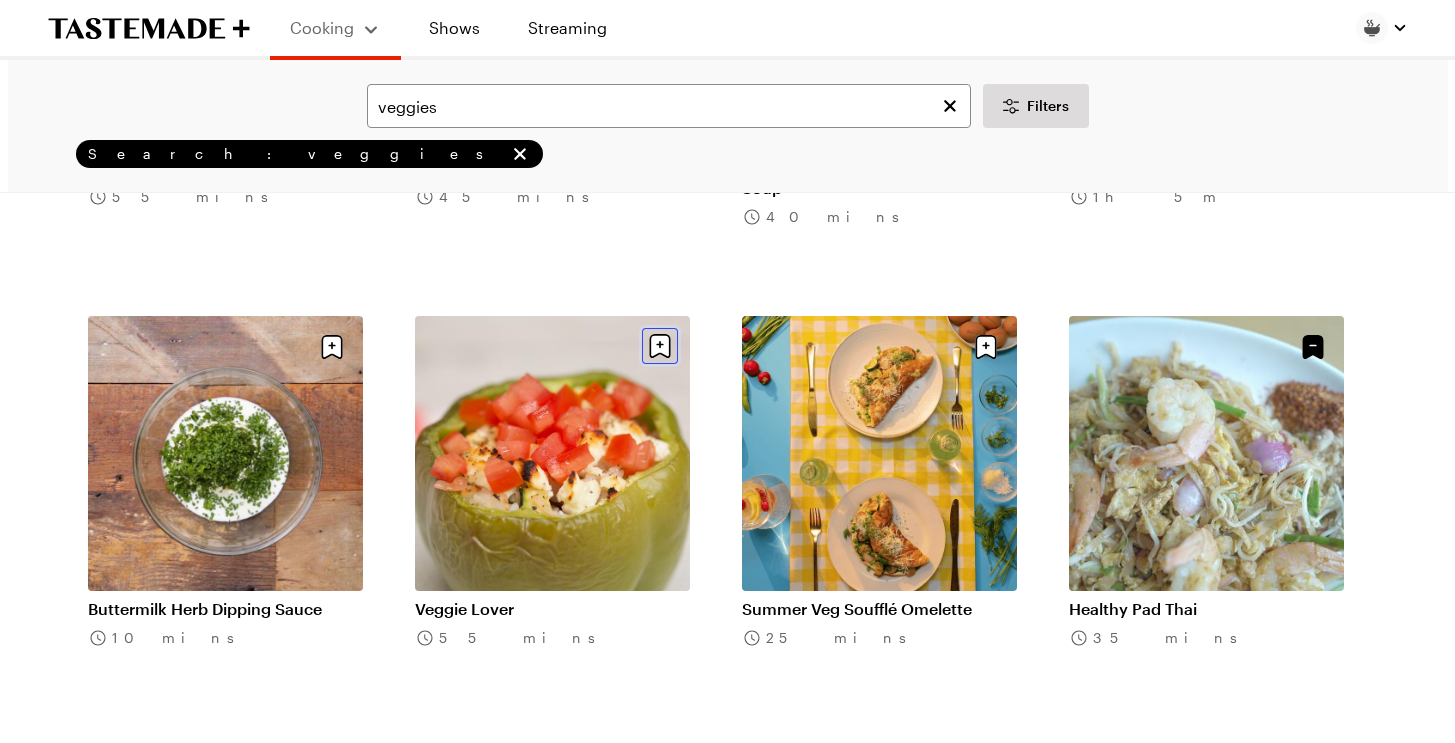click 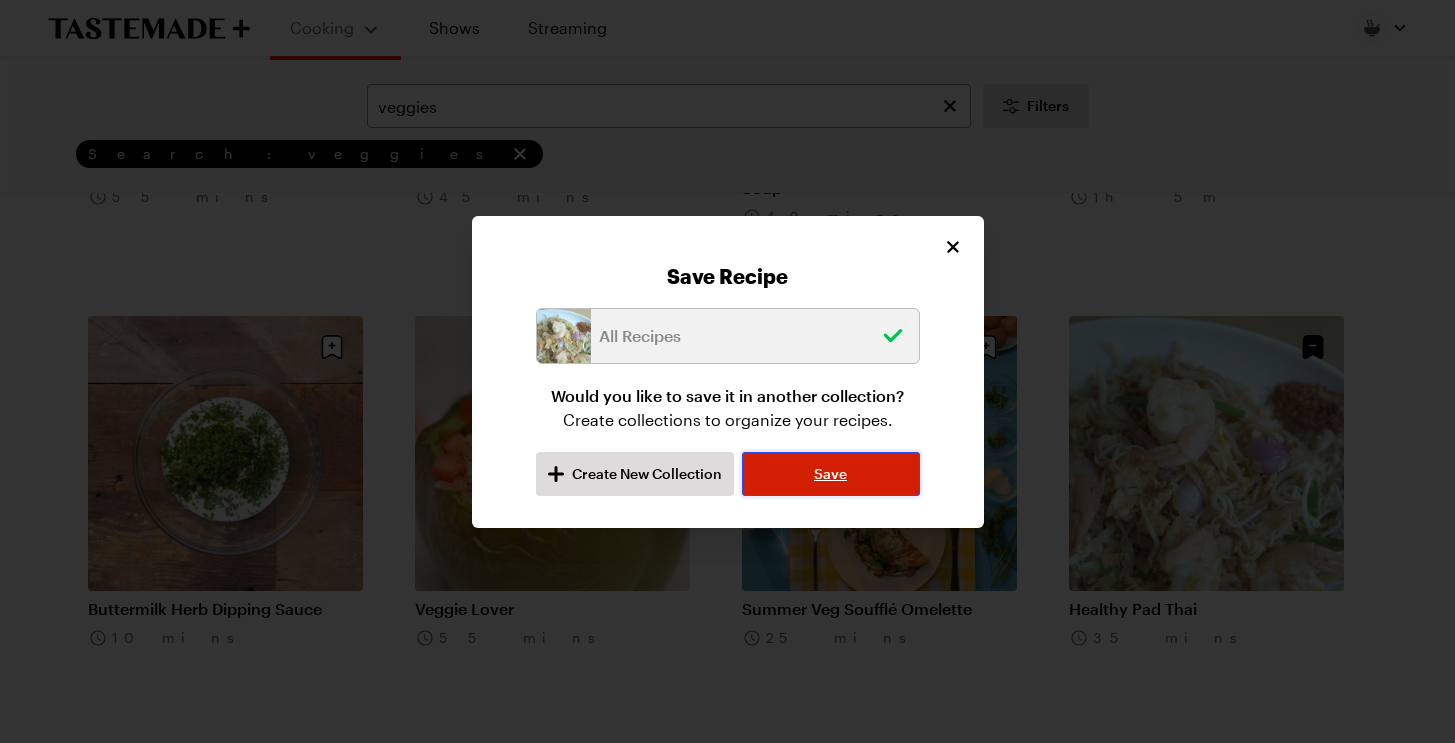 click on "Save" at bounding box center [830, 474] 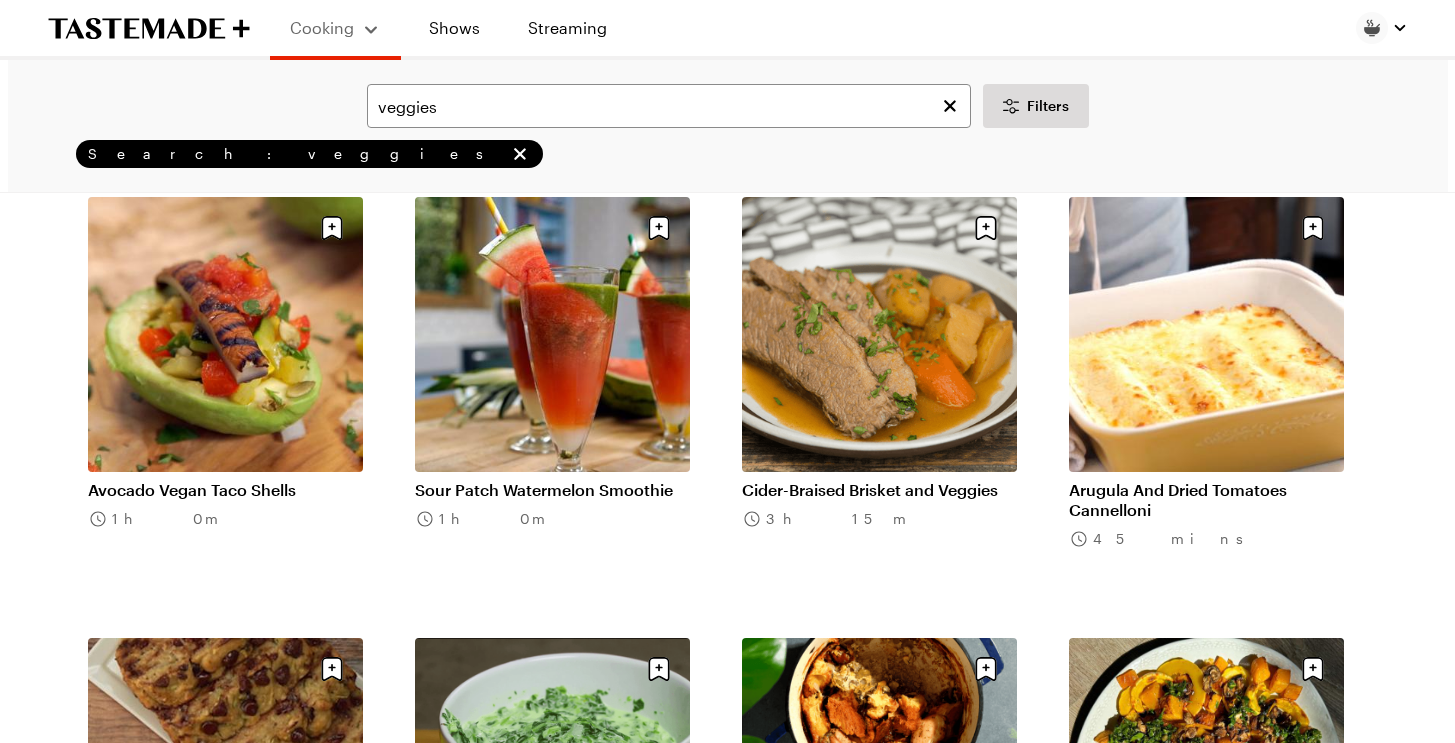 scroll, scrollTop: 14250, scrollLeft: 0, axis: vertical 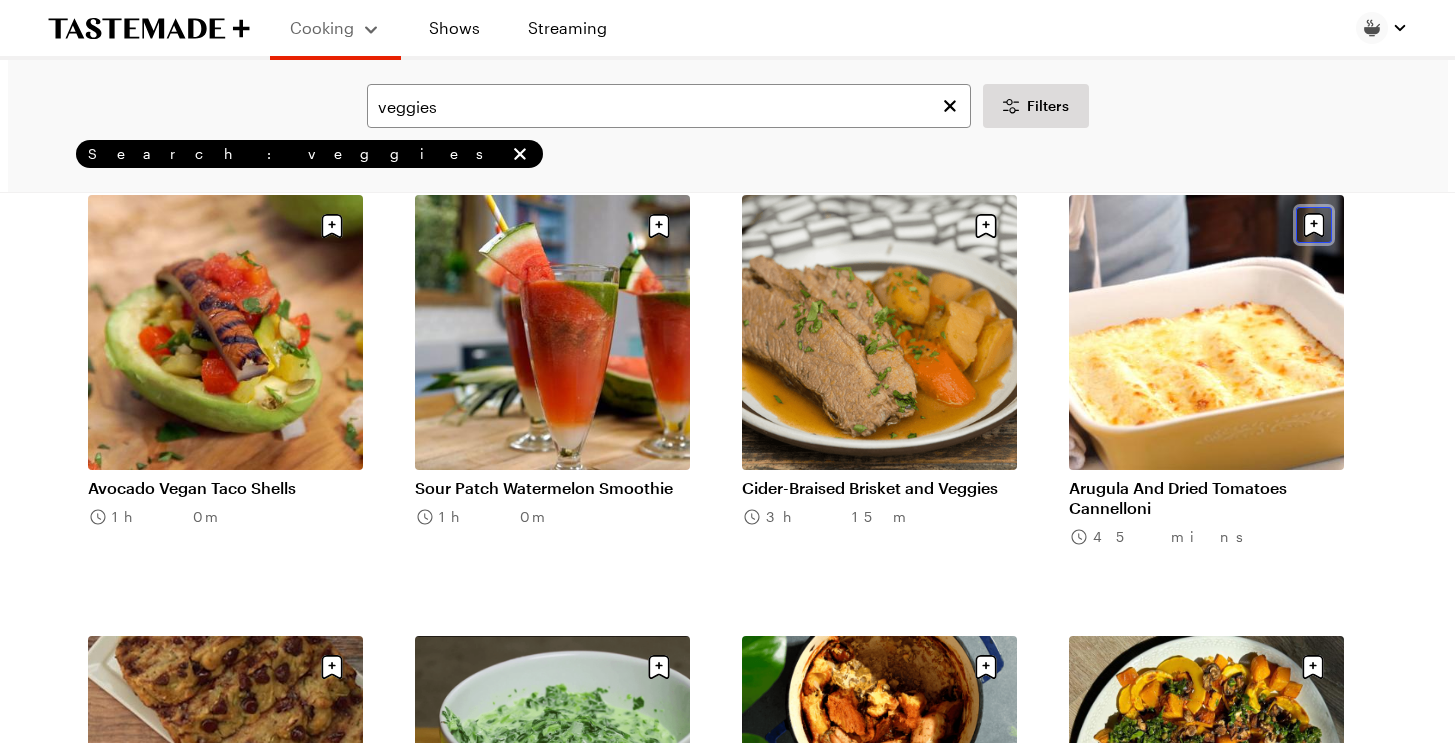 click 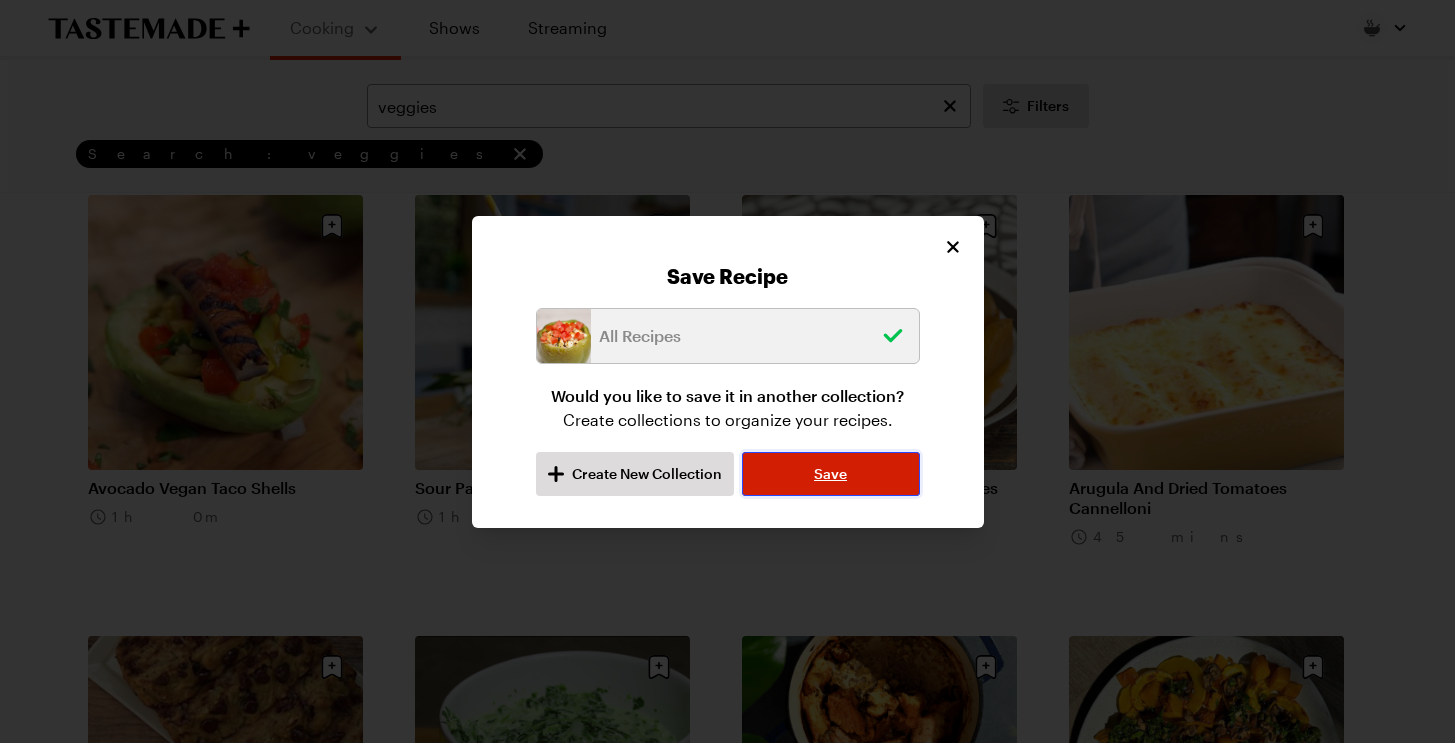 click on "Save" at bounding box center (830, 474) 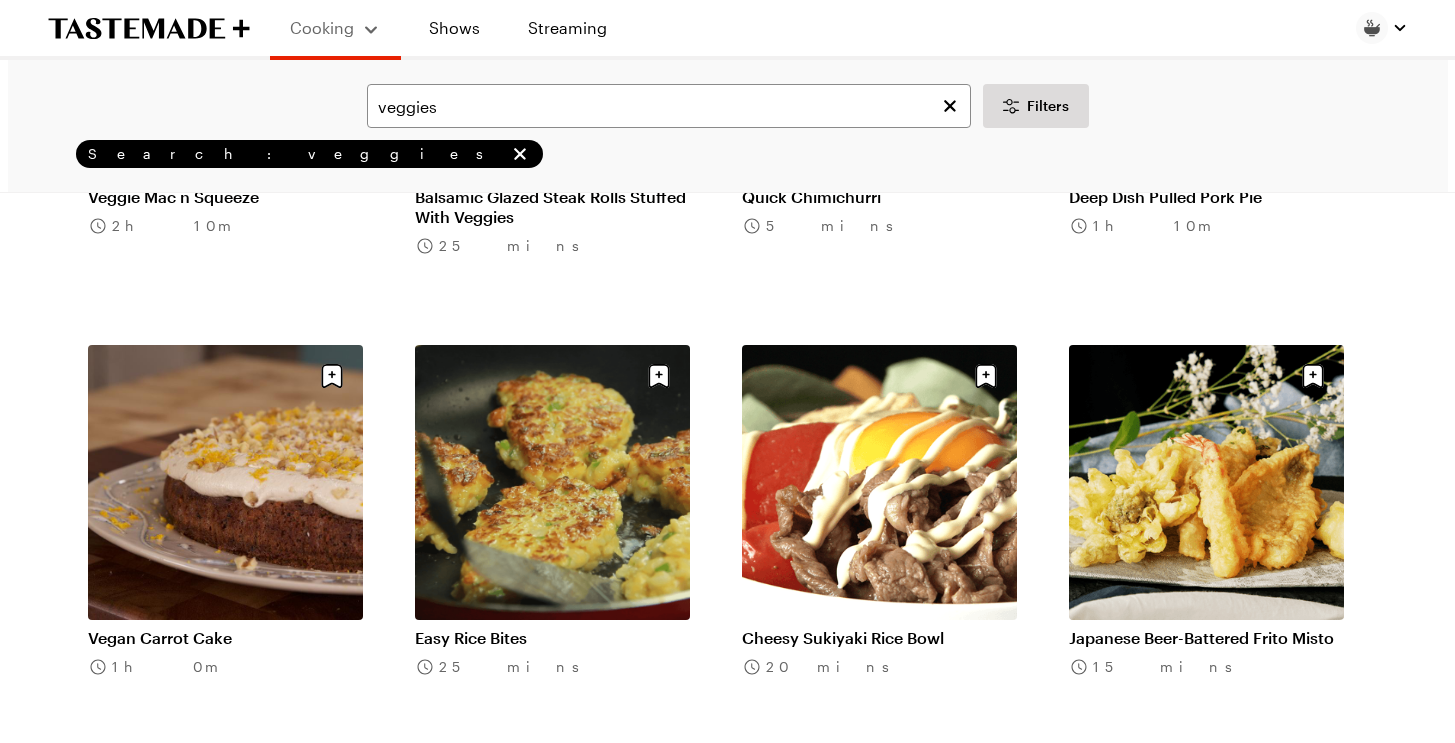 scroll, scrollTop: 15426, scrollLeft: 0, axis: vertical 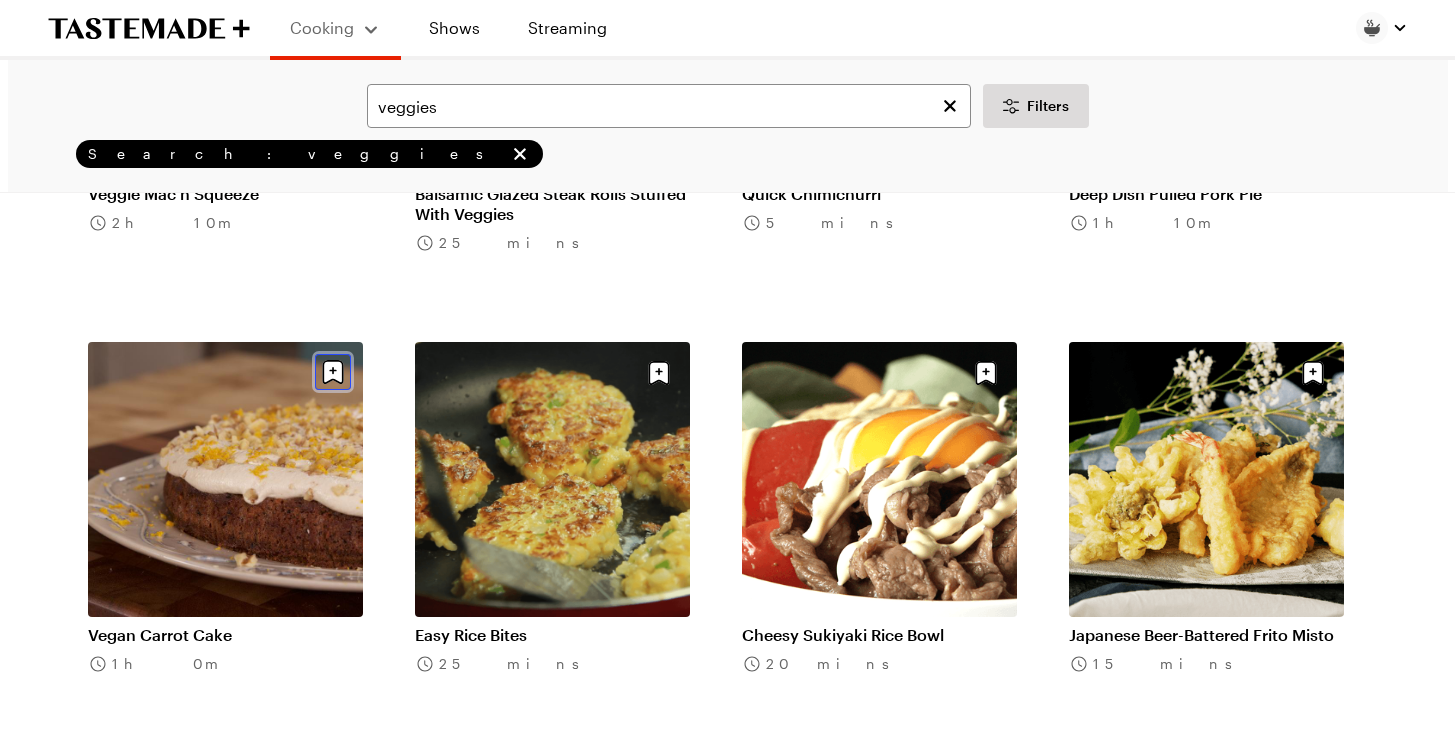 click 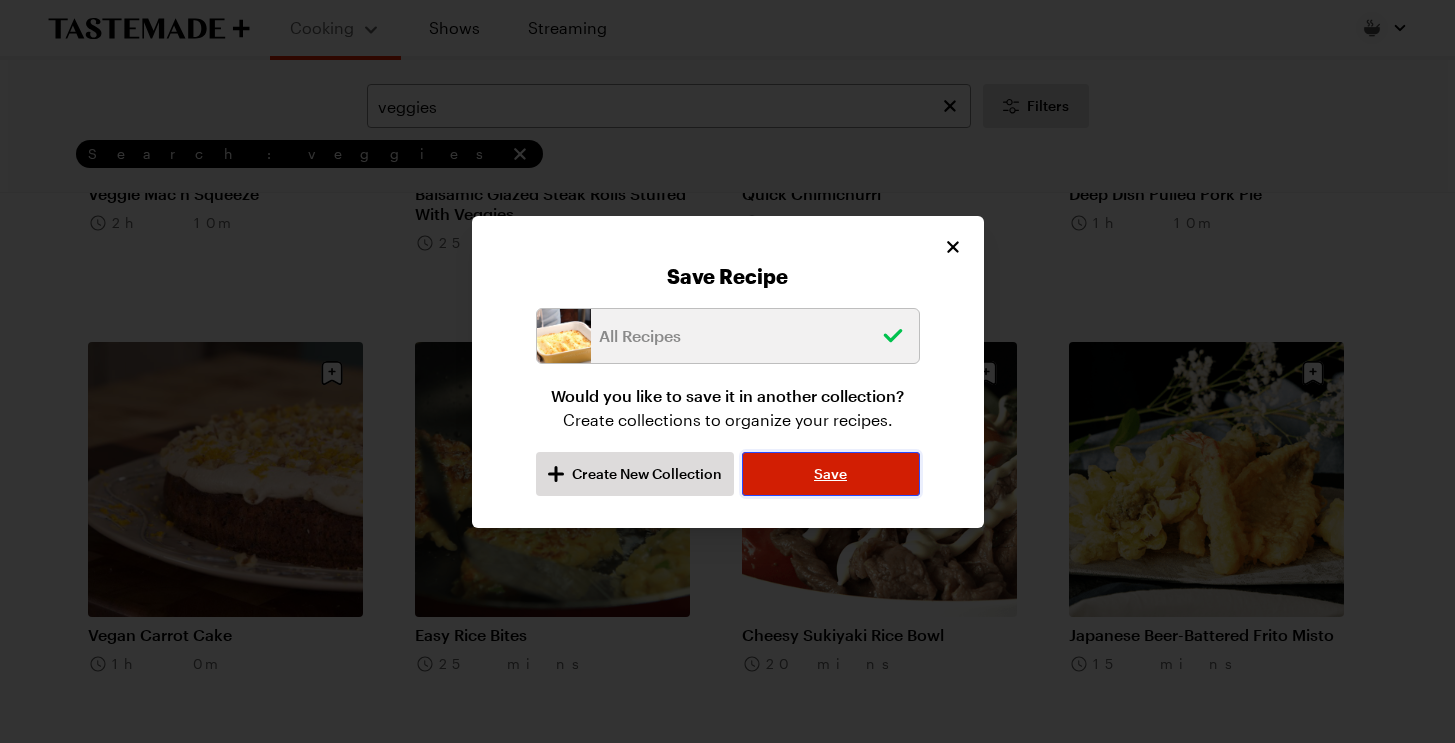 click on "Save" at bounding box center [830, 474] 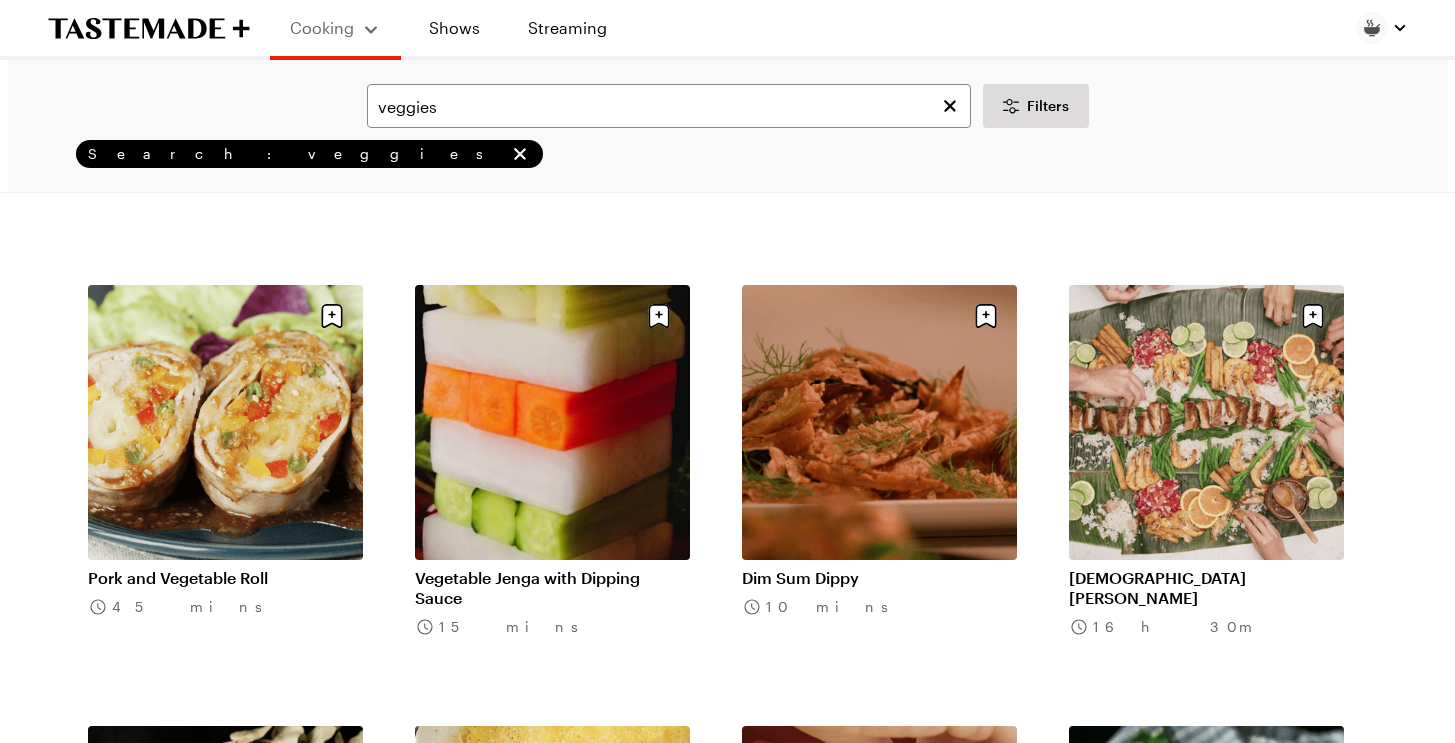 scroll, scrollTop: 17693, scrollLeft: 0, axis: vertical 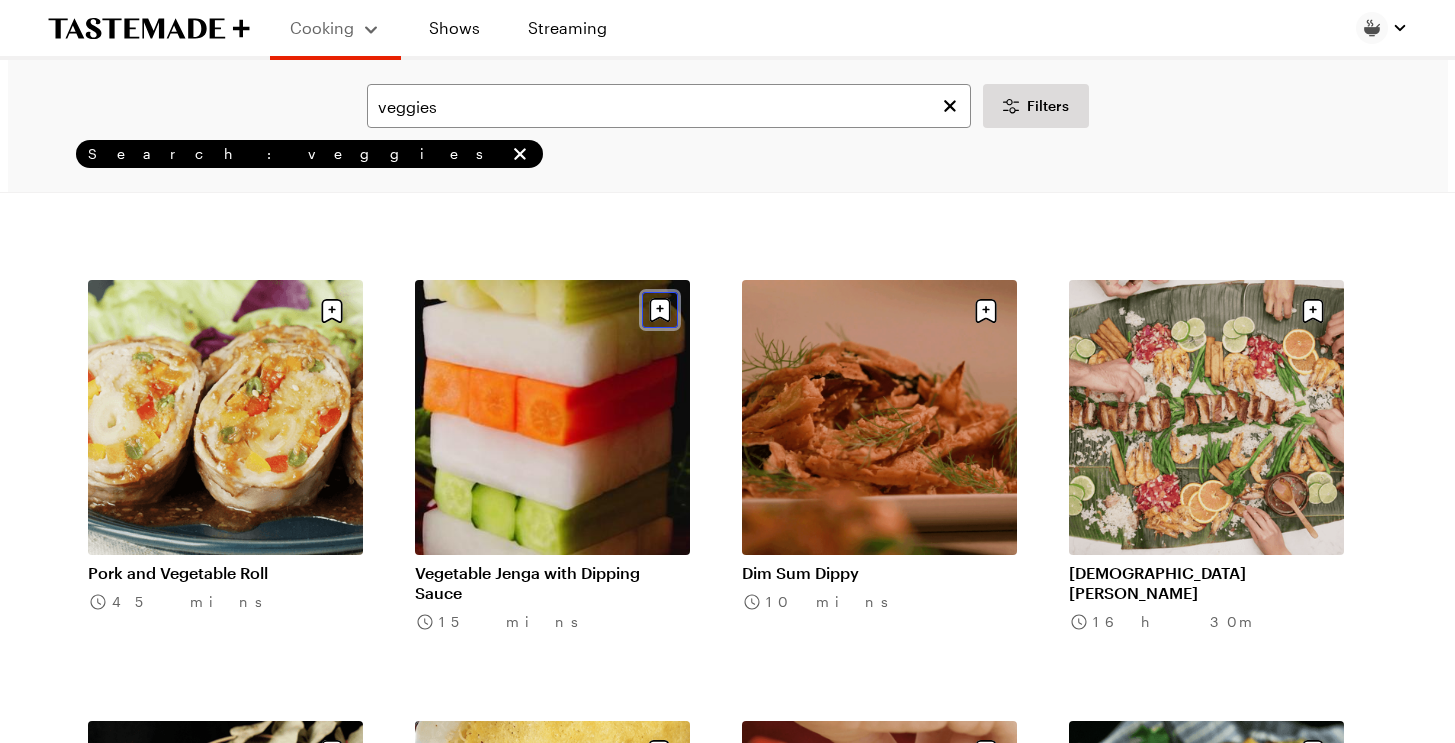 click 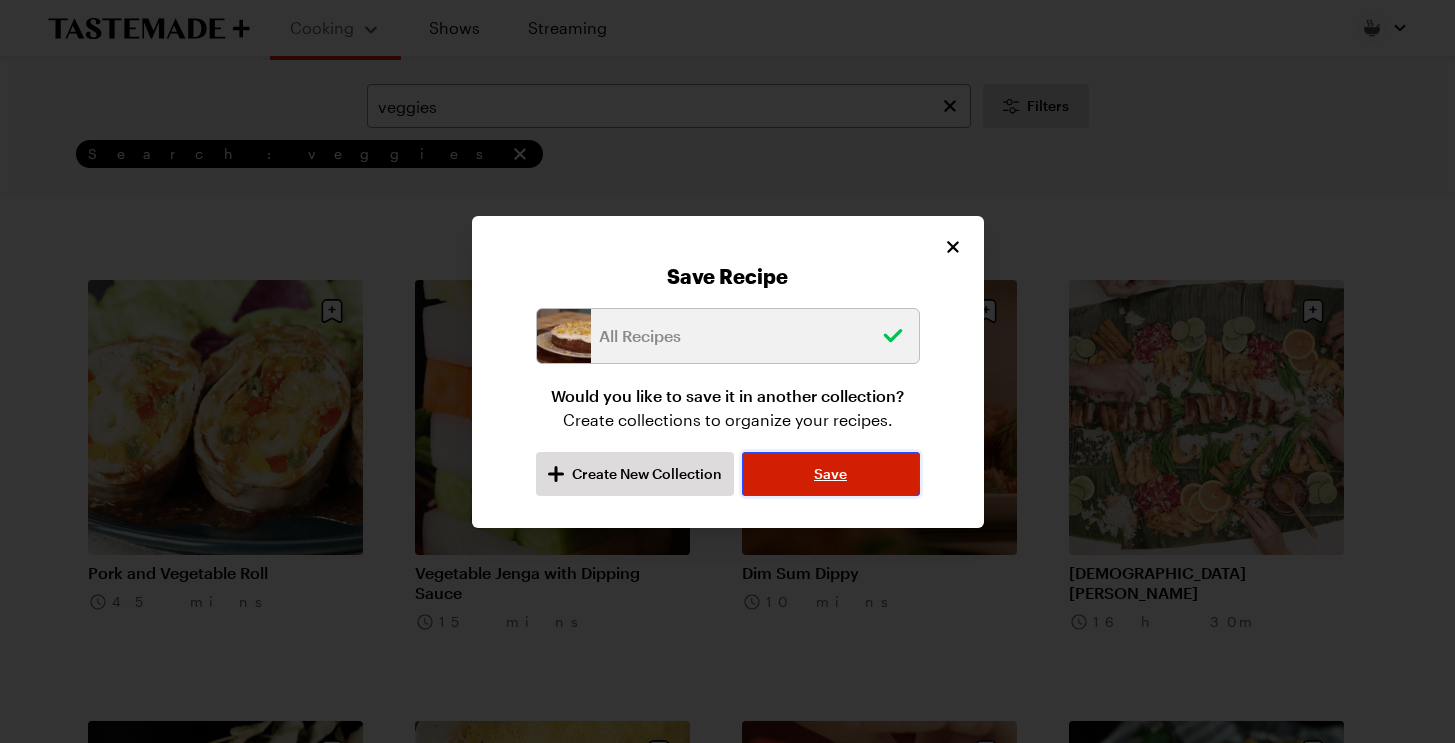 click on "Save" at bounding box center (830, 474) 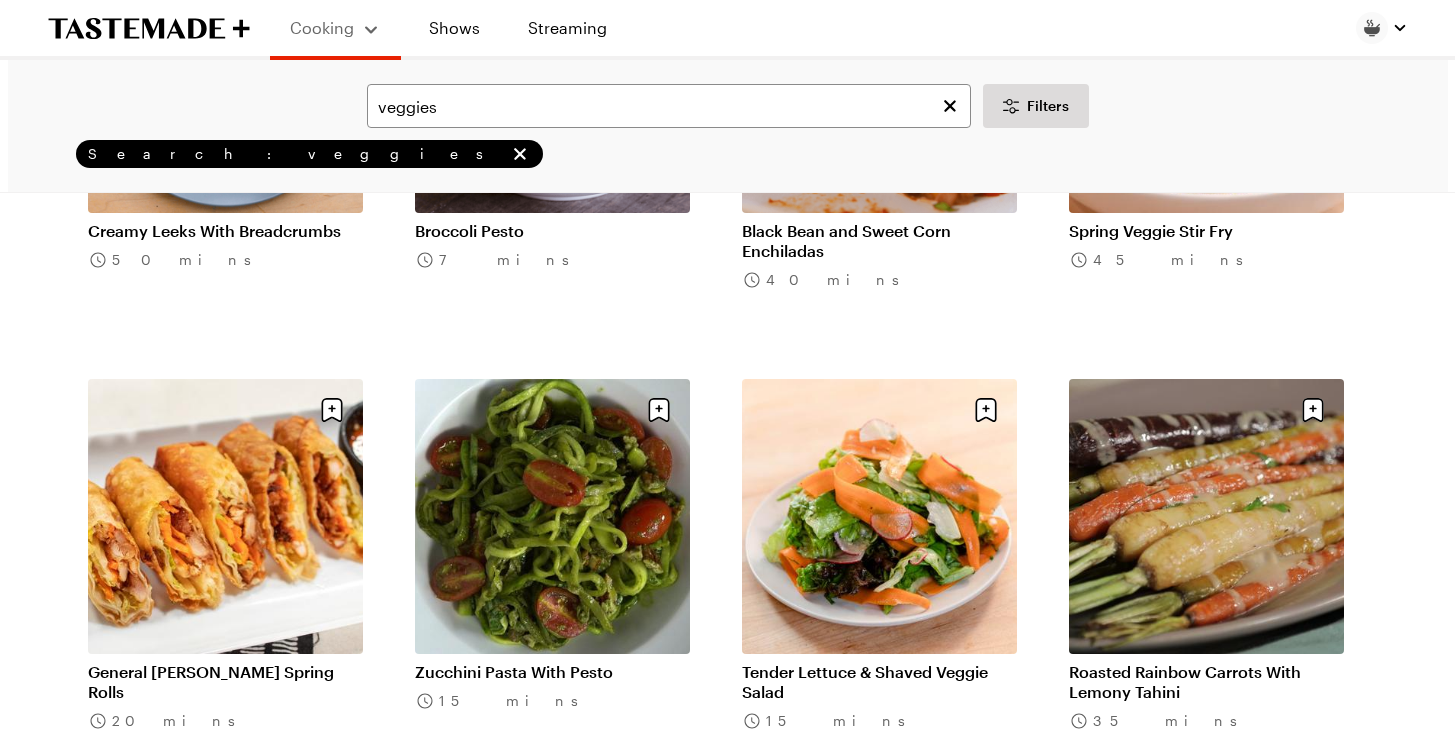 scroll, scrollTop: 19817, scrollLeft: 0, axis: vertical 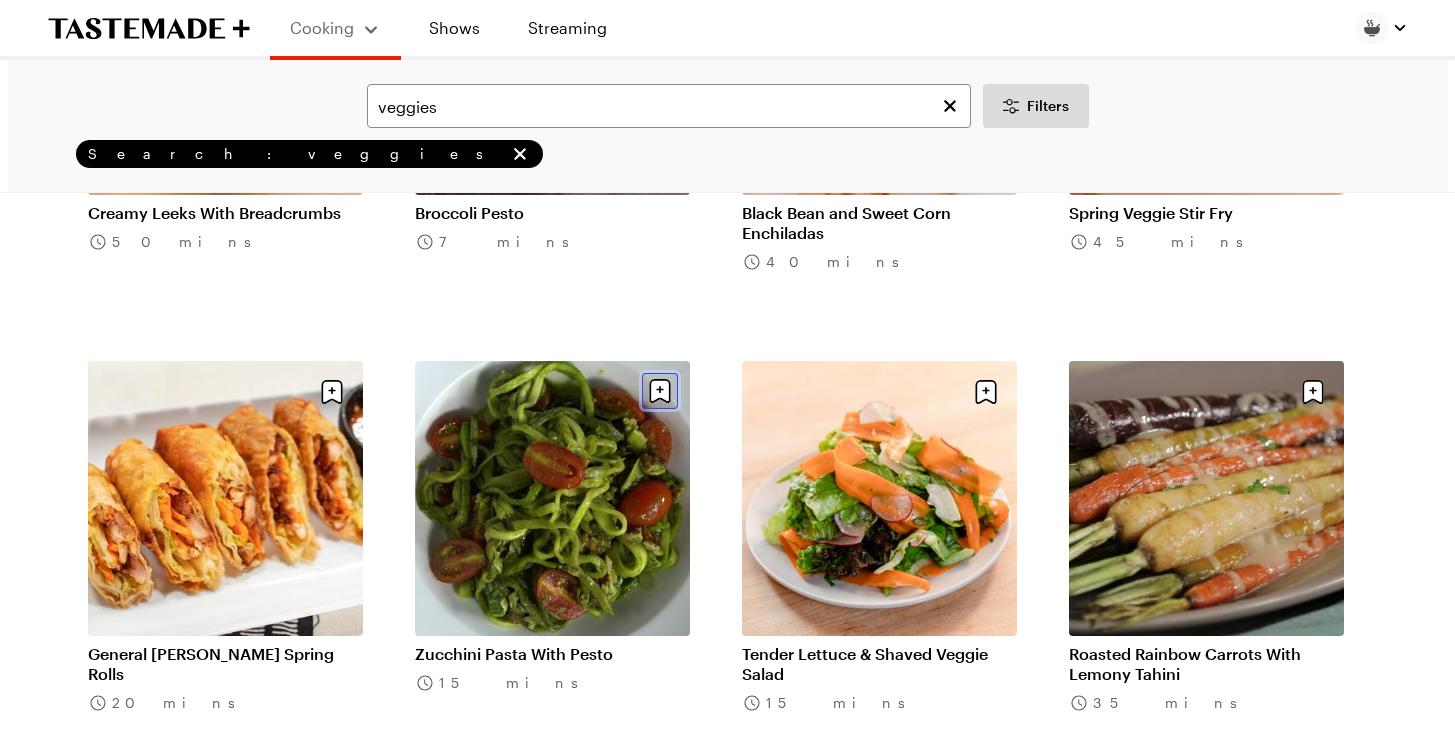 click 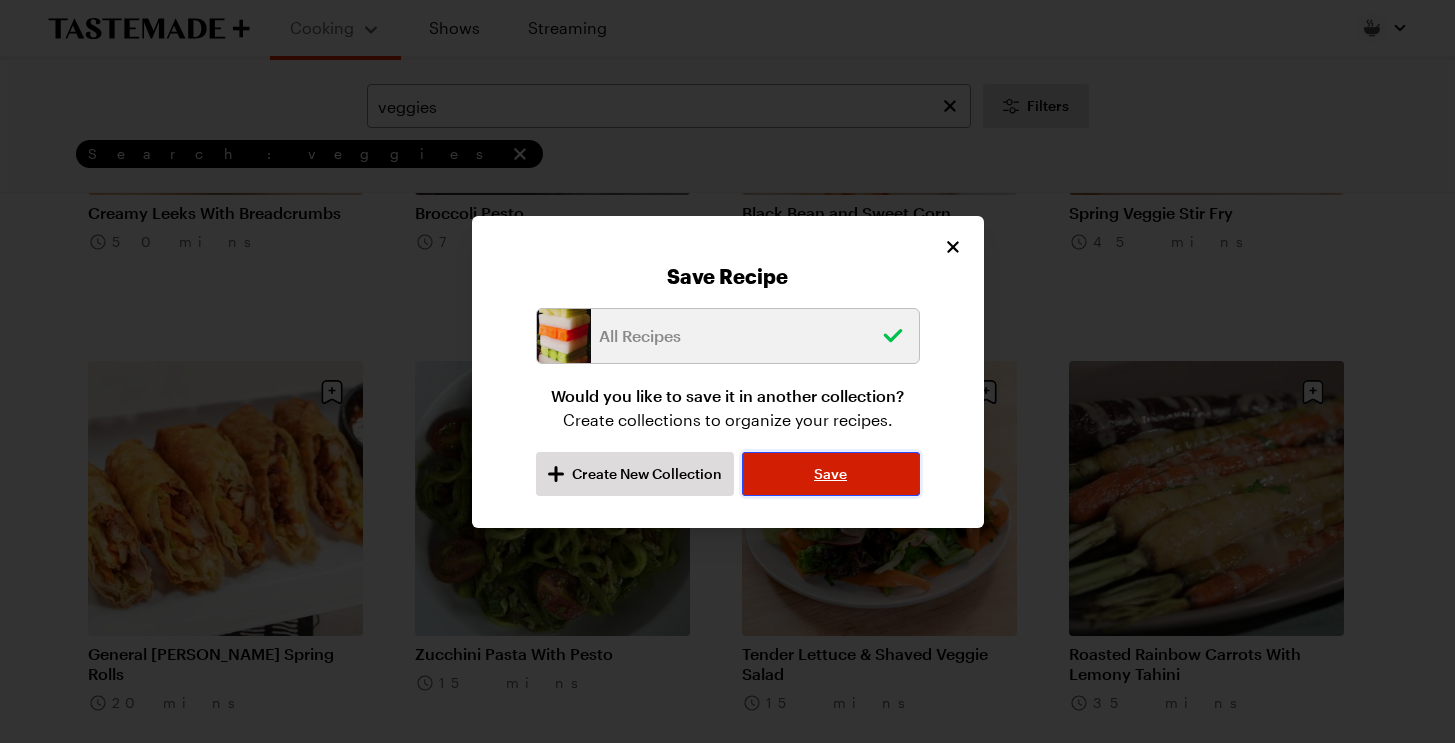 click on "Save" at bounding box center (830, 474) 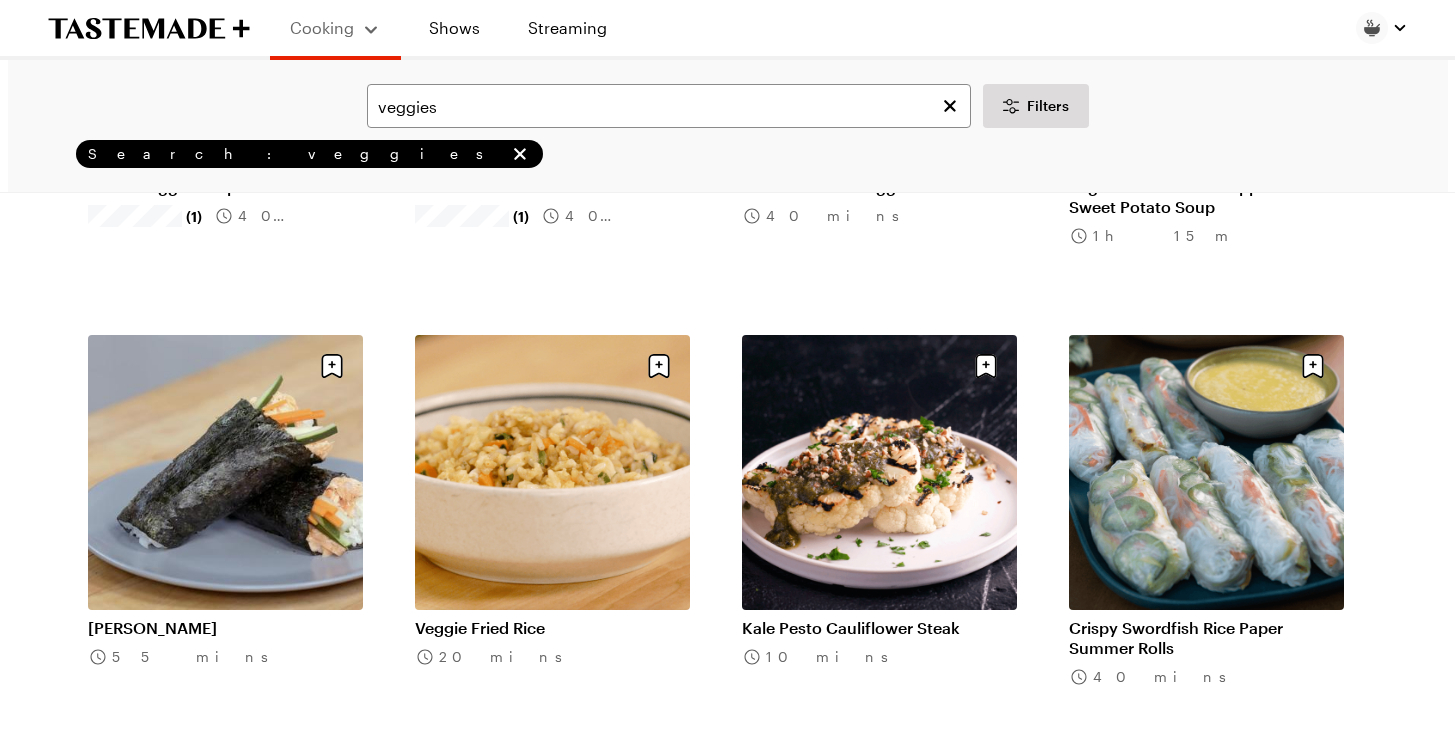 scroll, scrollTop: 20727, scrollLeft: 0, axis: vertical 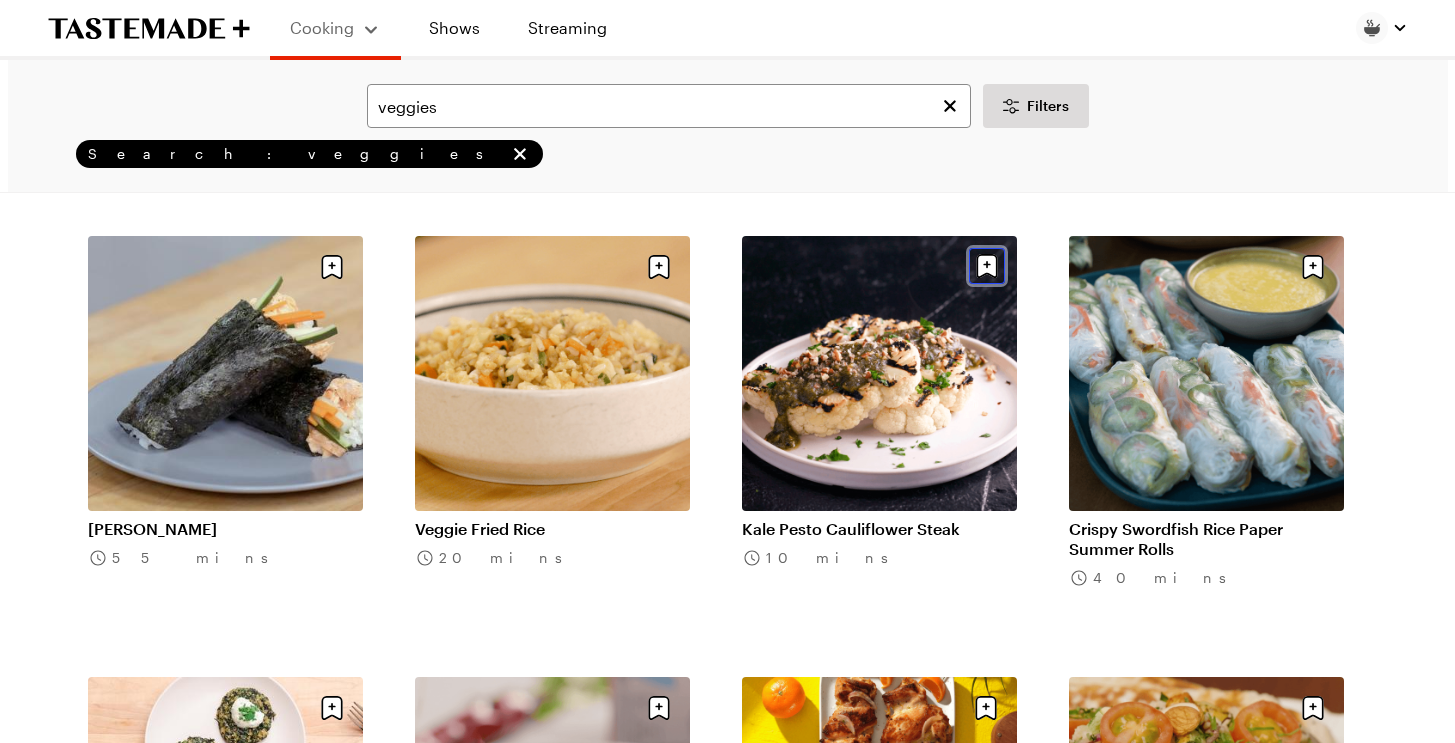 click 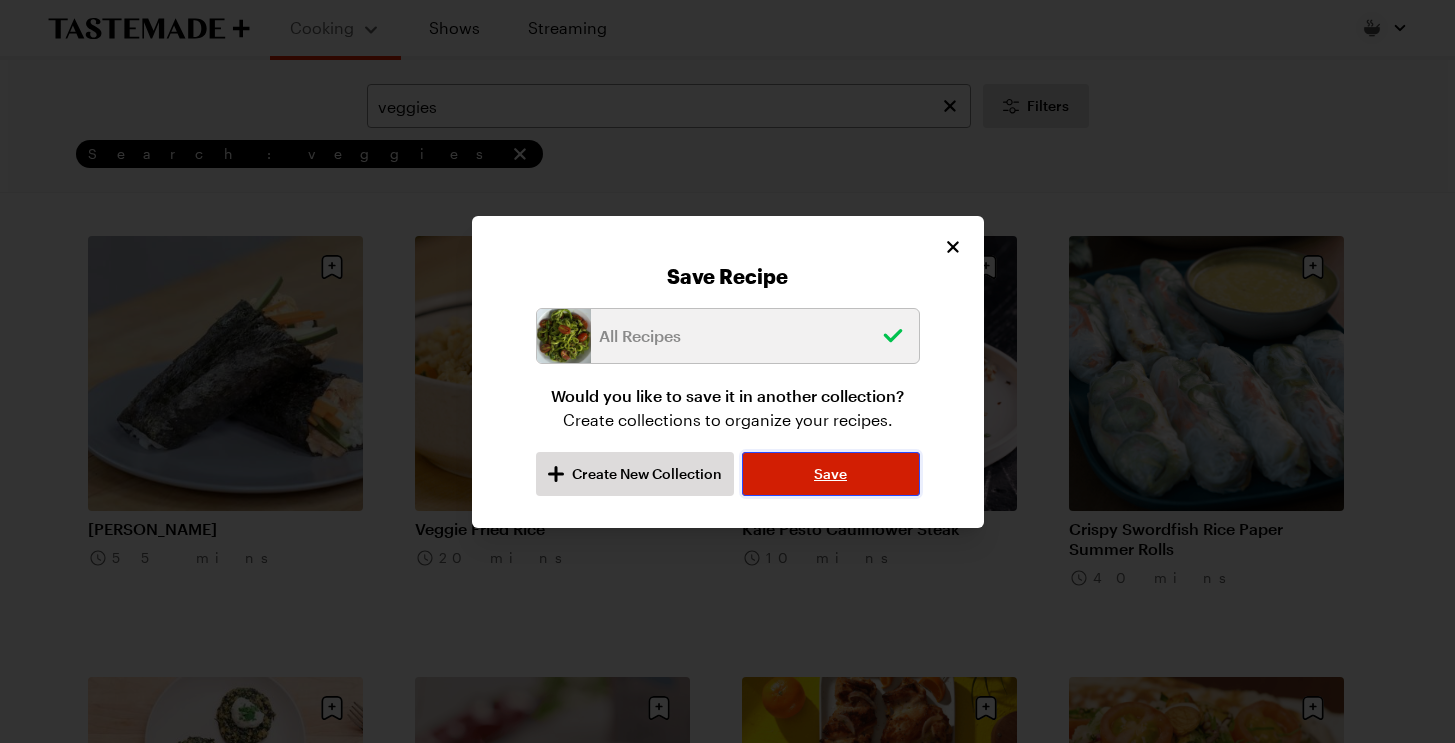 click on "Save" at bounding box center [830, 474] 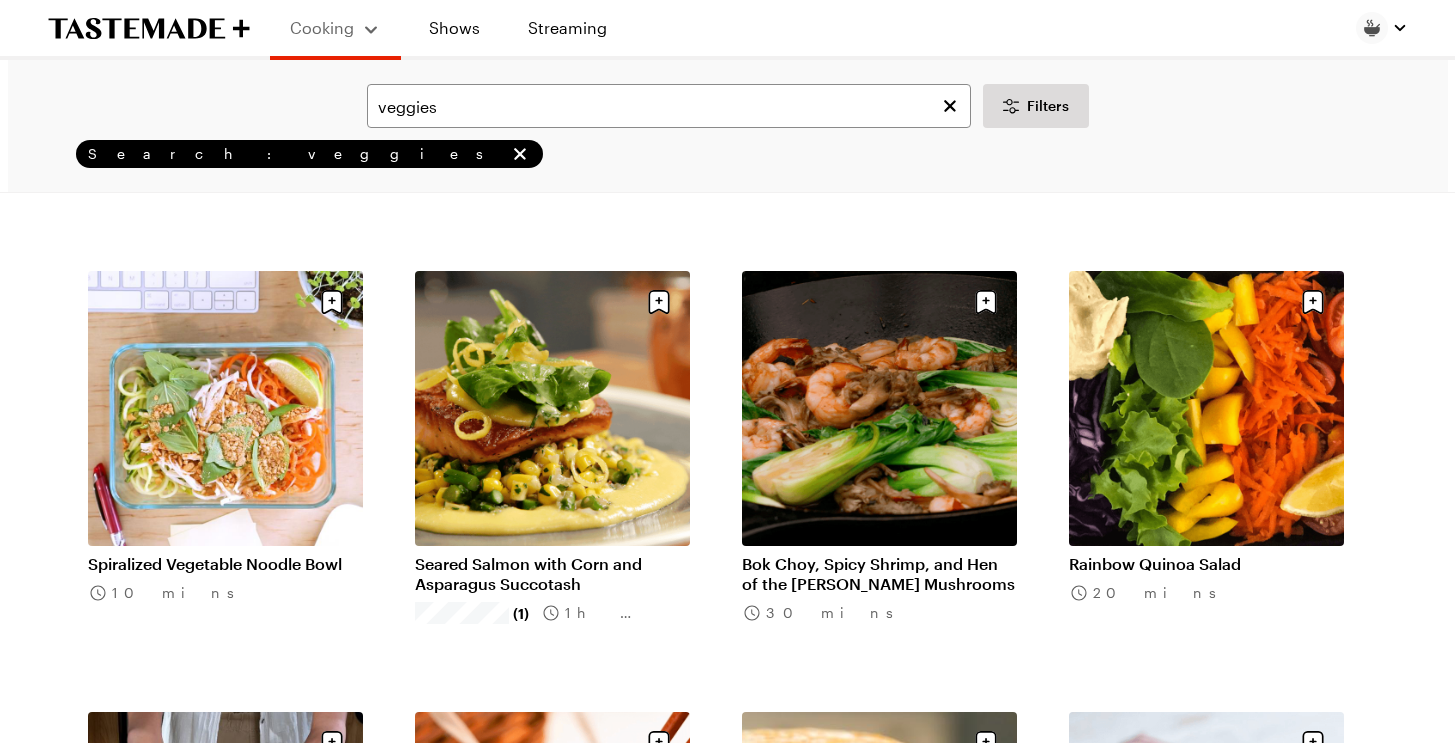 scroll, scrollTop: 21673, scrollLeft: 0, axis: vertical 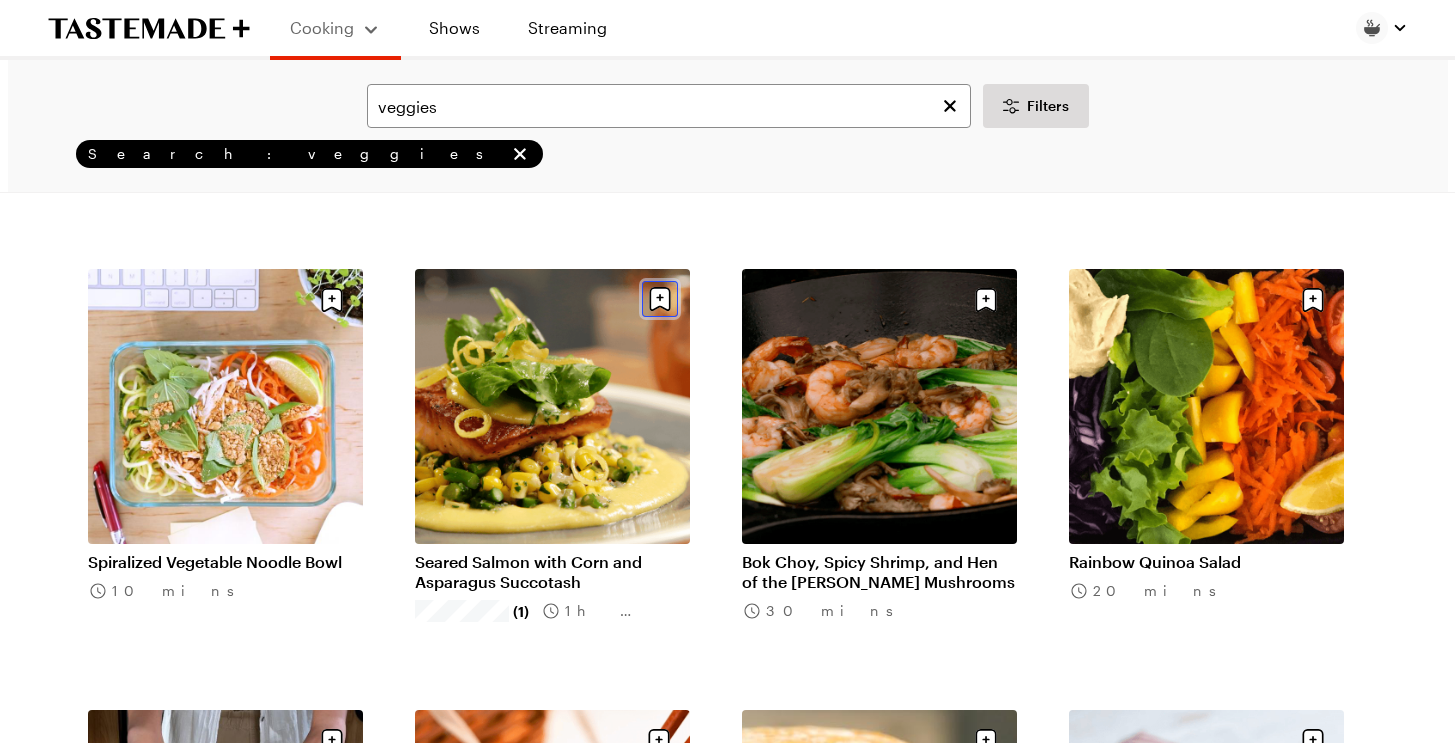 click 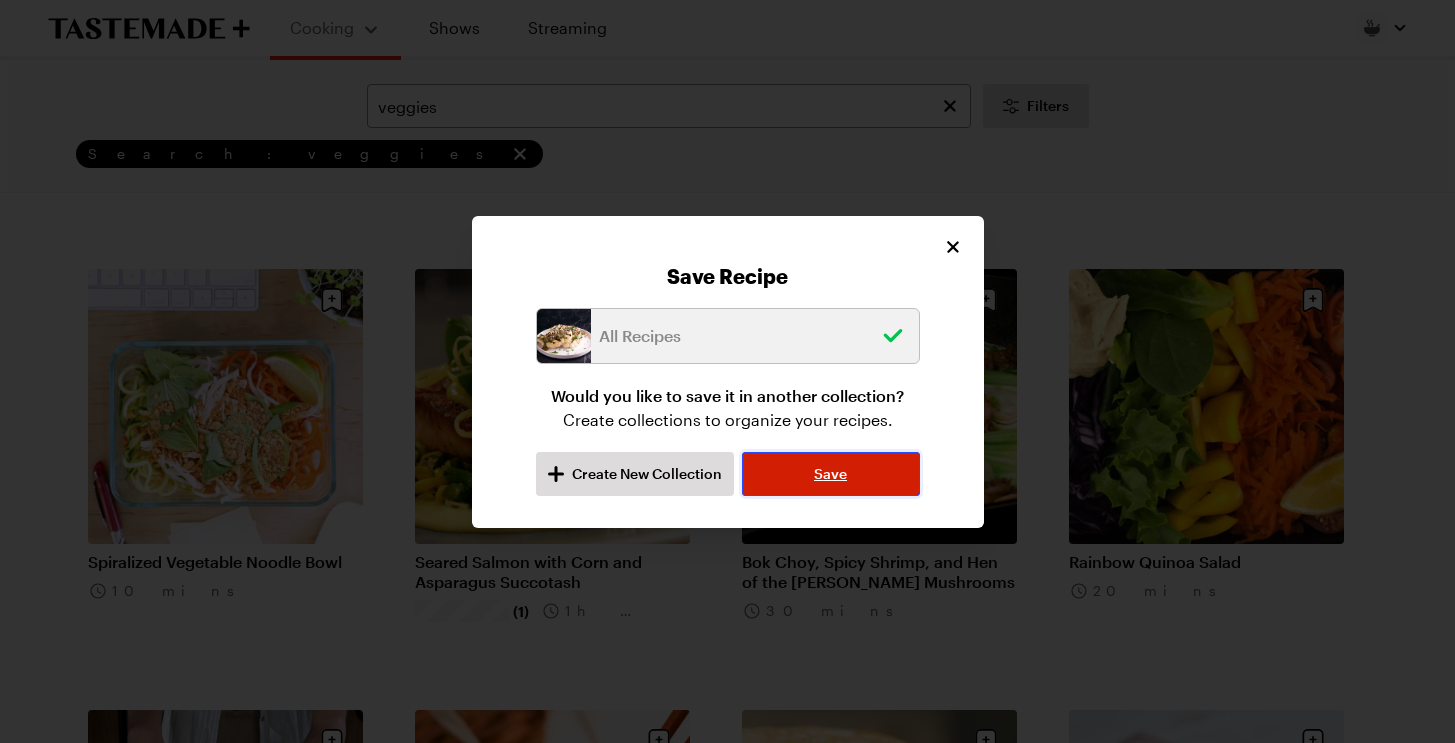 click on "Save" at bounding box center (830, 474) 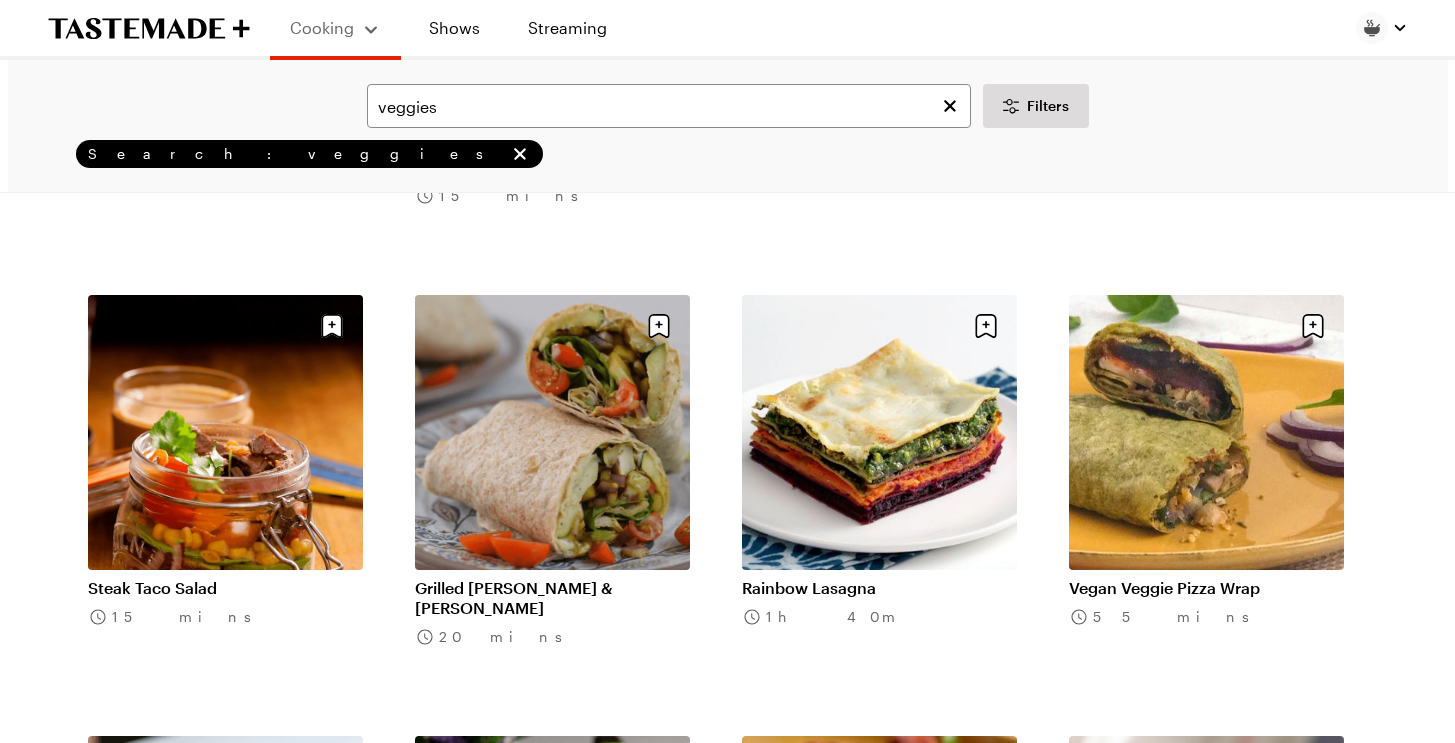 scroll, scrollTop: 22492, scrollLeft: 0, axis: vertical 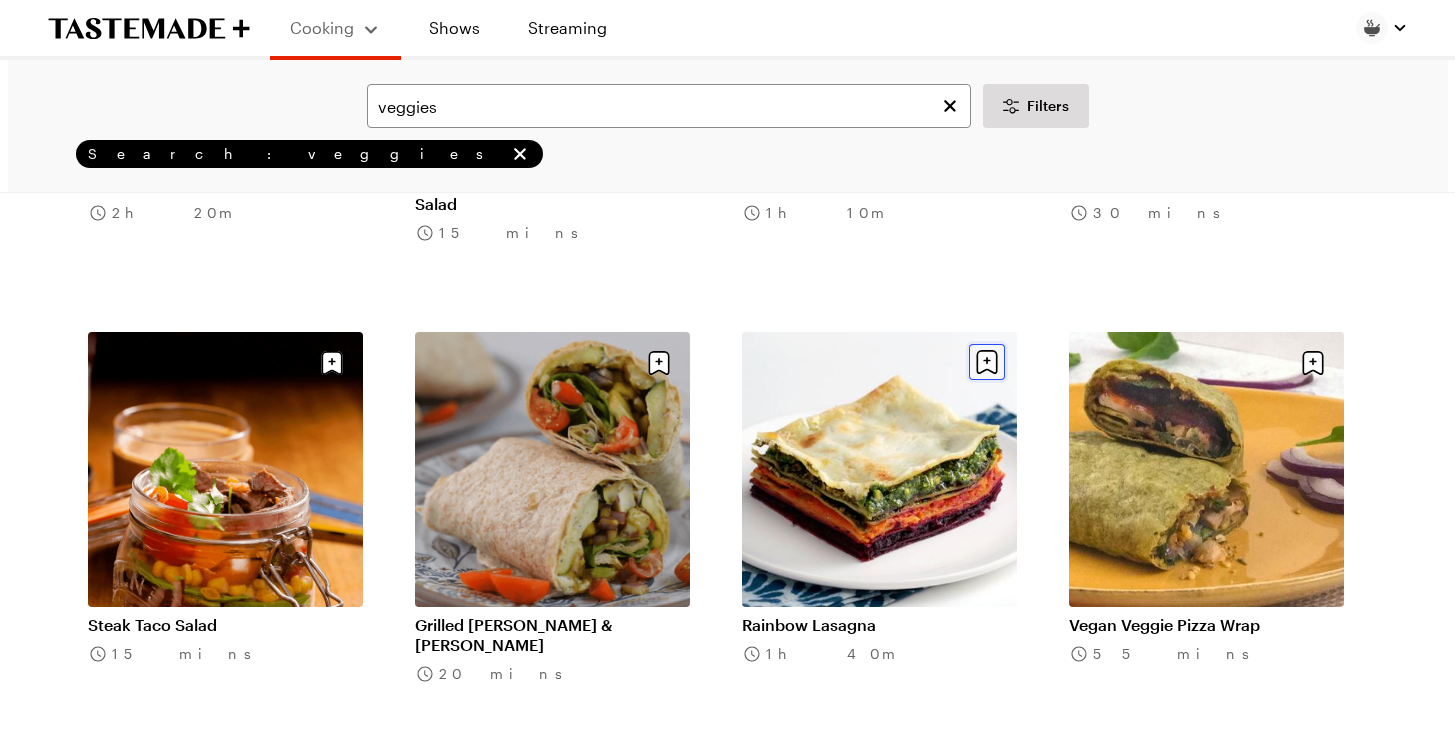 click 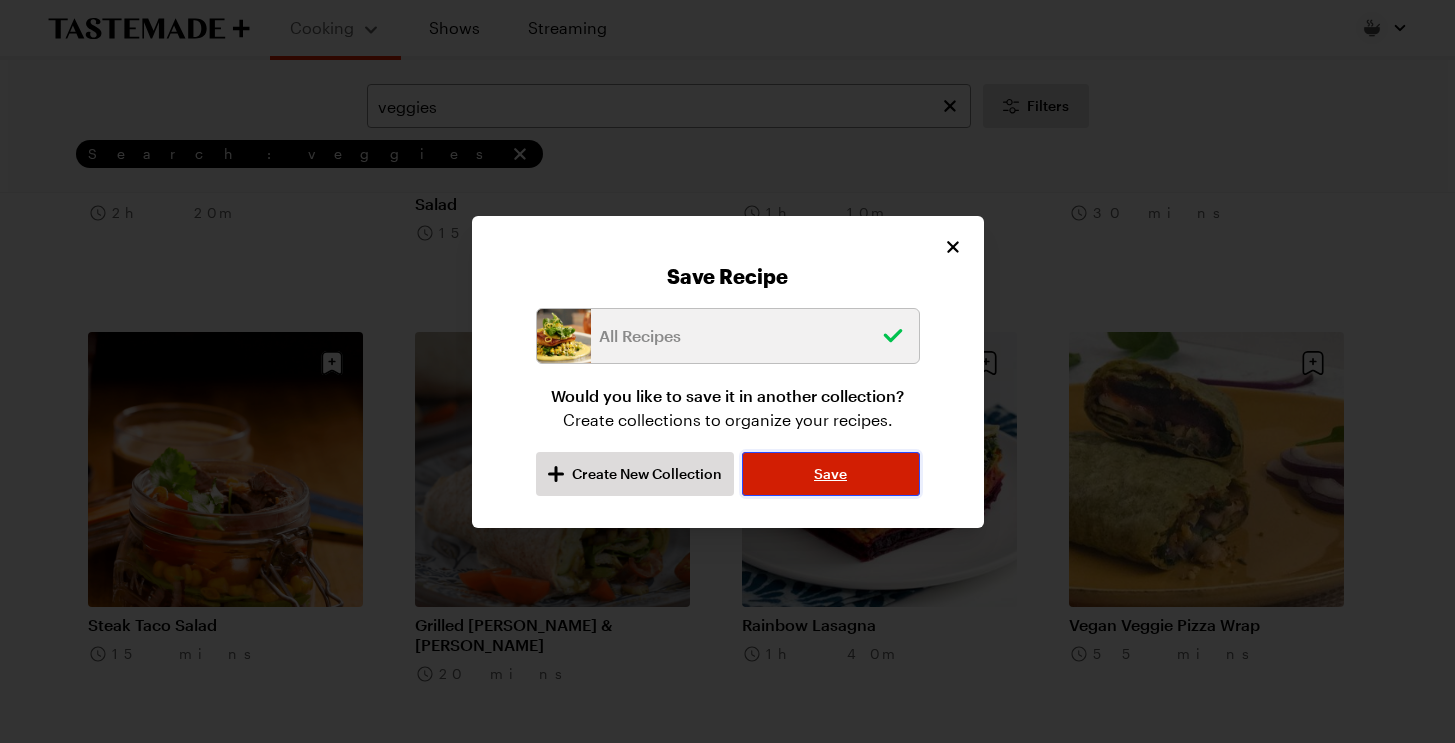 click on "Save" at bounding box center [830, 474] 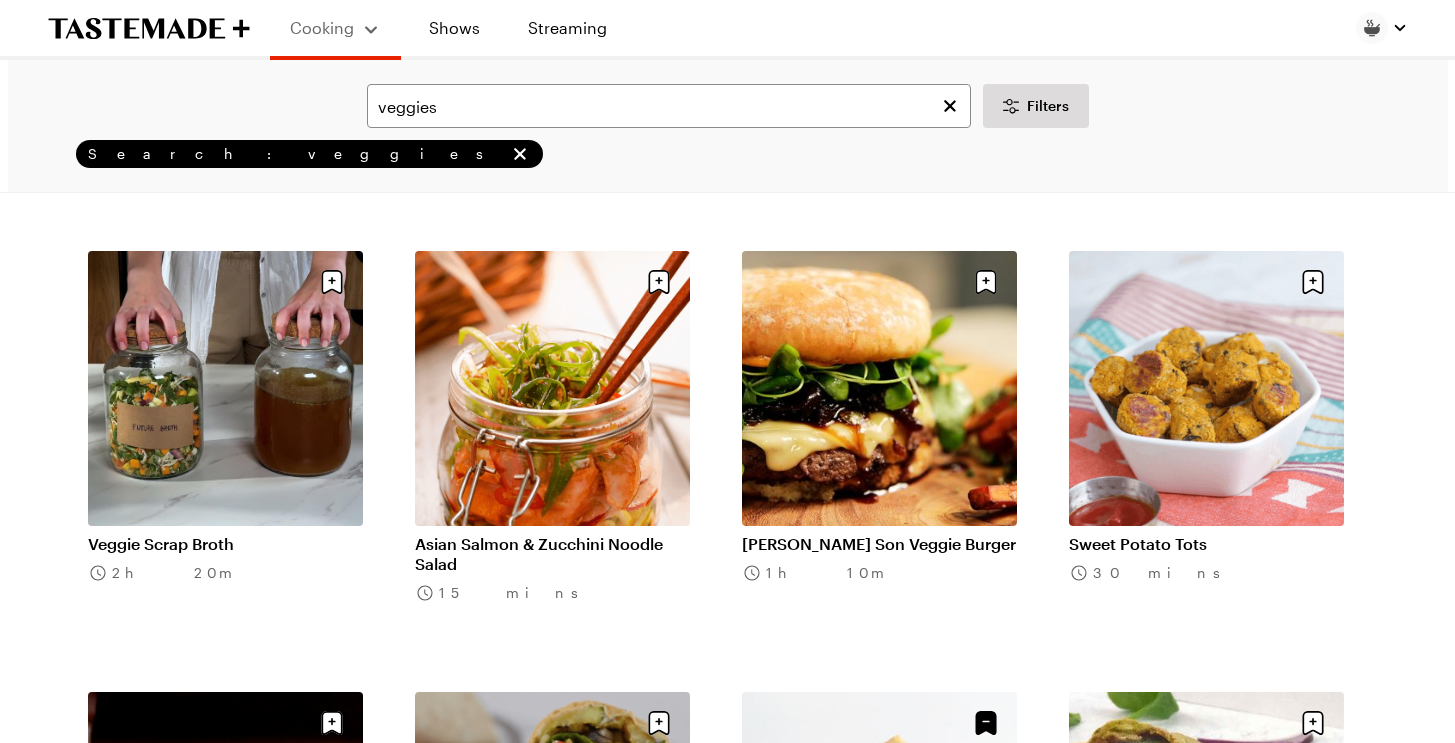 scroll, scrollTop: 22133, scrollLeft: 0, axis: vertical 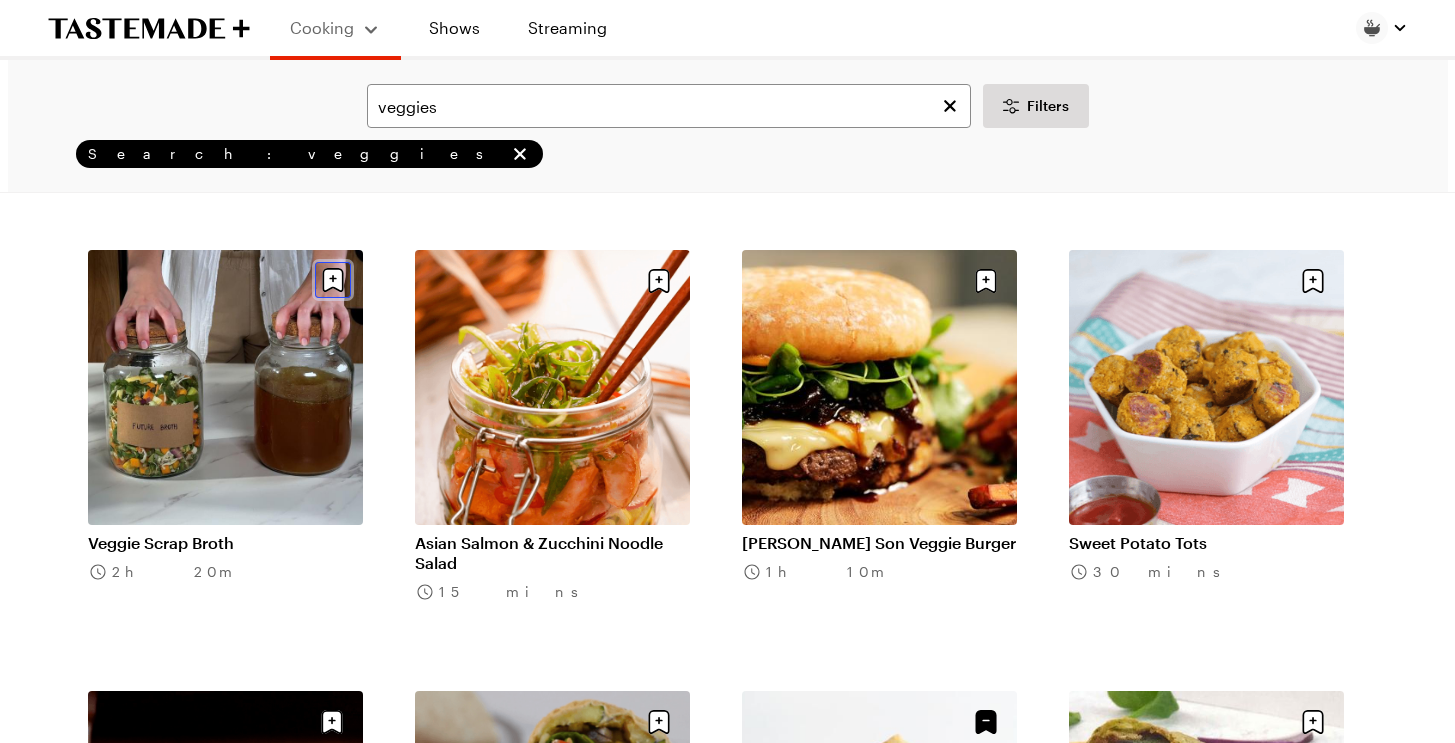 click 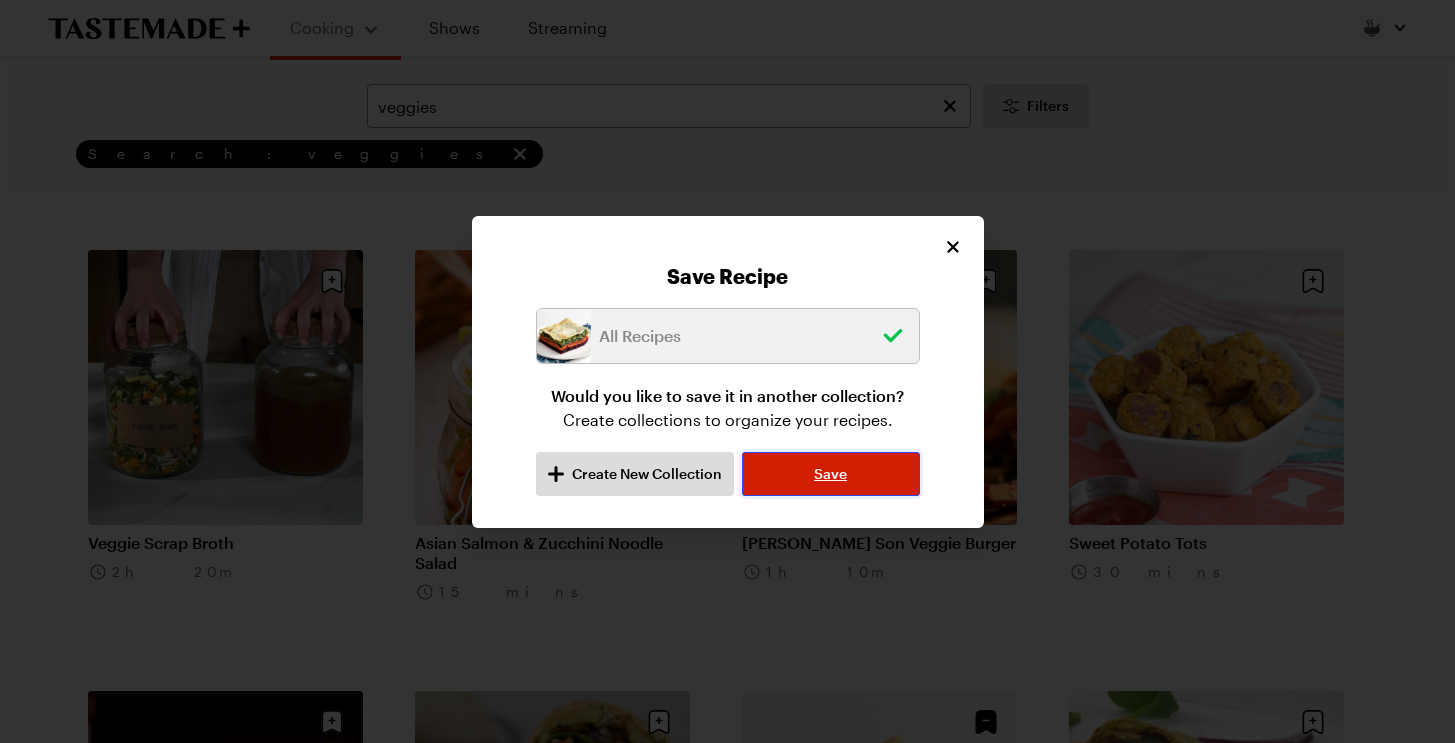 click on "Save" at bounding box center [830, 474] 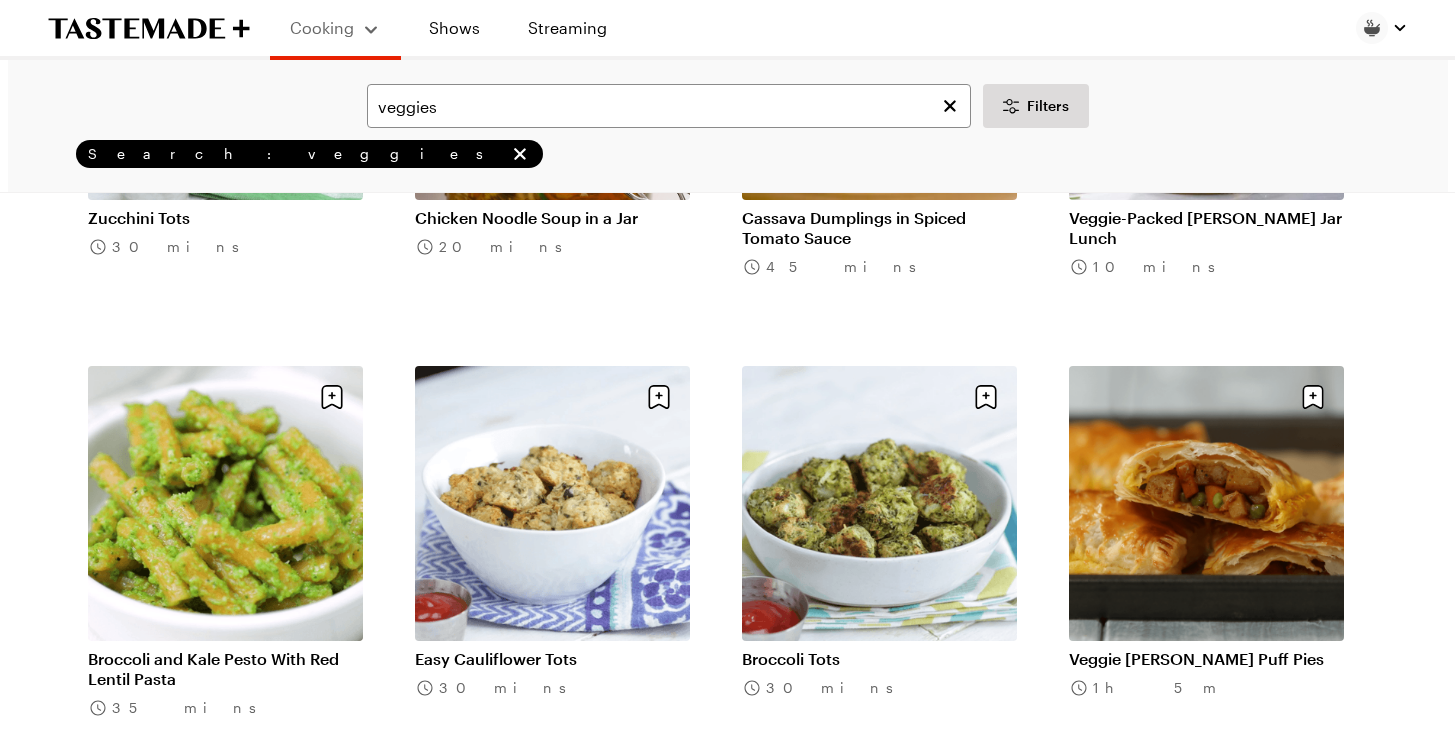 scroll, scrollTop: 23343, scrollLeft: 0, axis: vertical 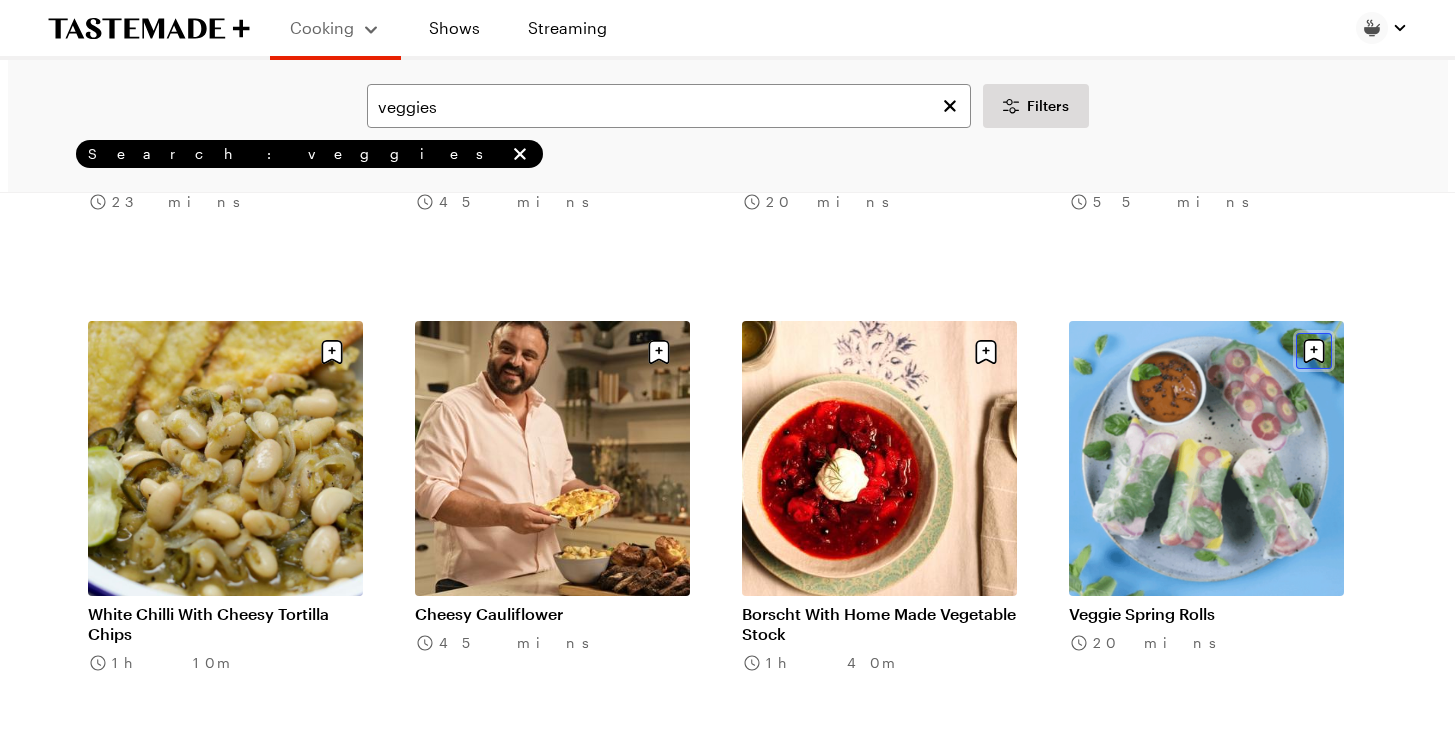 click 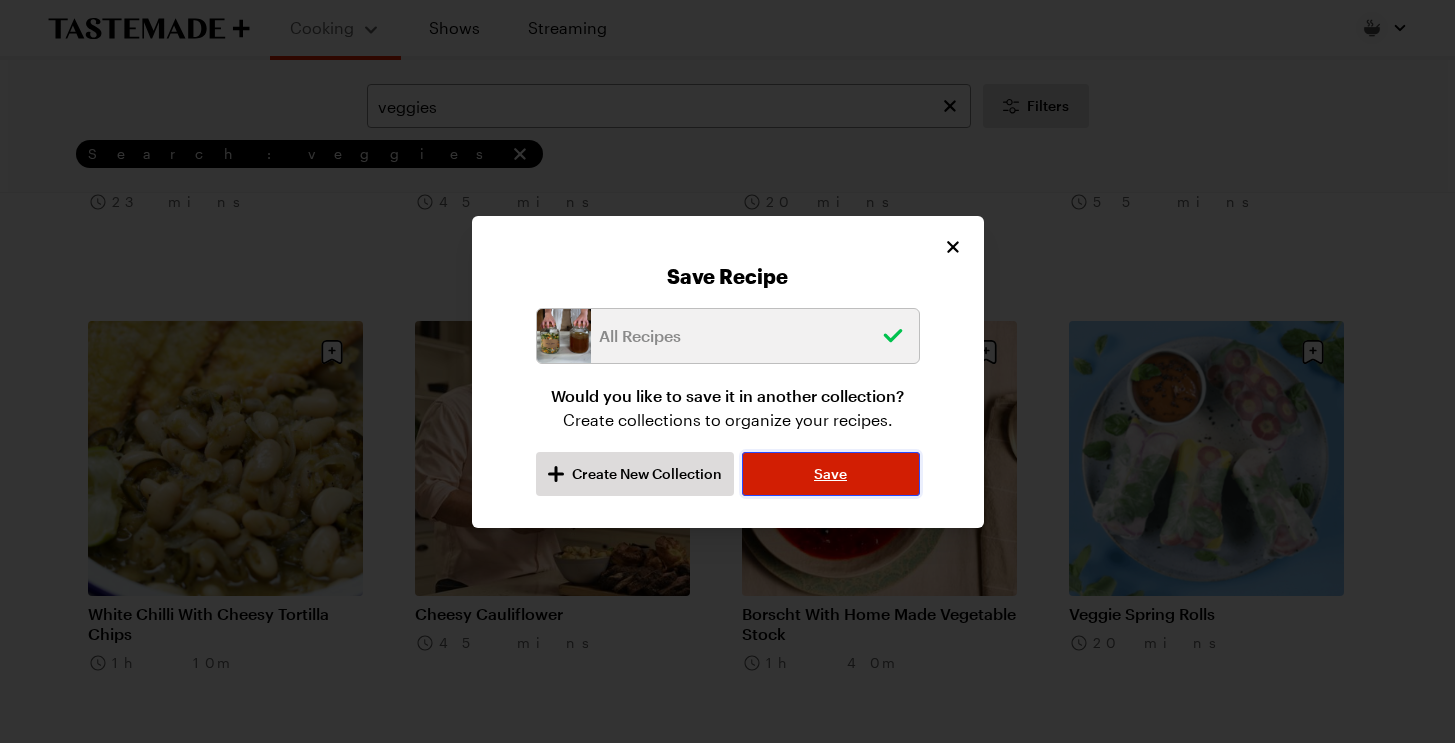 click on "Save" at bounding box center [830, 474] 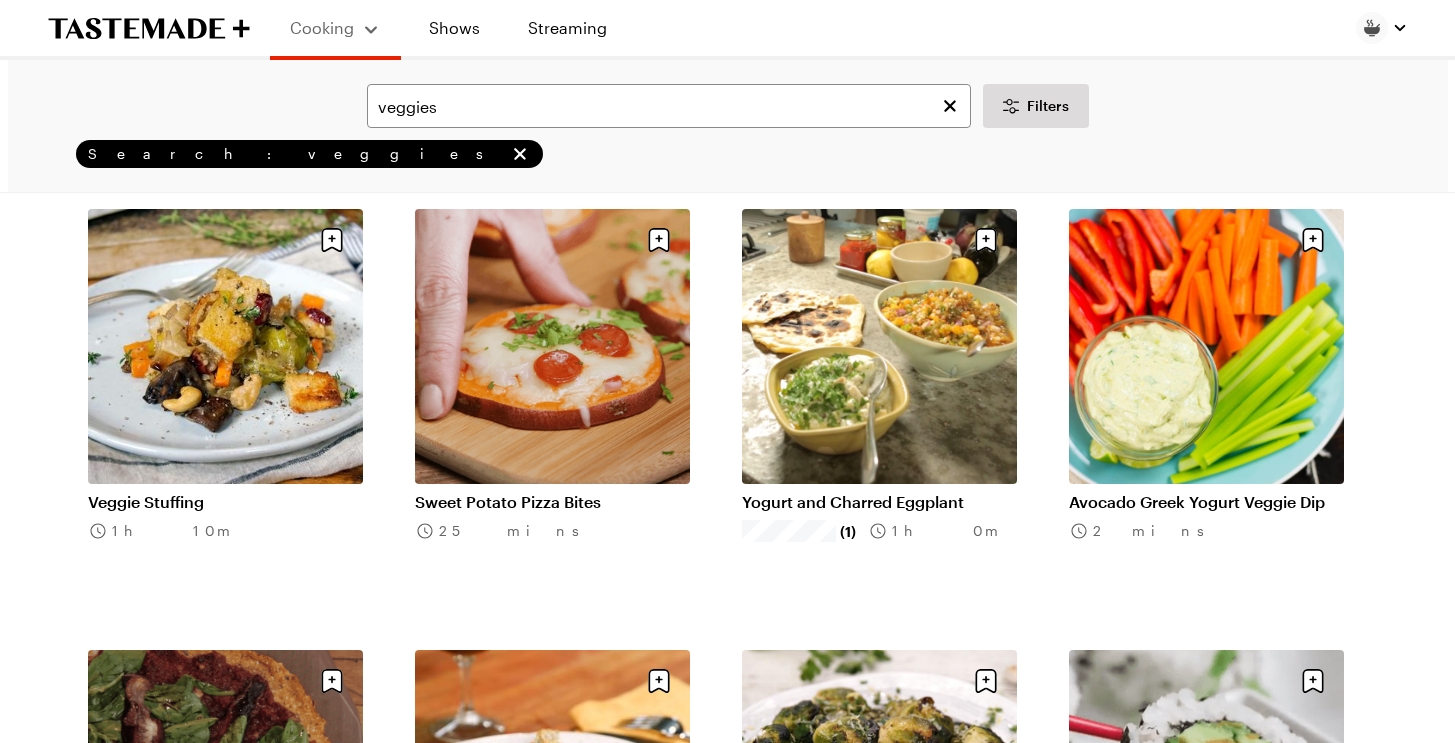 scroll, scrollTop: 27449, scrollLeft: 0, axis: vertical 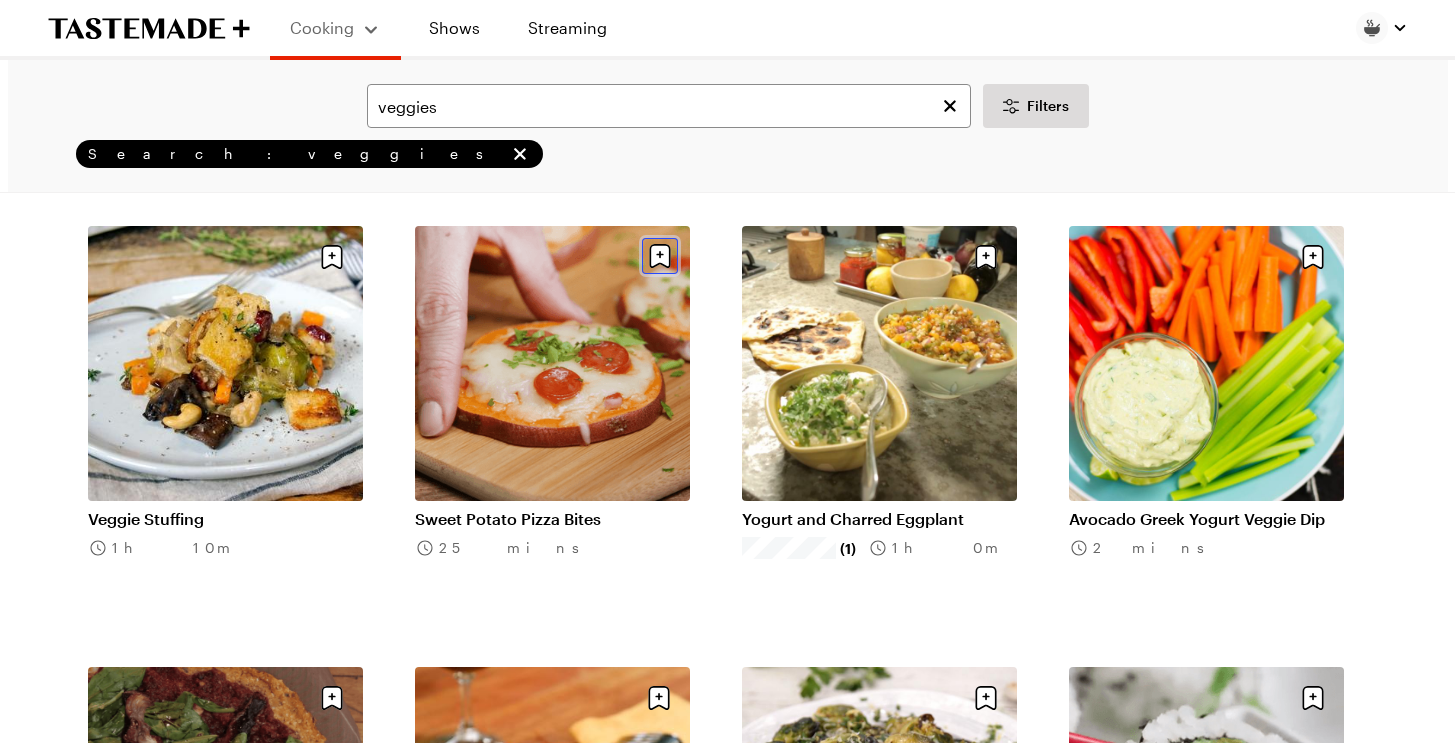 click 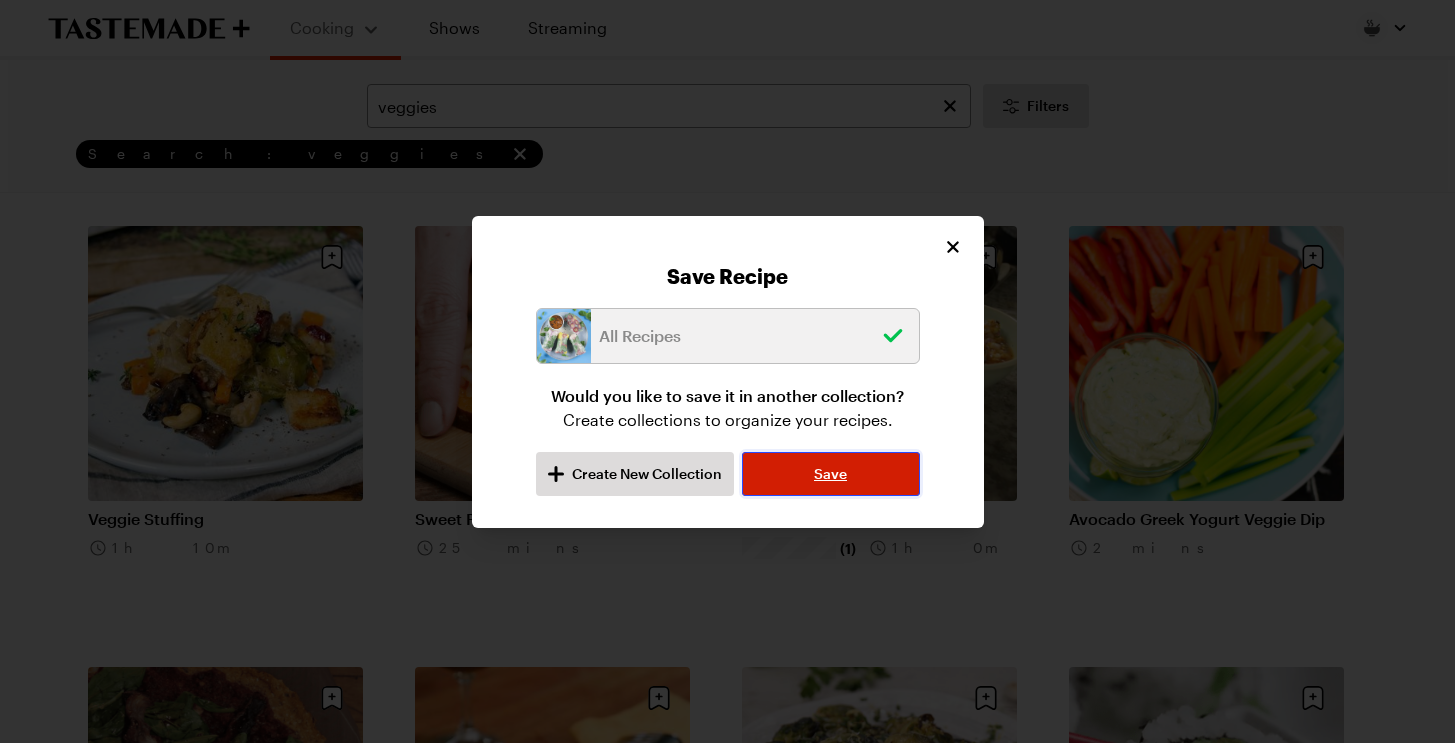 click on "Save" at bounding box center [830, 474] 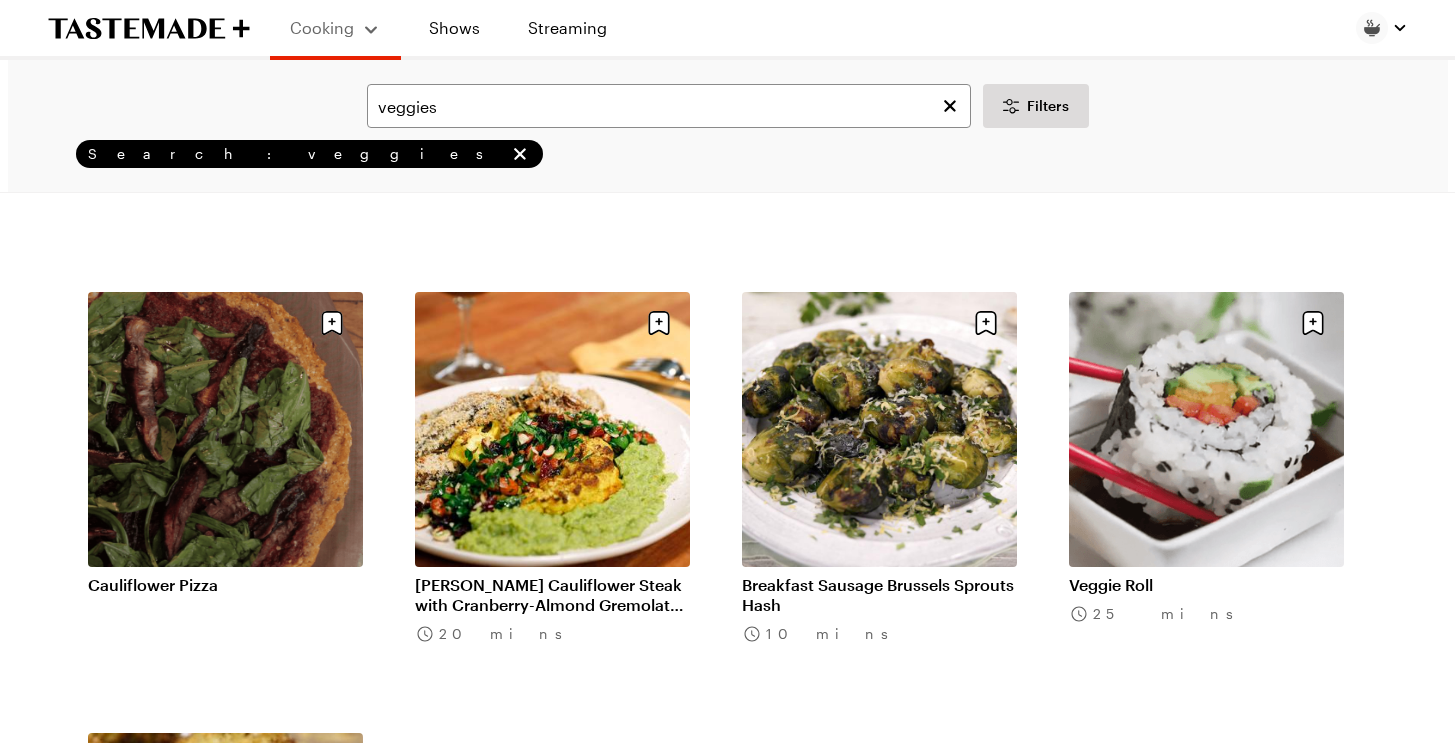 scroll, scrollTop: 27818, scrollLeft: 0, axis: vertical 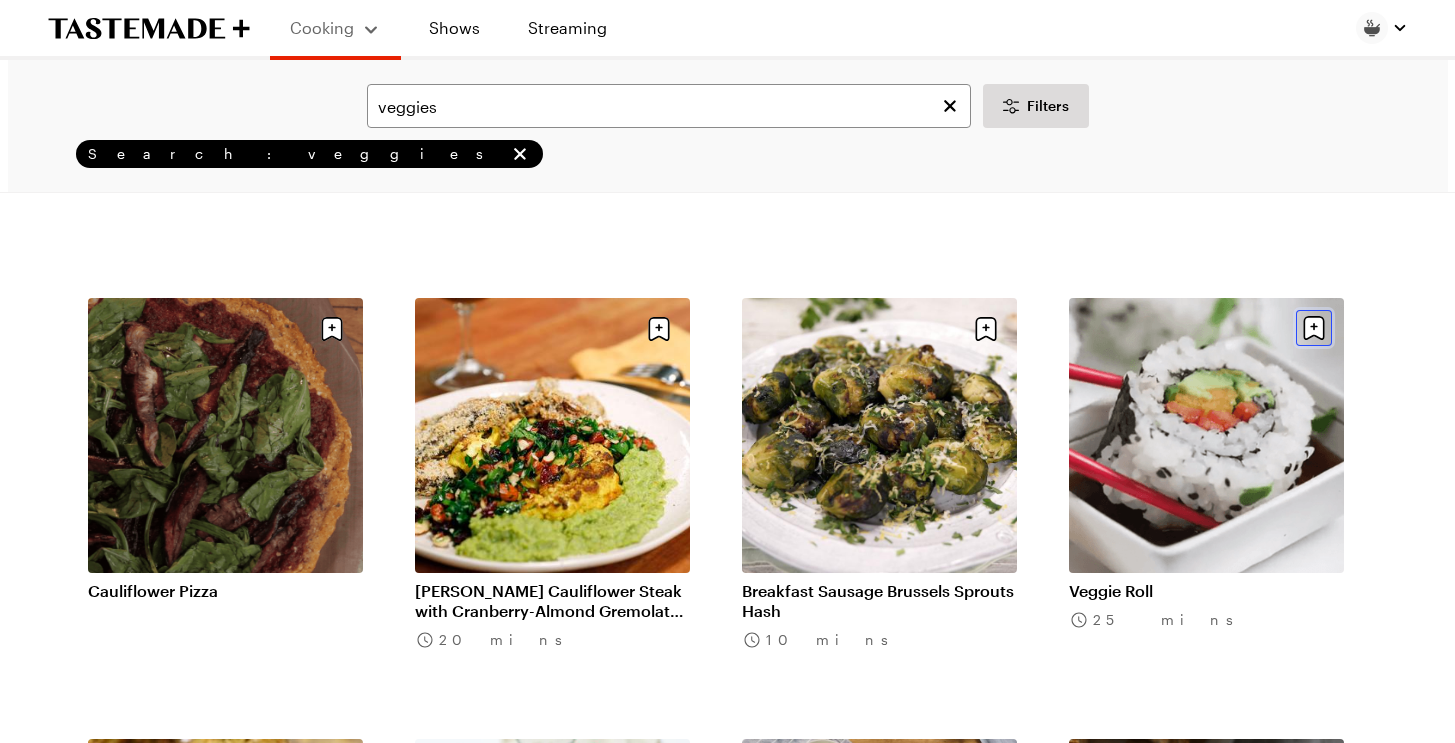 click 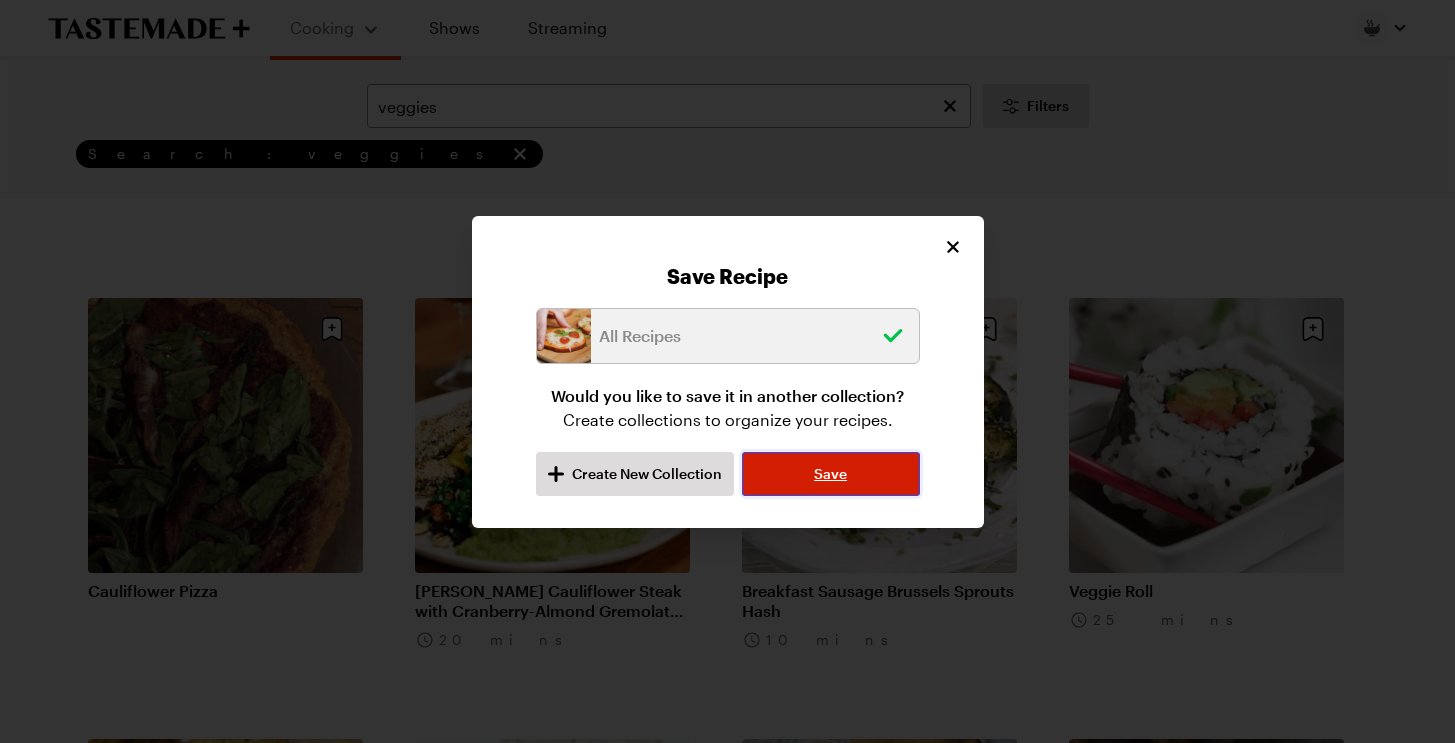 click on "Save" at bounding box center [830, 474] 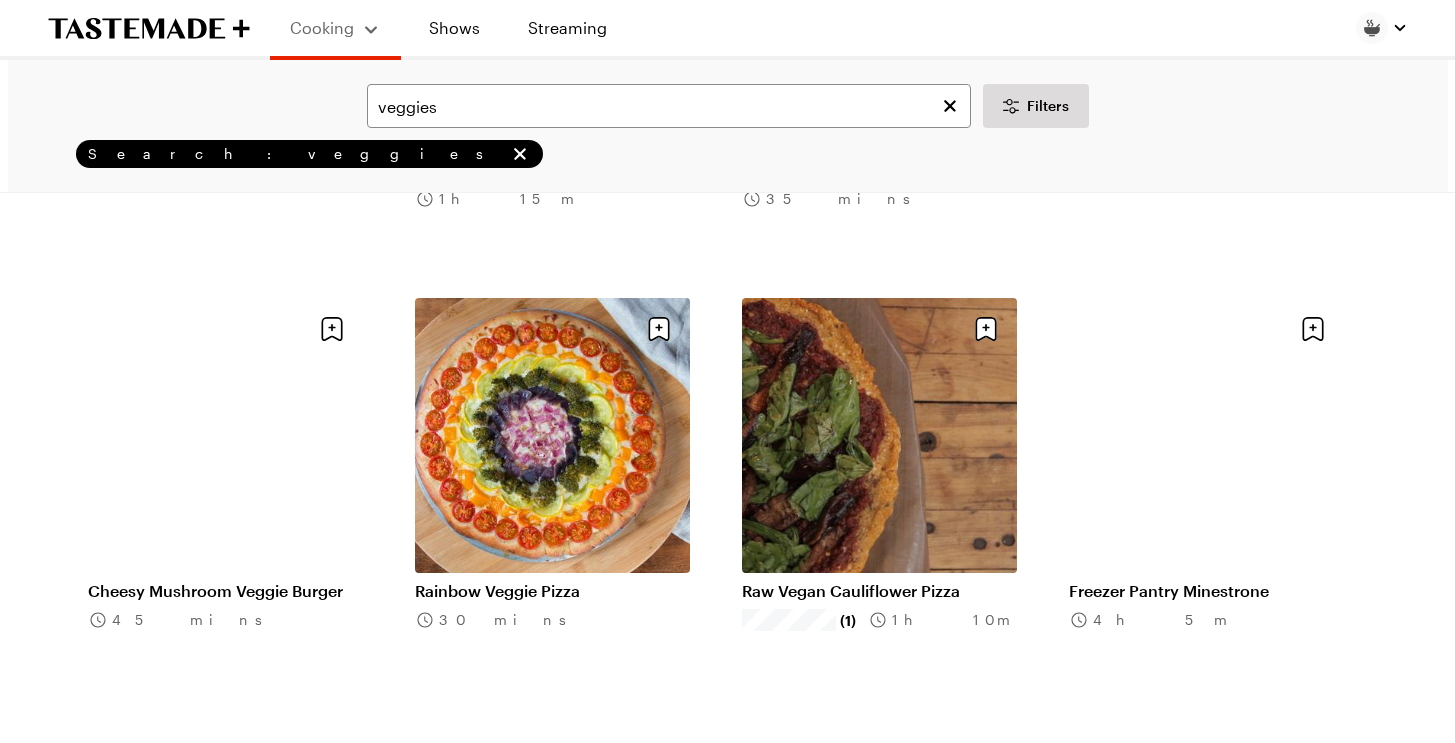 scroll, scrollTop: 28708, scrollLeft: 0, axis: vertical 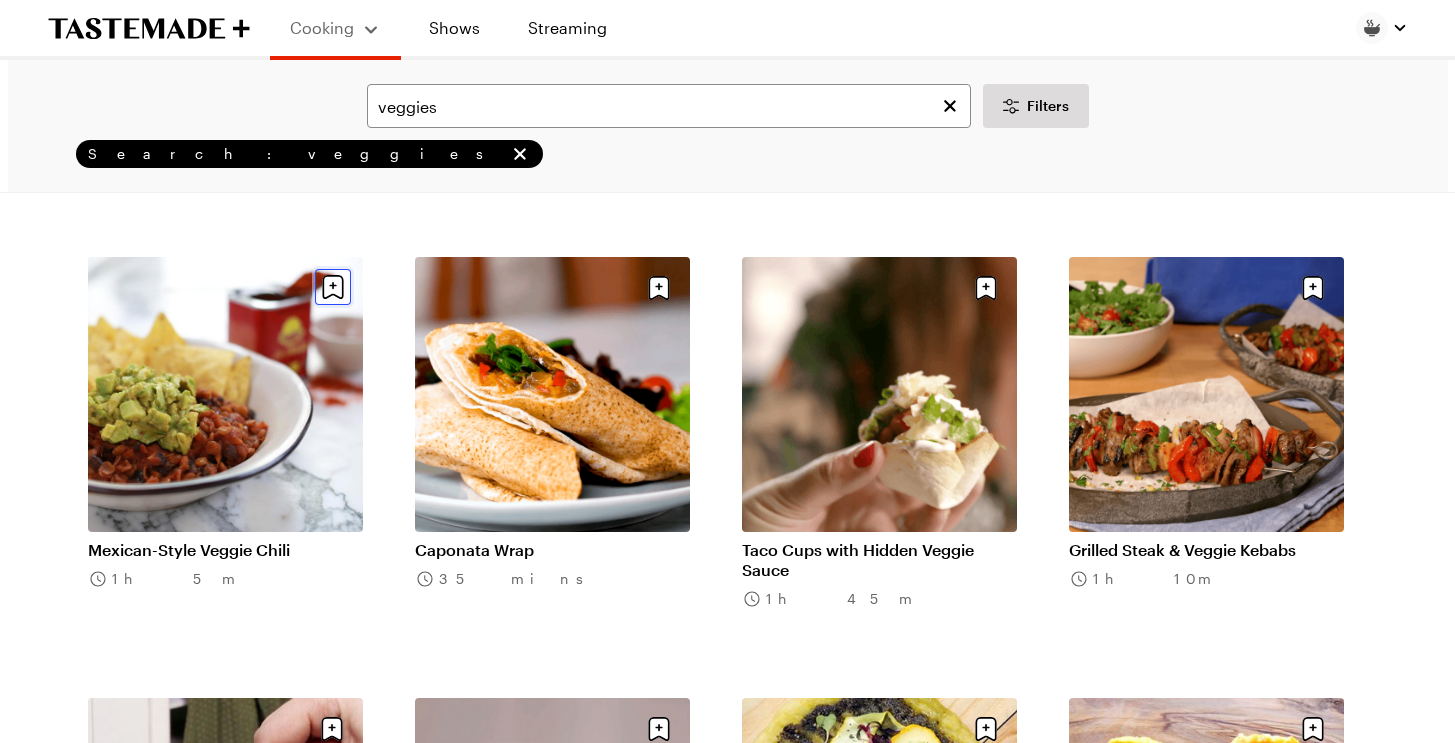 click 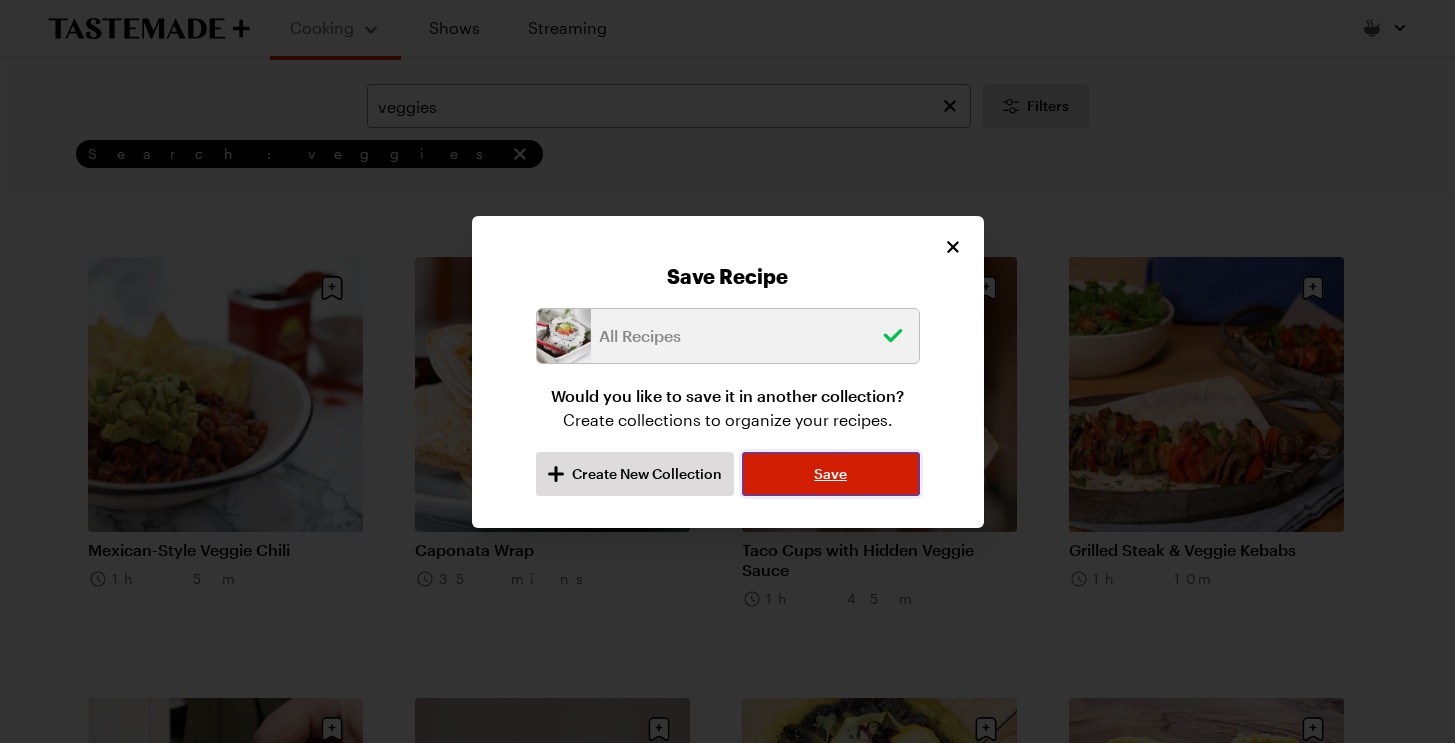 click on "Save" at bounding box center [830, 474] 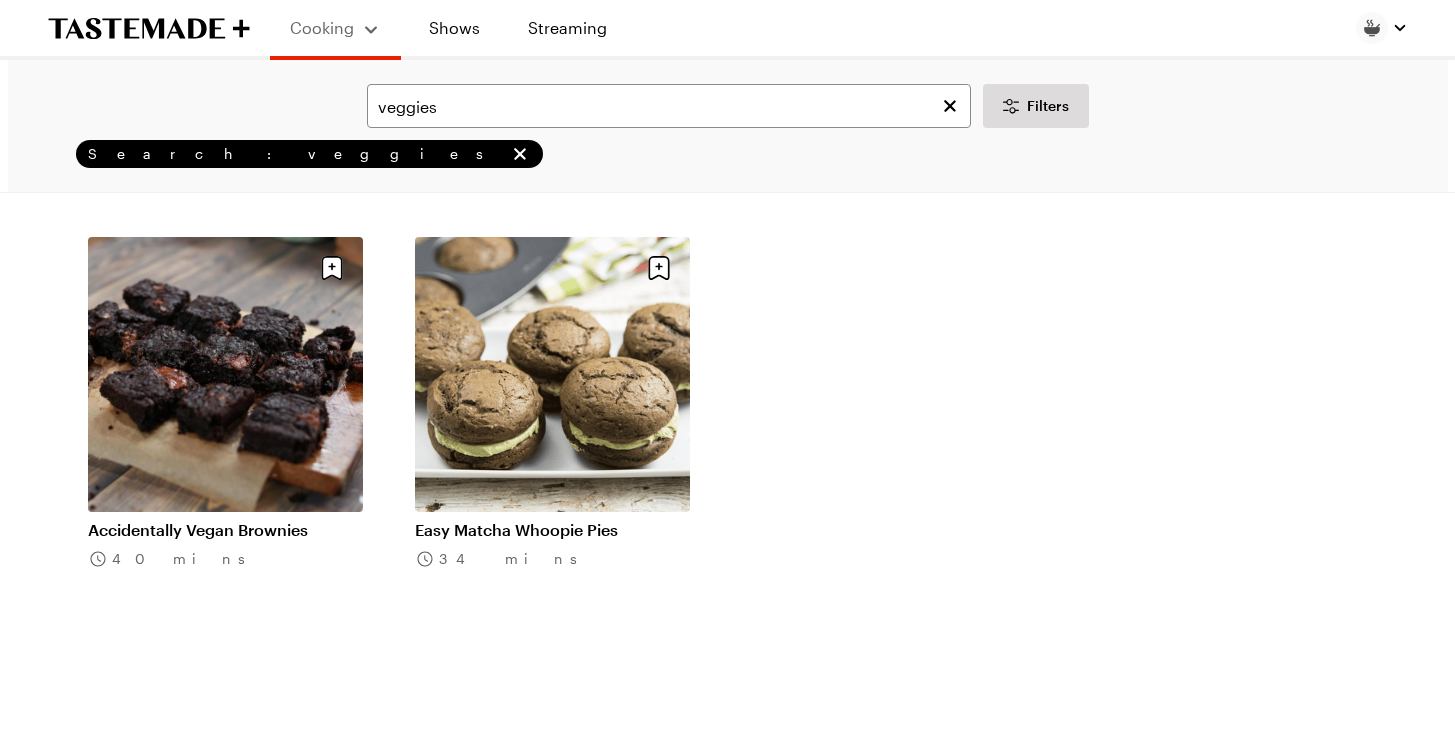 scroll, scrollTop: 33609, scrollLeft: 0, axis: vertical 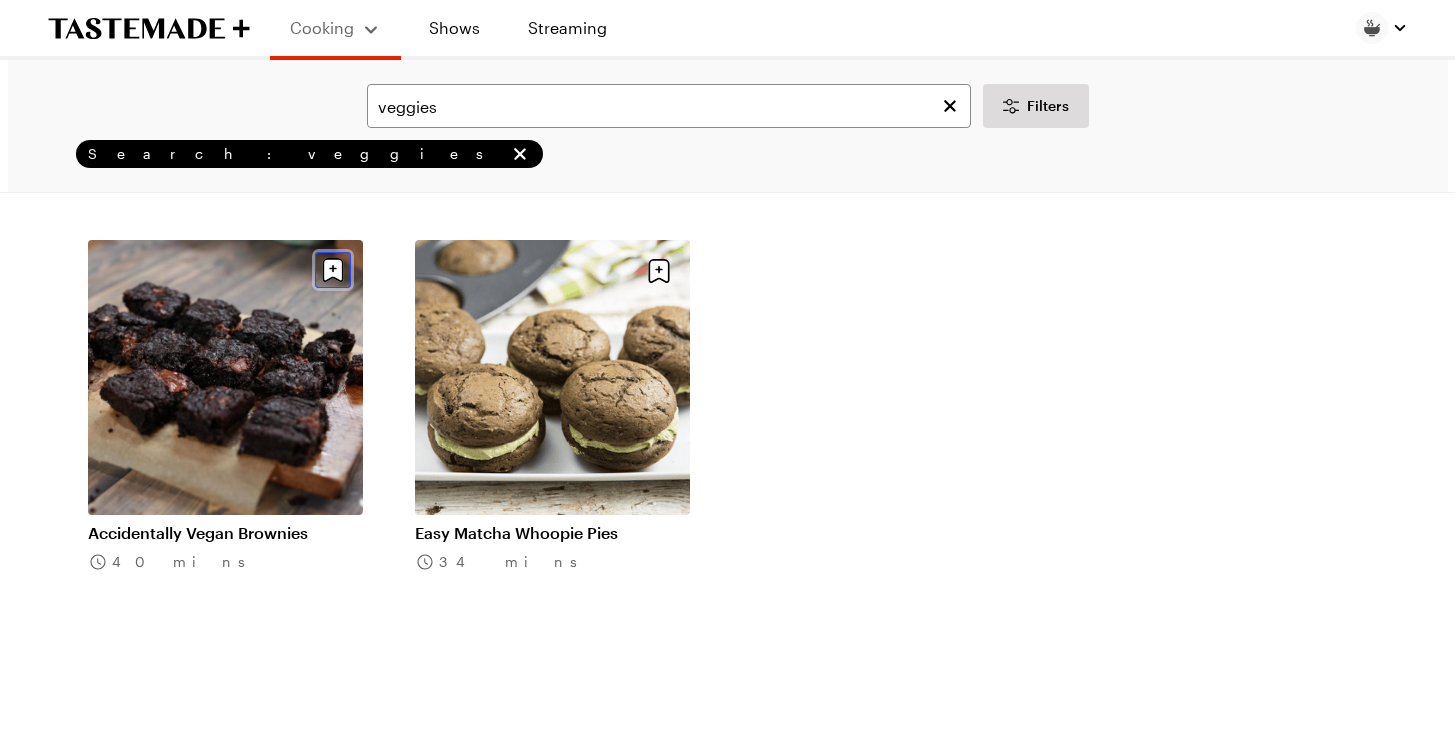 click 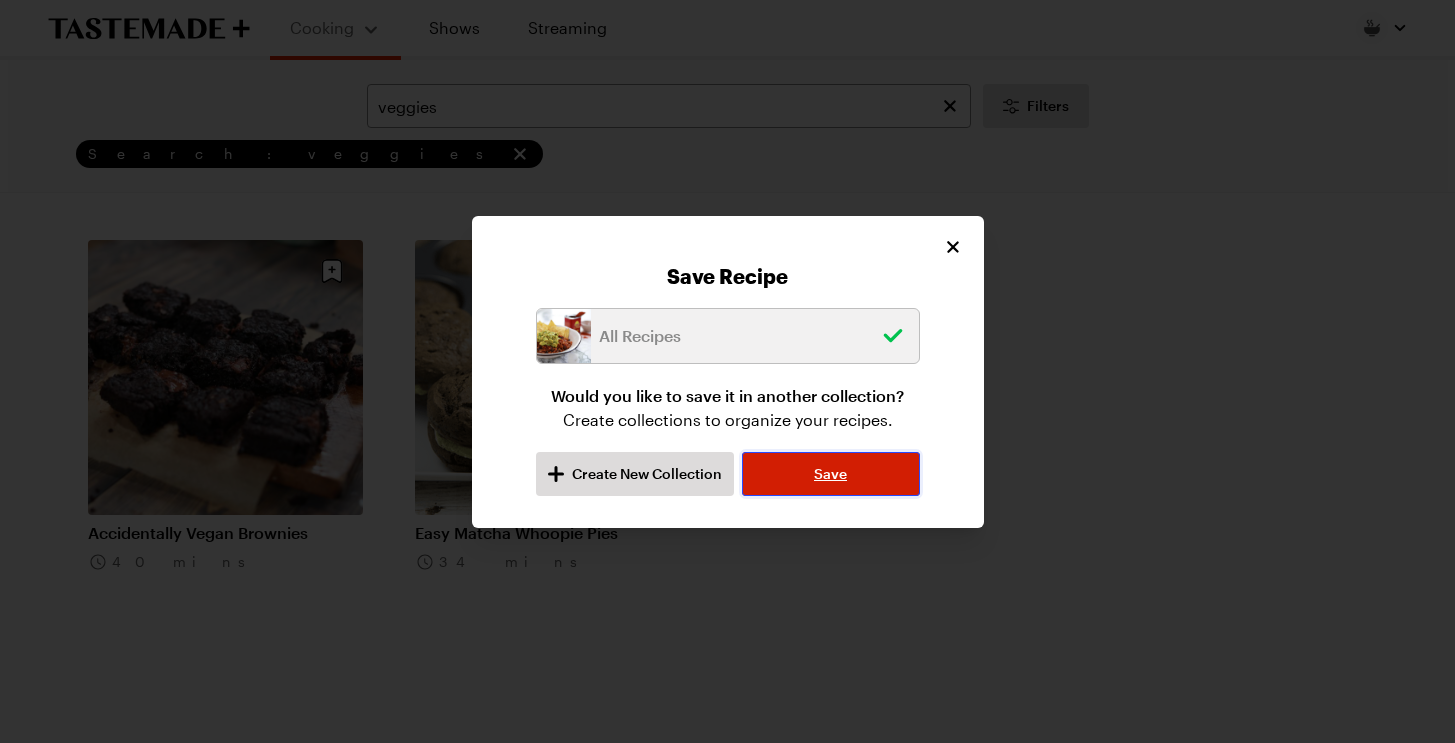 click on "Save" at bounding box center [830, 474] 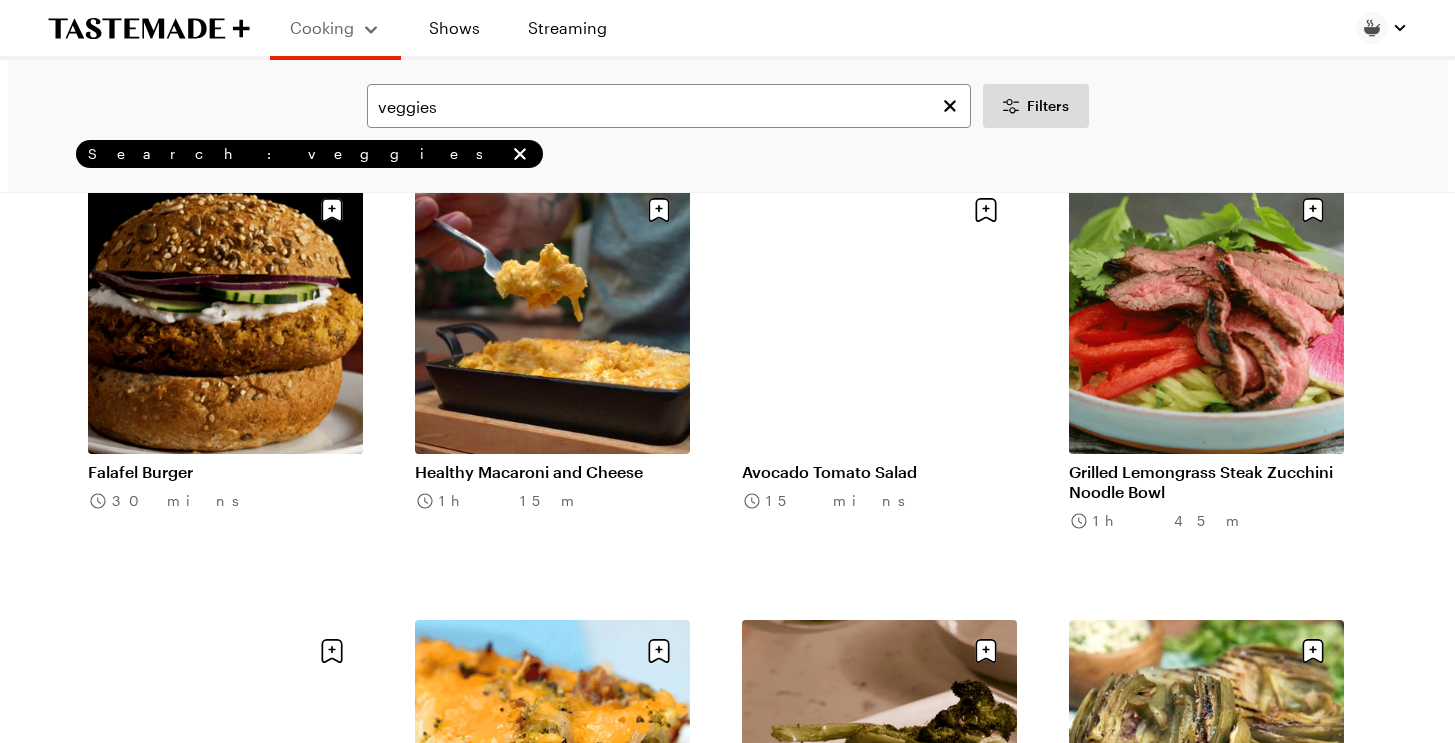 scroll, scrollTop: 24406, scrollLeft: 0, axis: vertical 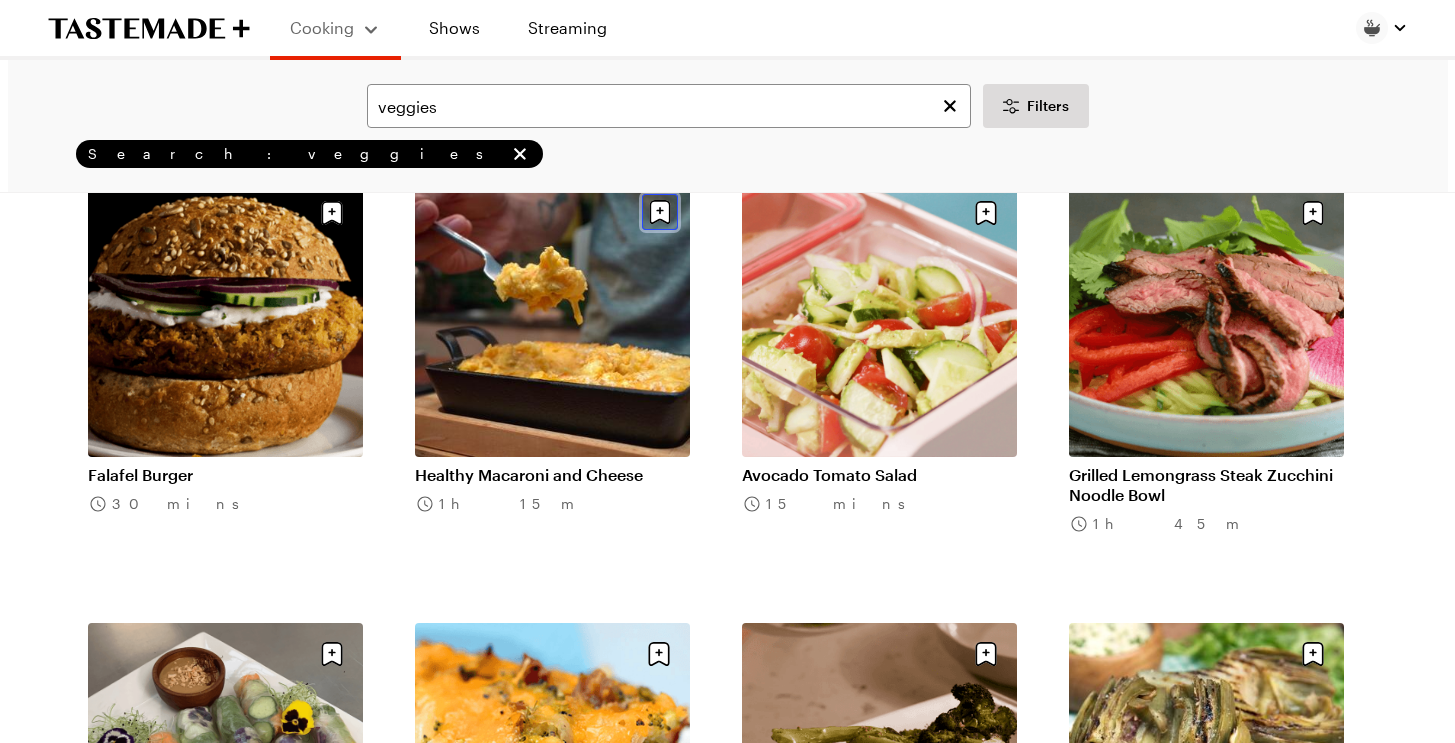 click 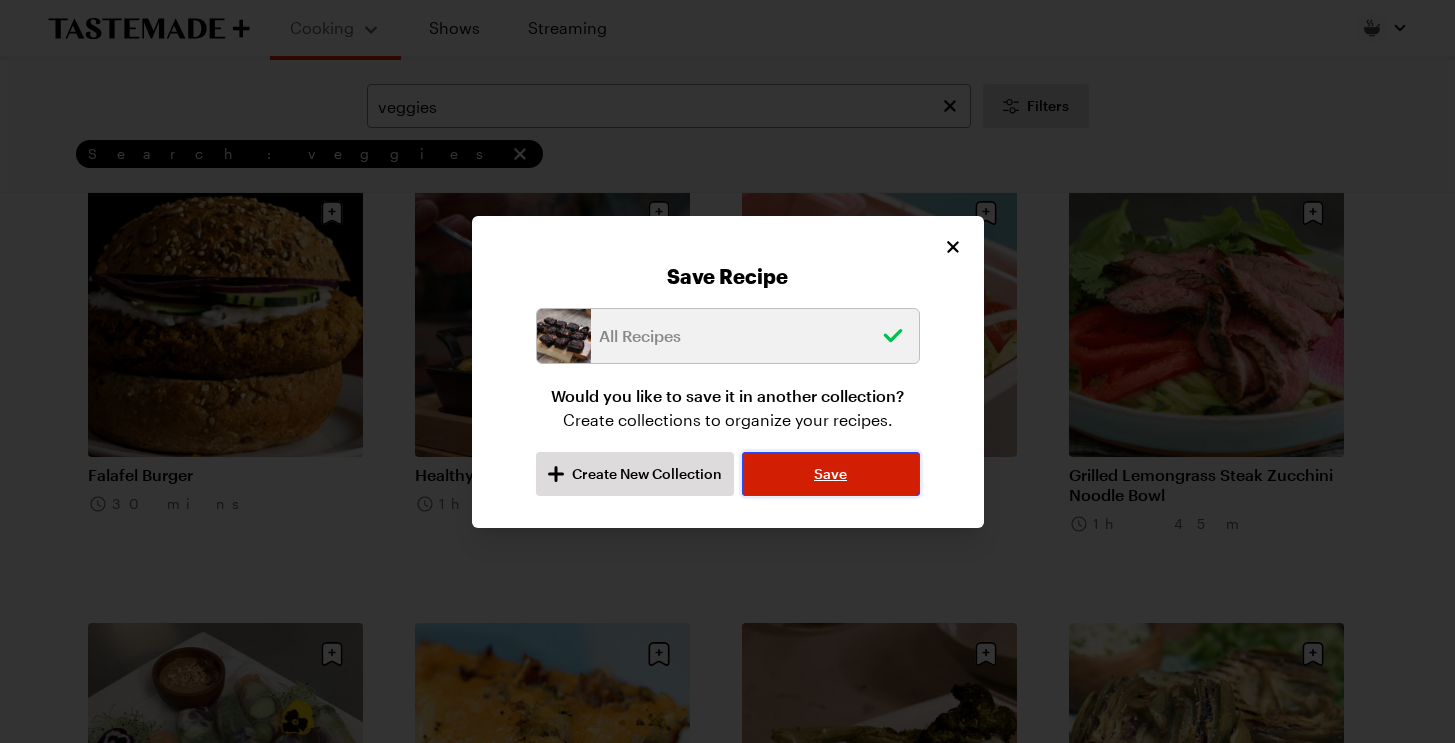 click on "Save" at bounding box center (830, 474) 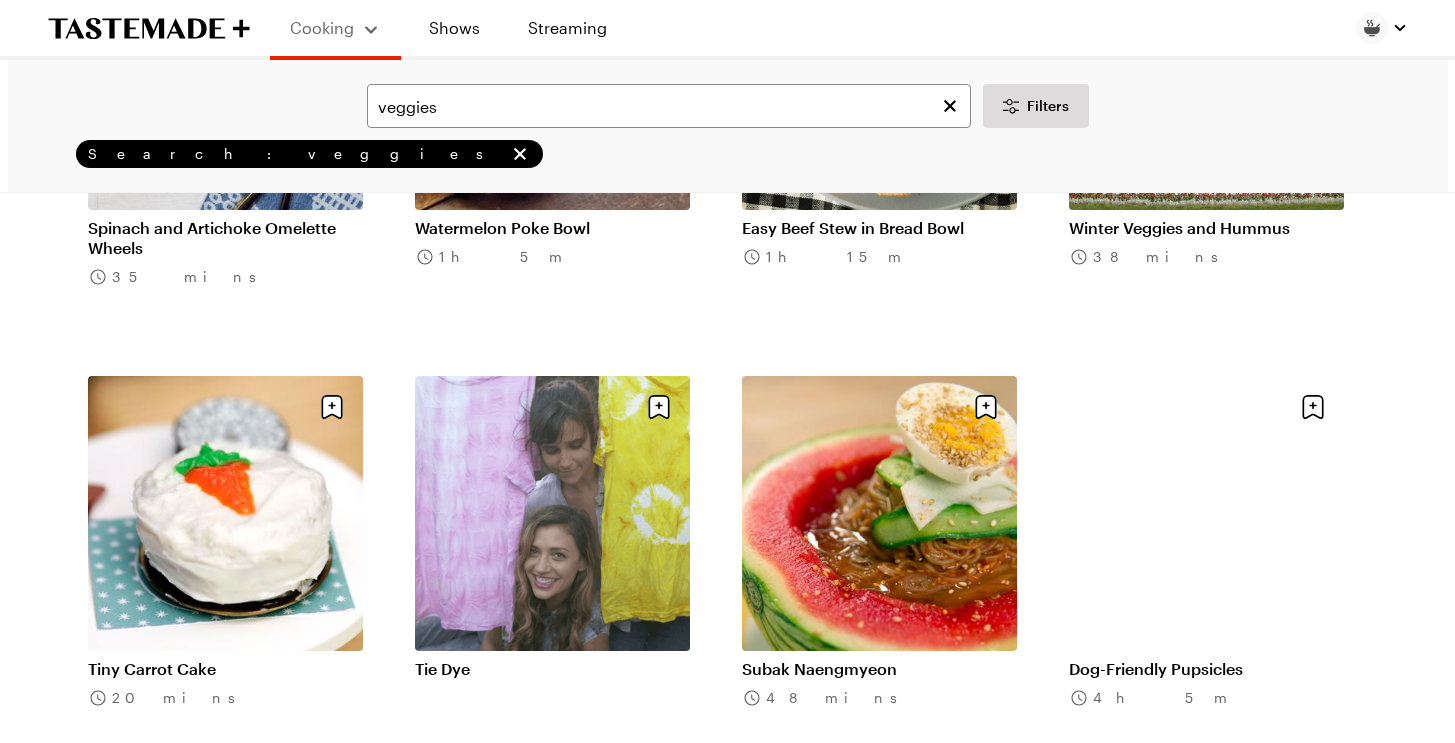 scroll, scrollTop: 16267, scrollLeft: 0, axis: vertical 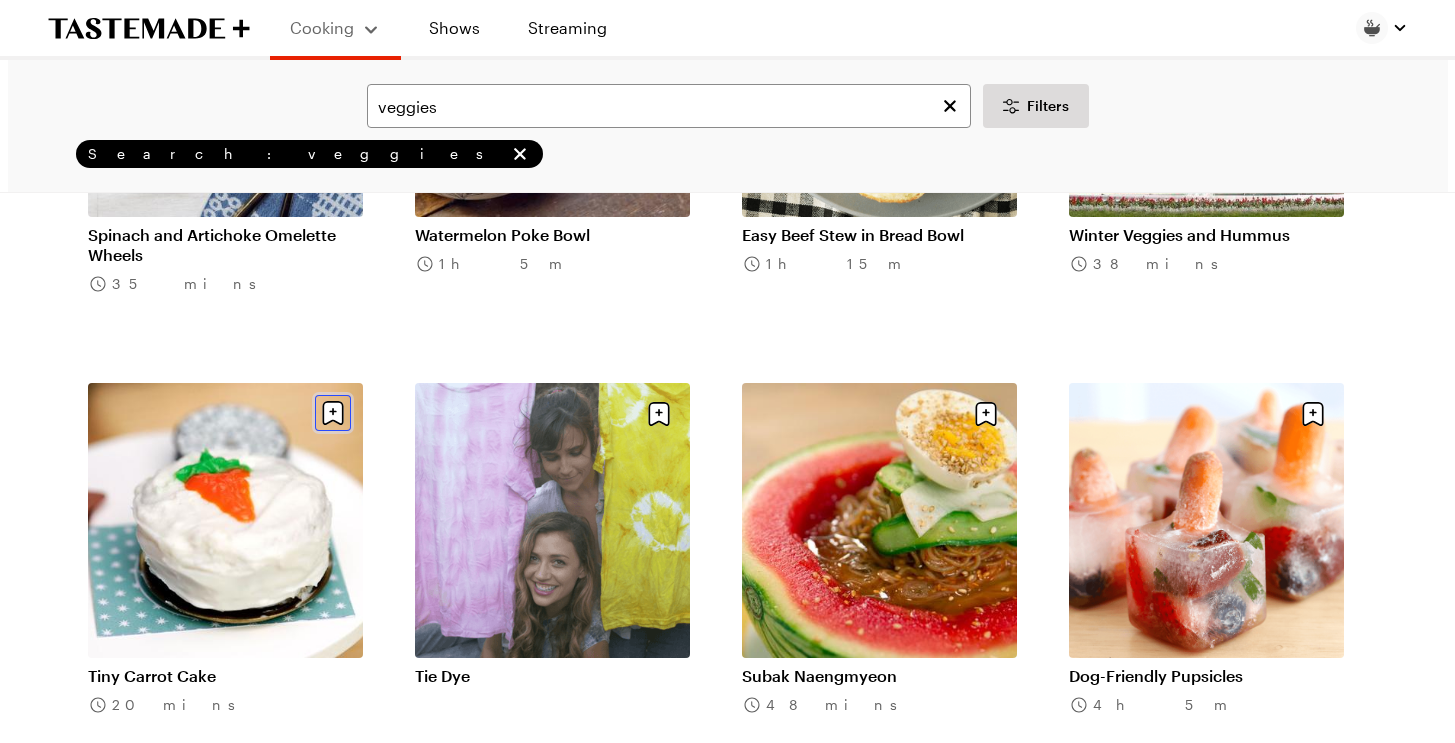 click 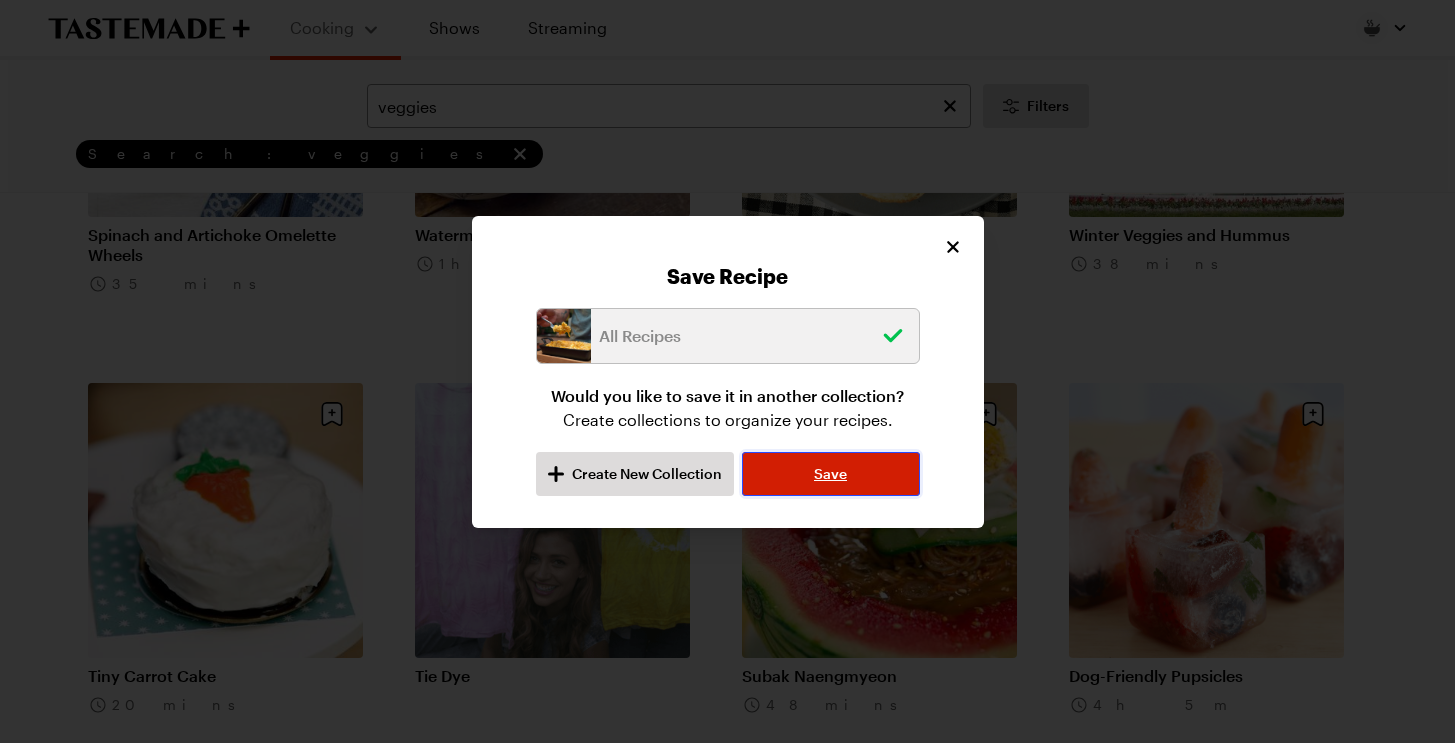 click on "Save" at bounding box center [830, 474] 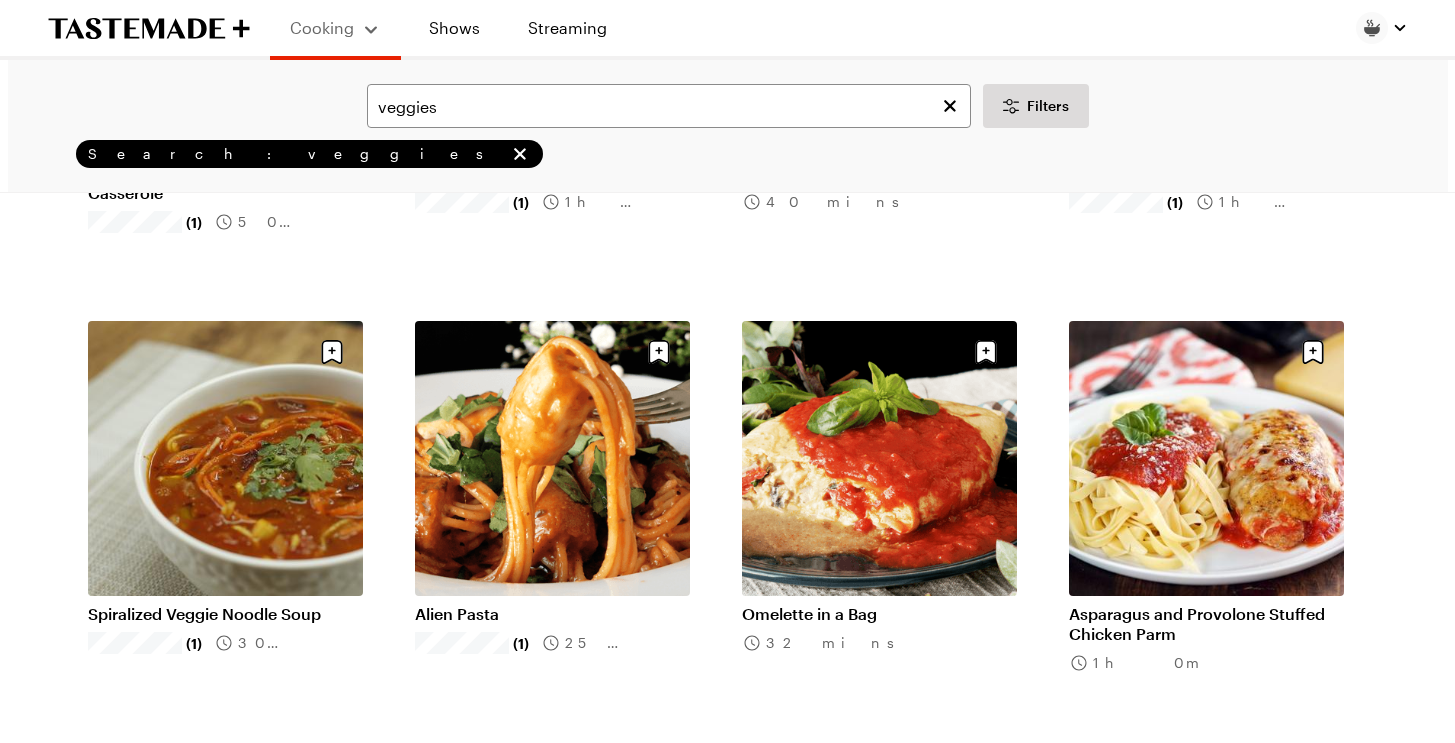 scroll, scrollTop: 5748, scrollLeft: 0, axis: vertical 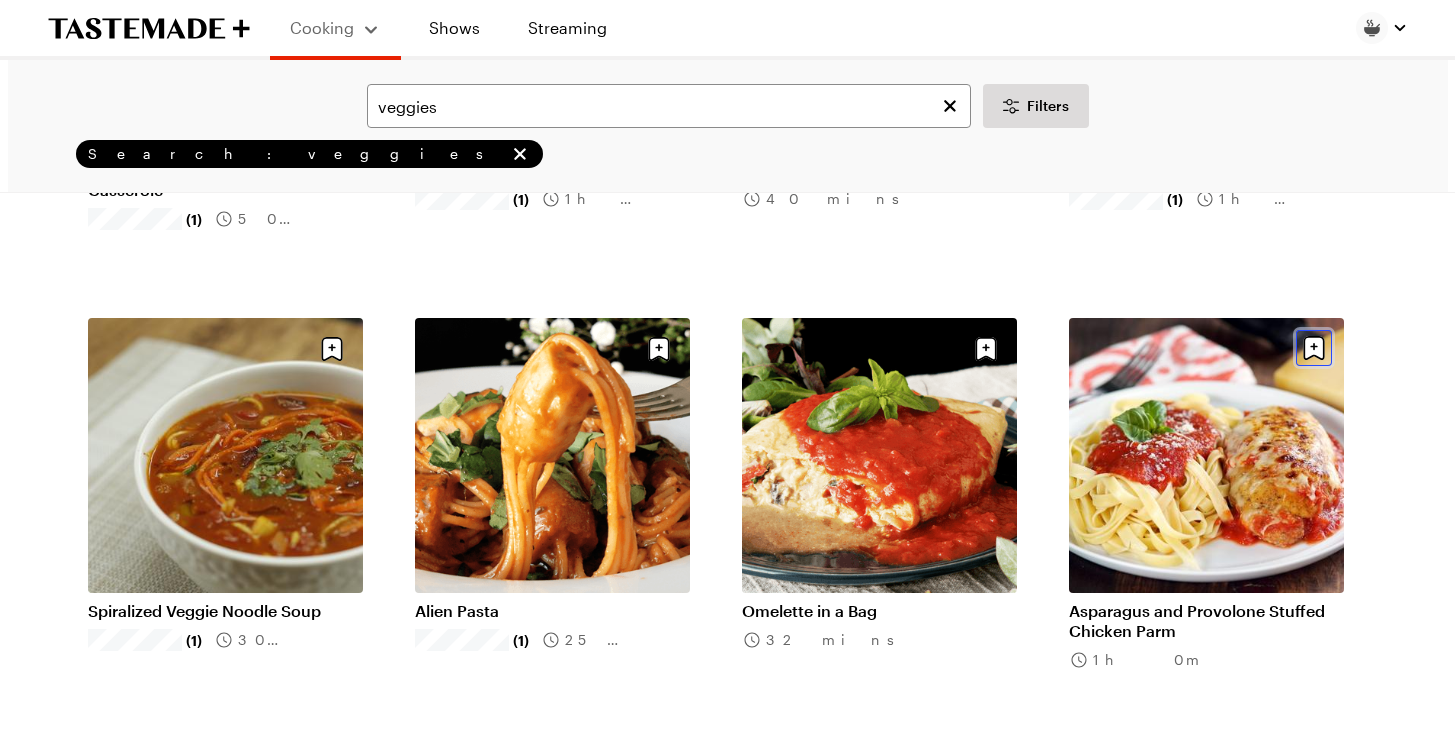 click 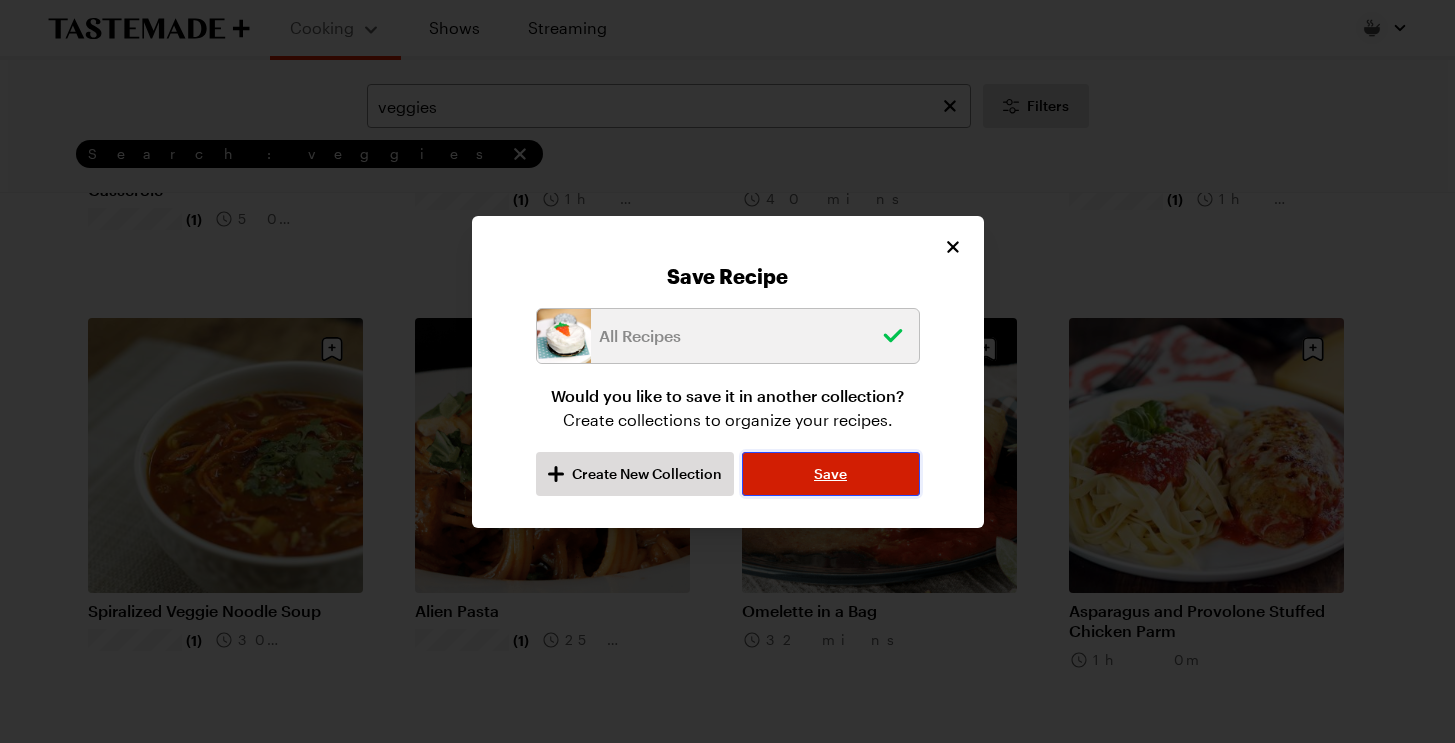 click on "Save" at bounding box center [830, 474] 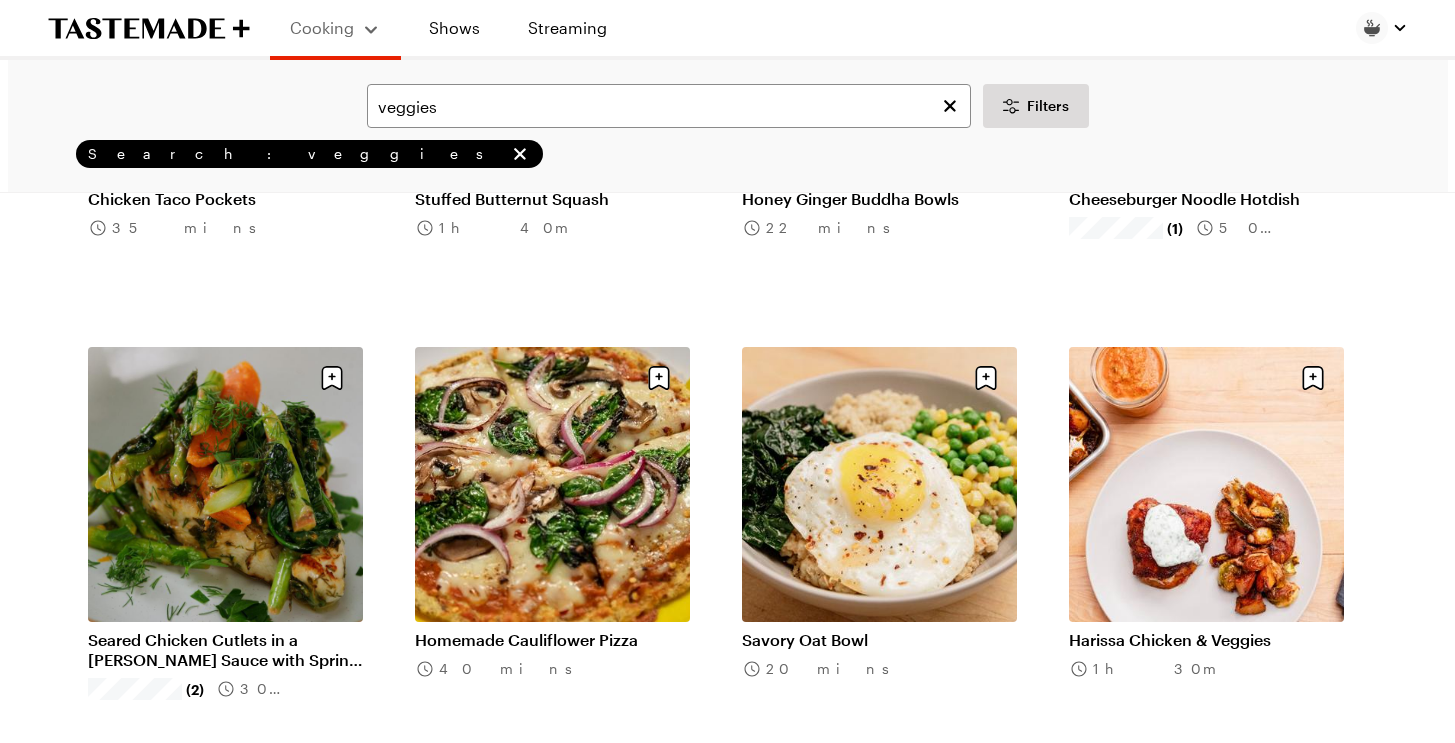 scroll, scrollTop: 877, scrollLeft: 0, axis: vertical 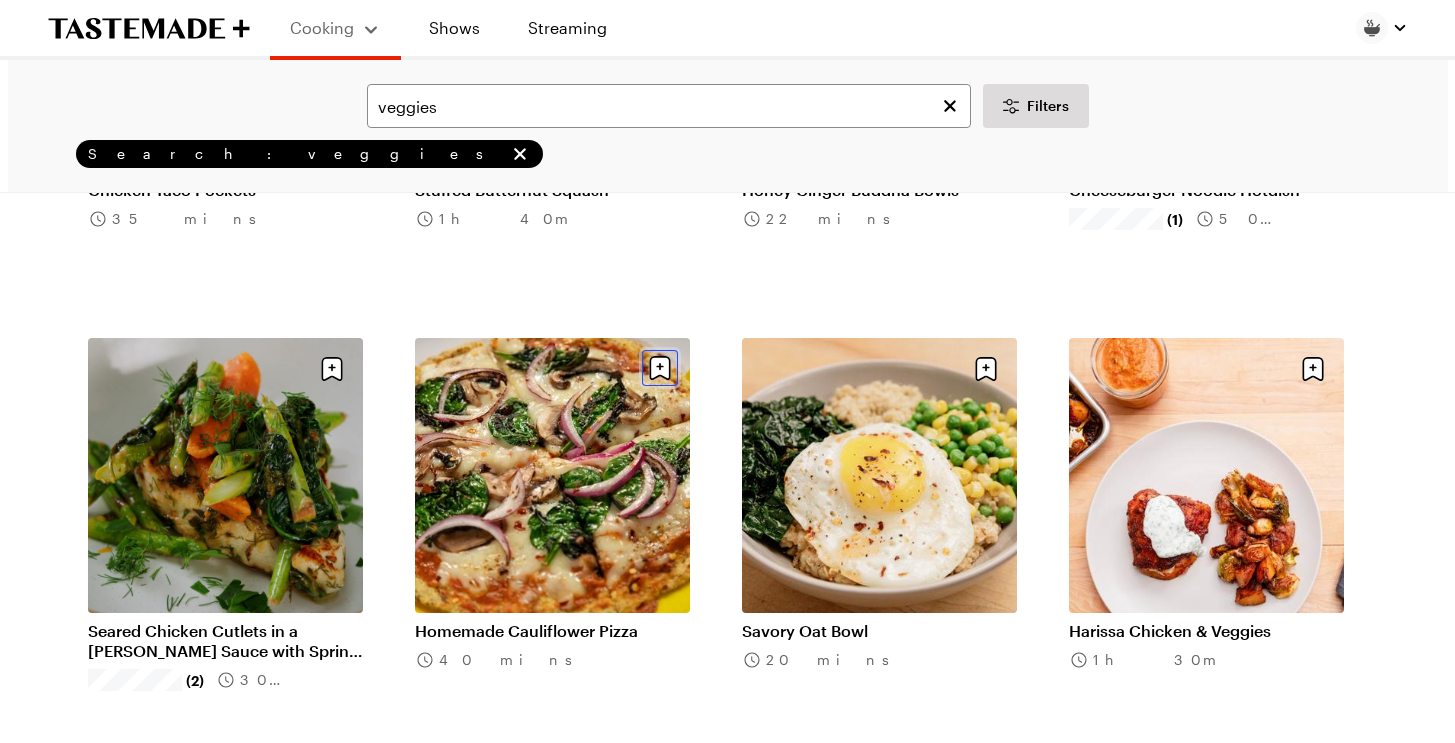 click 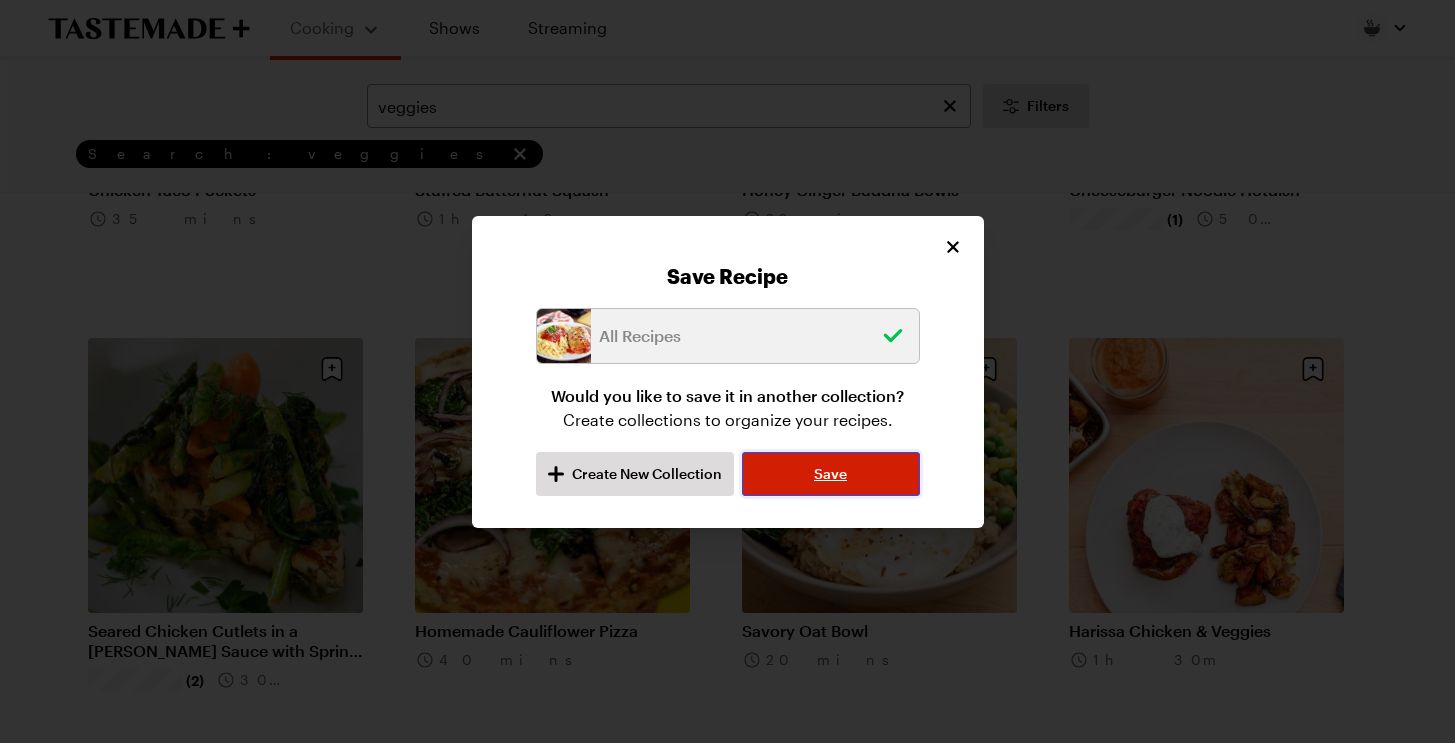 click on "Save" at bounding box center [830, 474] 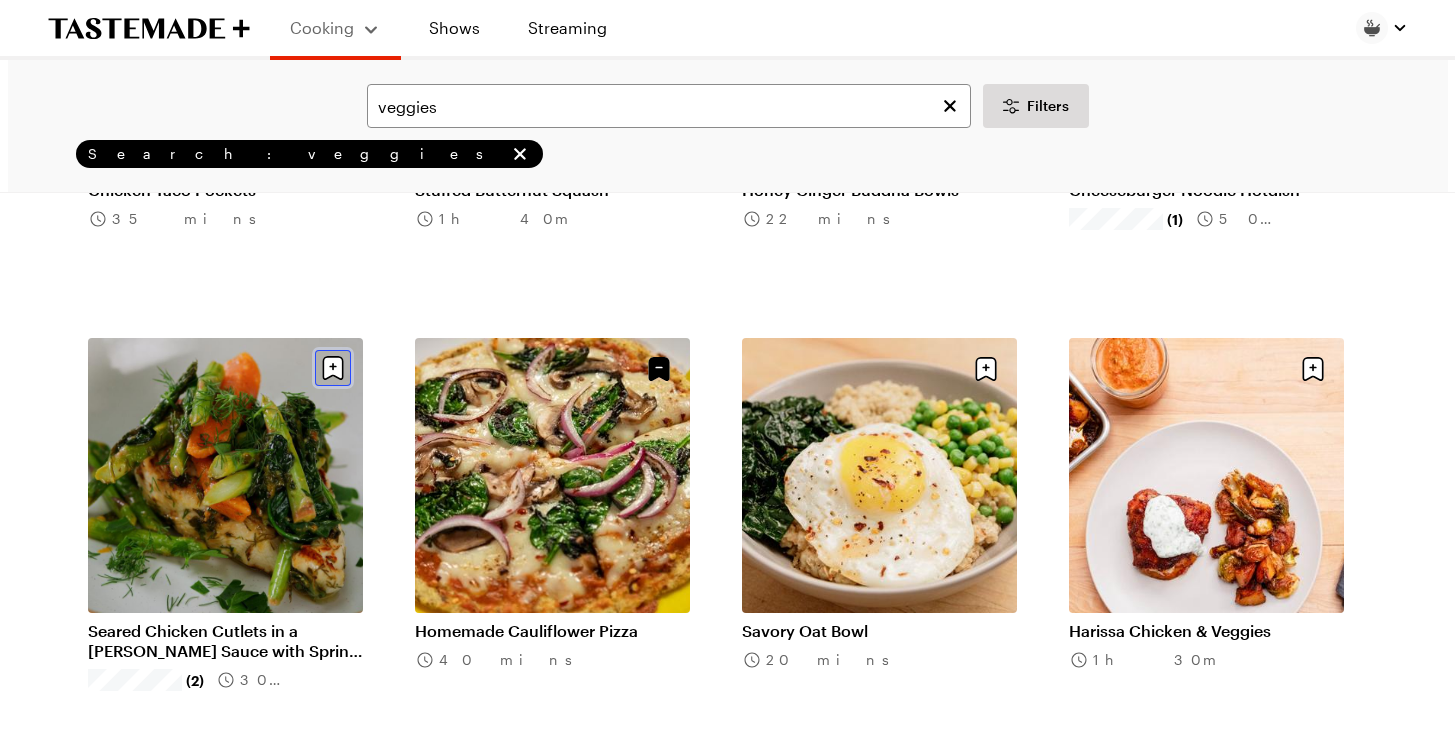 click 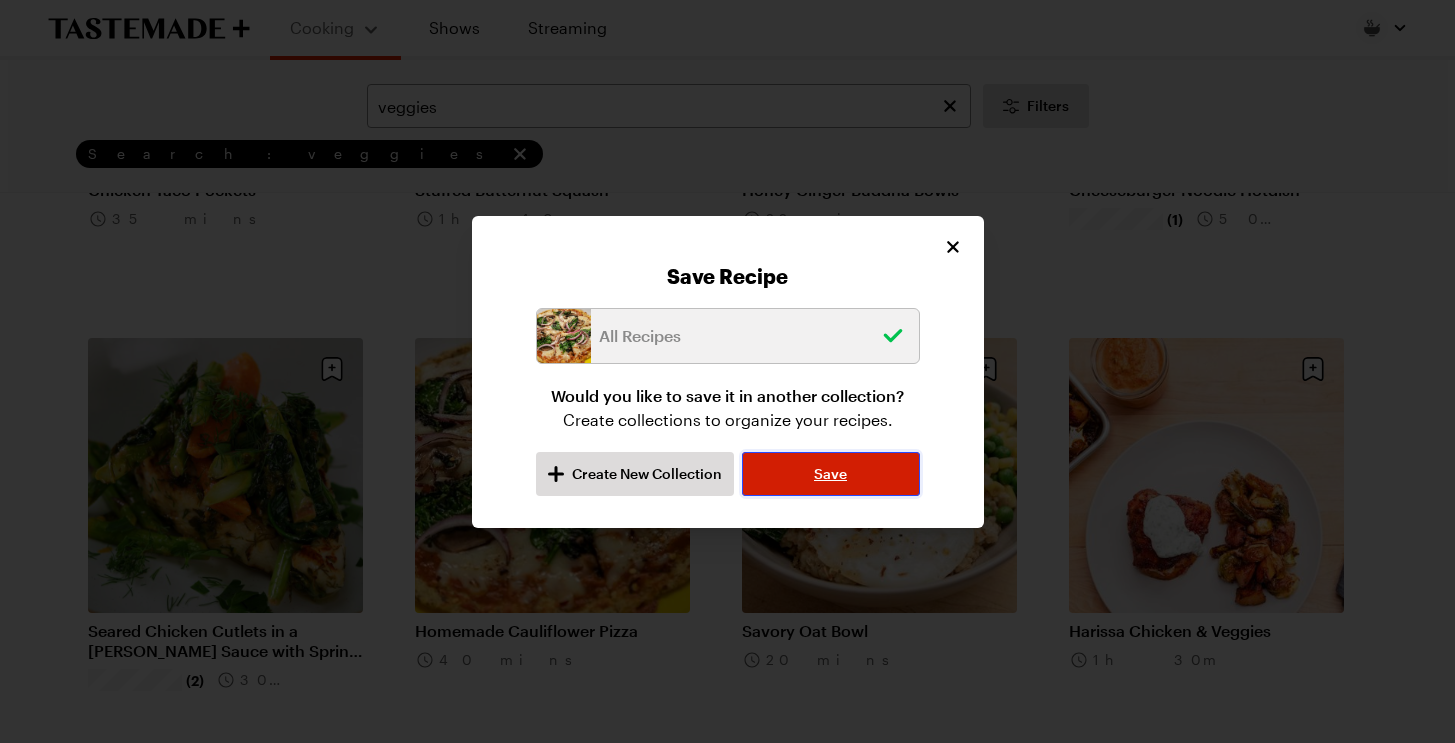 click on "Save" at bounding box center [830, 474] 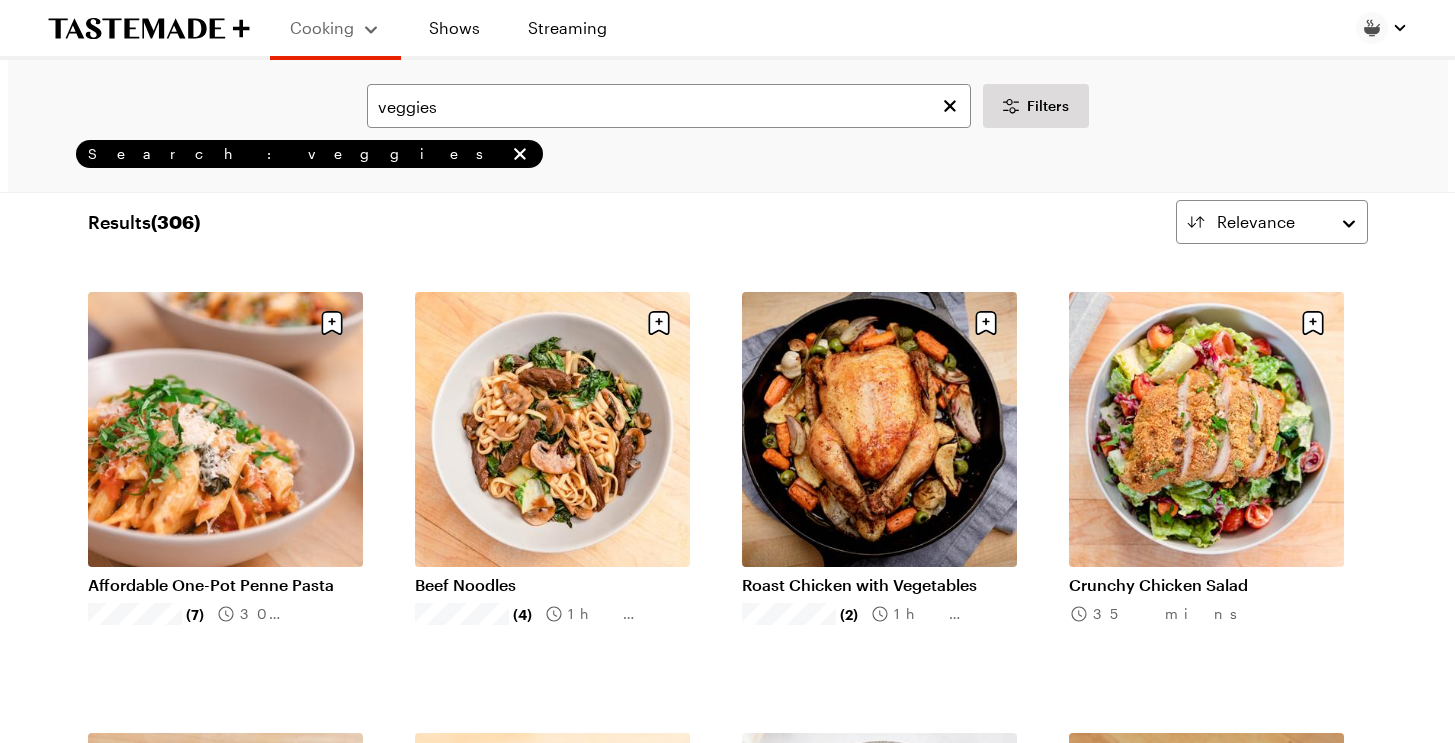 scroll, scrollTop: 0, scrollLeft: 0, axis: both 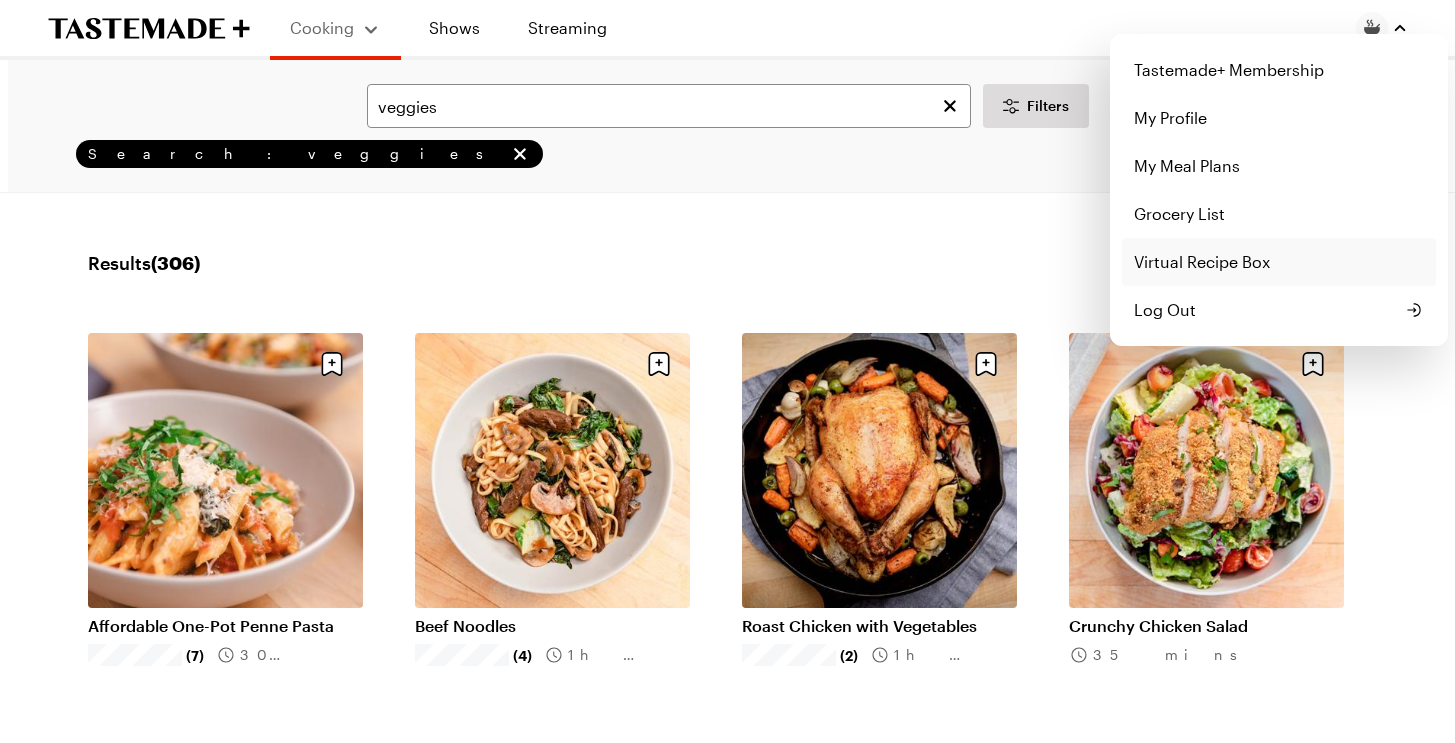 click on "Virtual Recipe Box" at bounding box center (1279, 262) 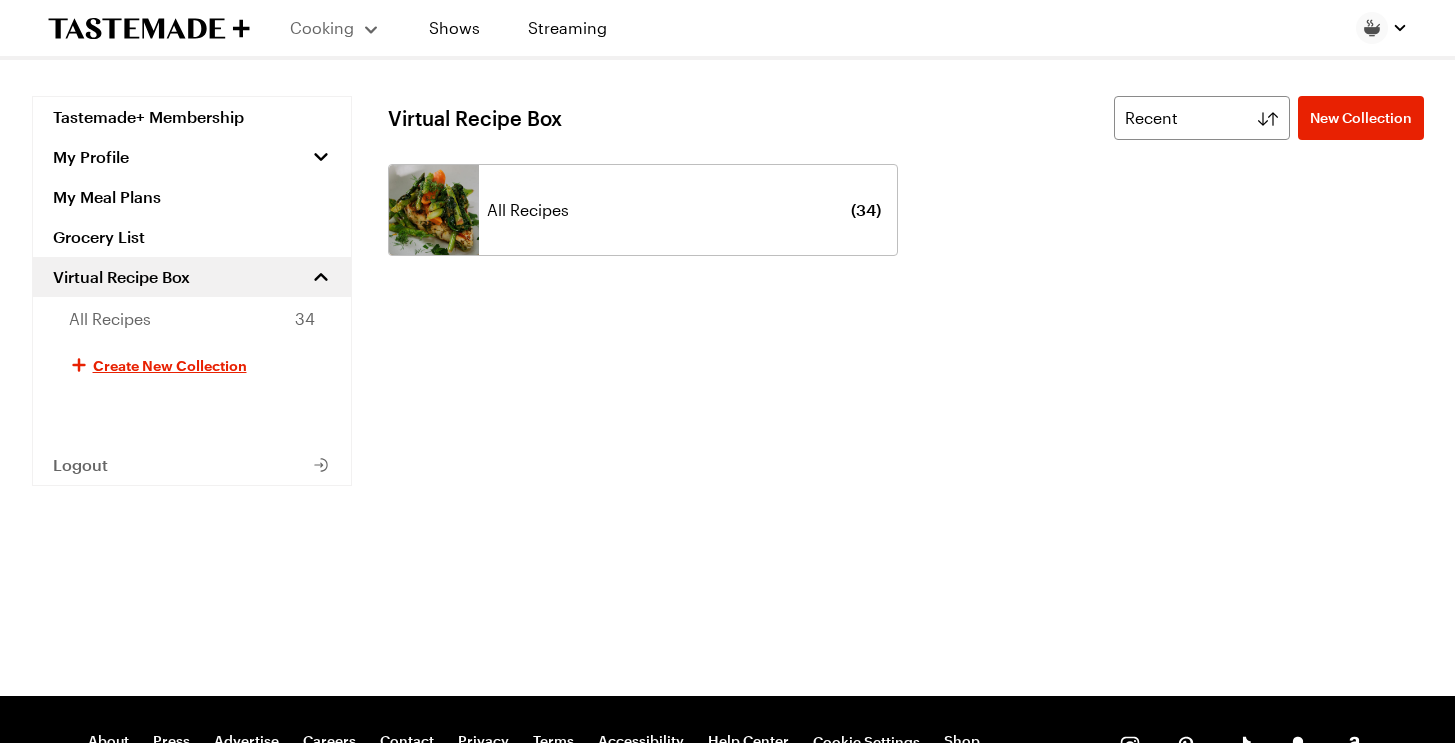 scroll, scrollTop: 1, scrollLeft: 0, axis: vertical 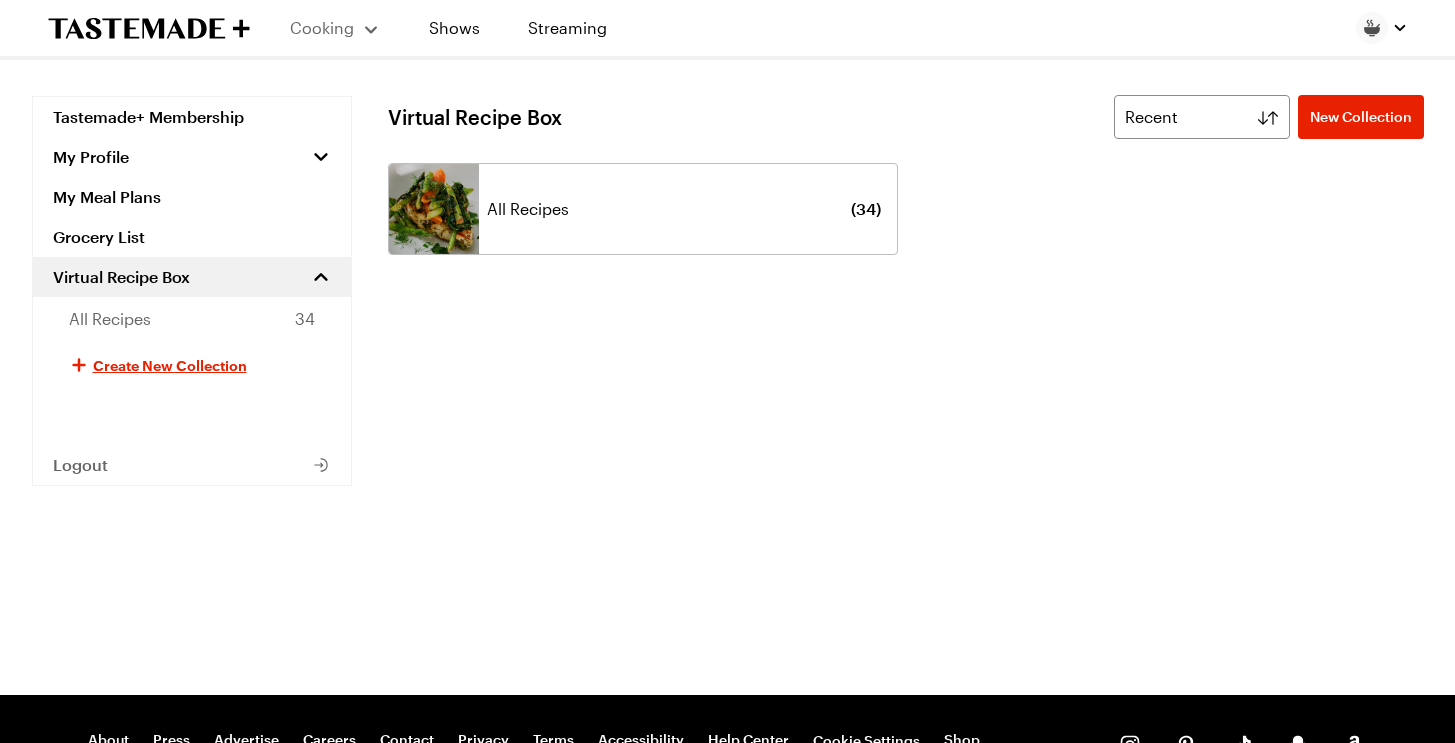 click on "All Recipes" at bounding box center (528, 209) 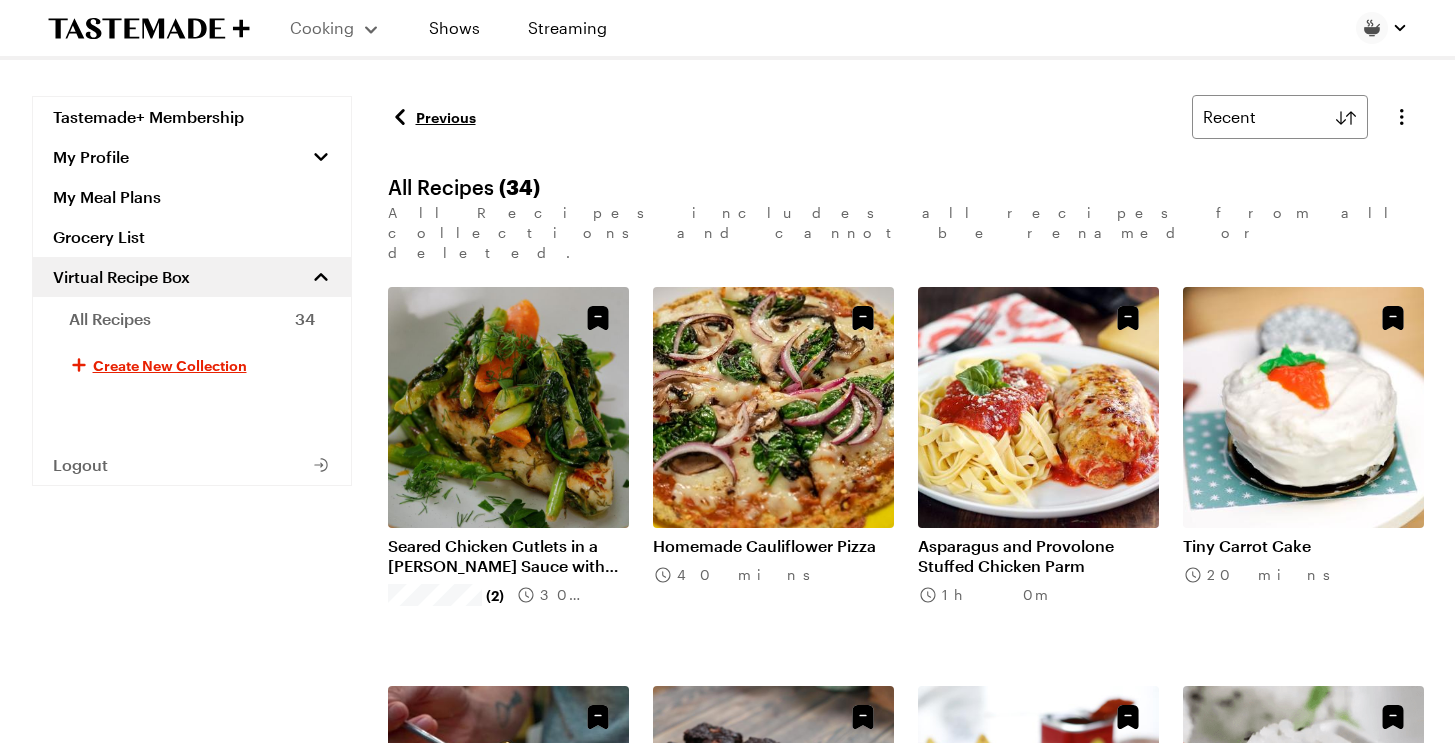 scroll, scrollTop: 0, scrollLeft: 0, axis: both 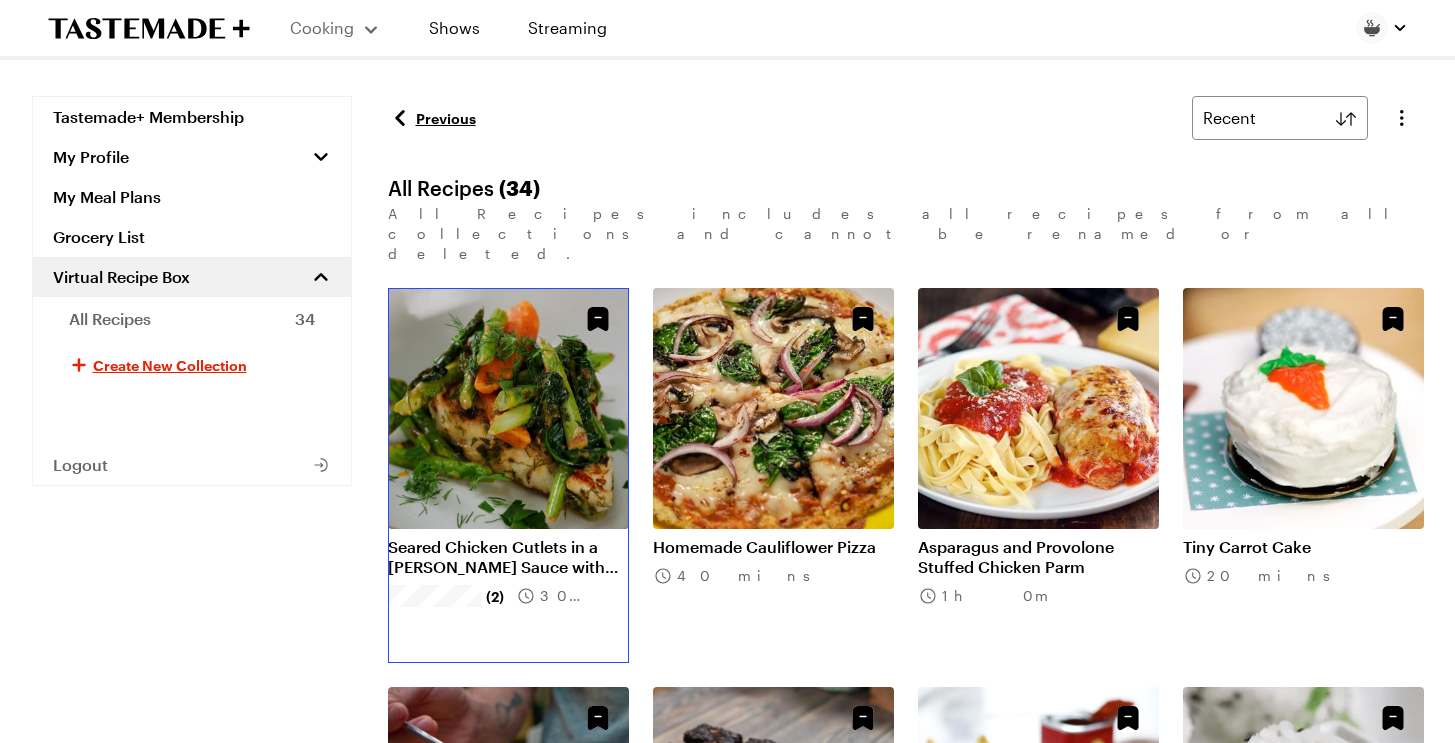 click on "Seared Chicken Cutlets in a [PERSON_NAME] Sauce with Spring Veggies" at bounding box center (508, 557) 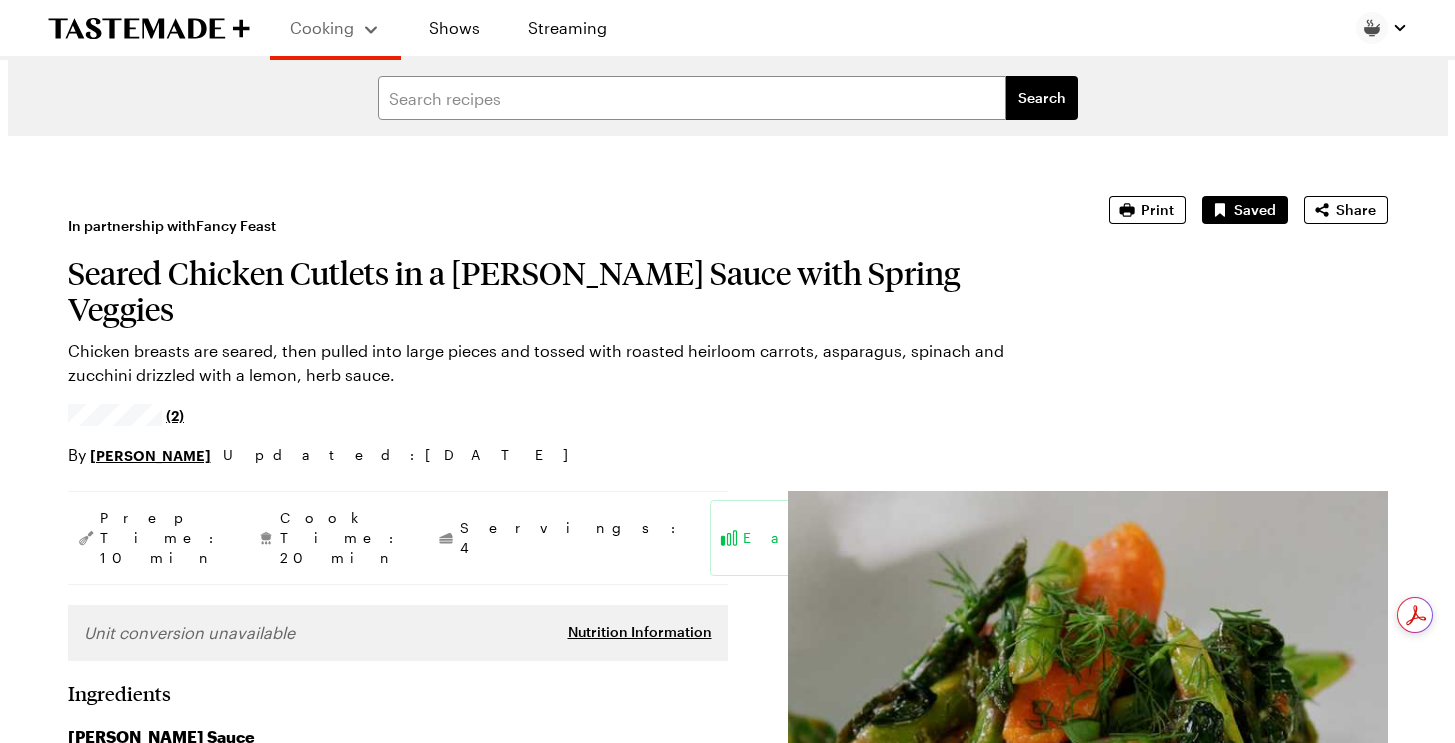 type on "x" 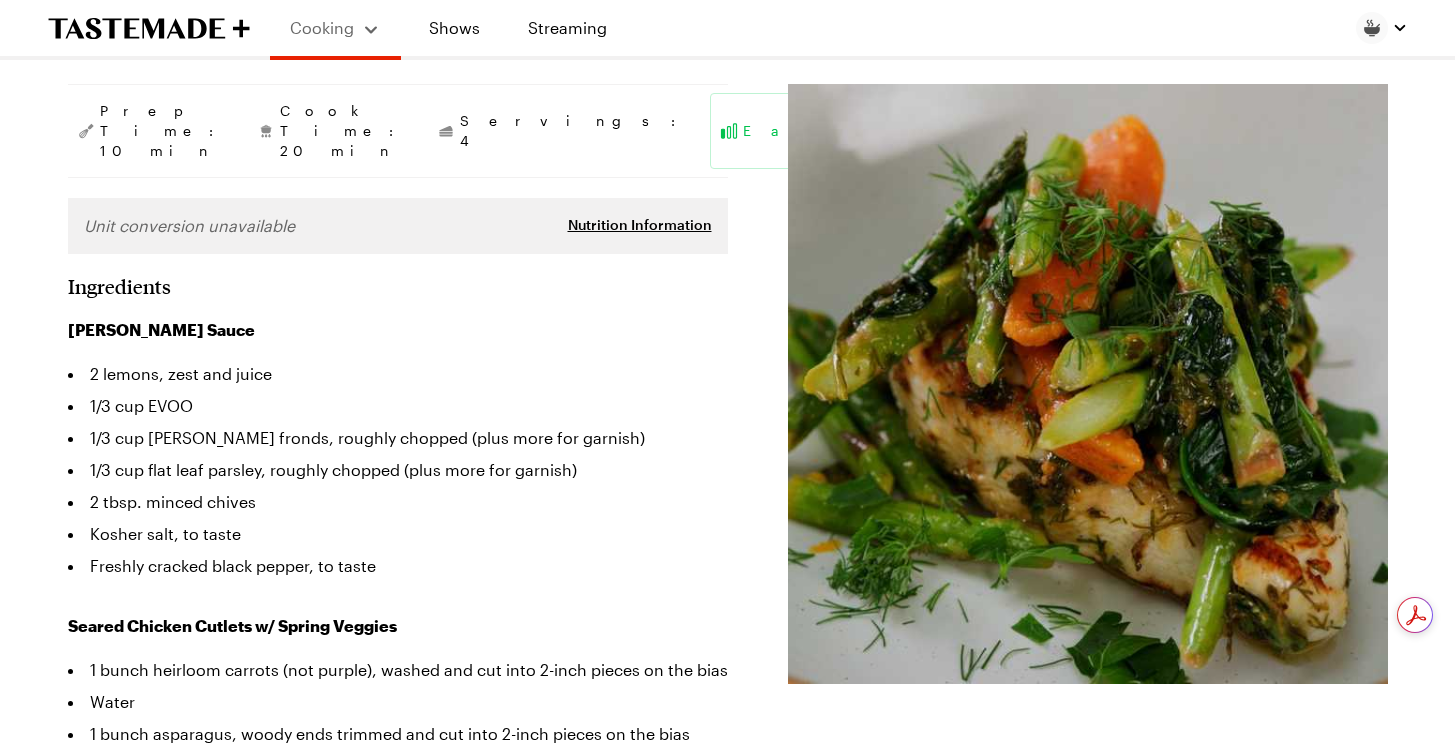 scroll, scrollTop: 406, scrollLeft: 0, axis: vertical 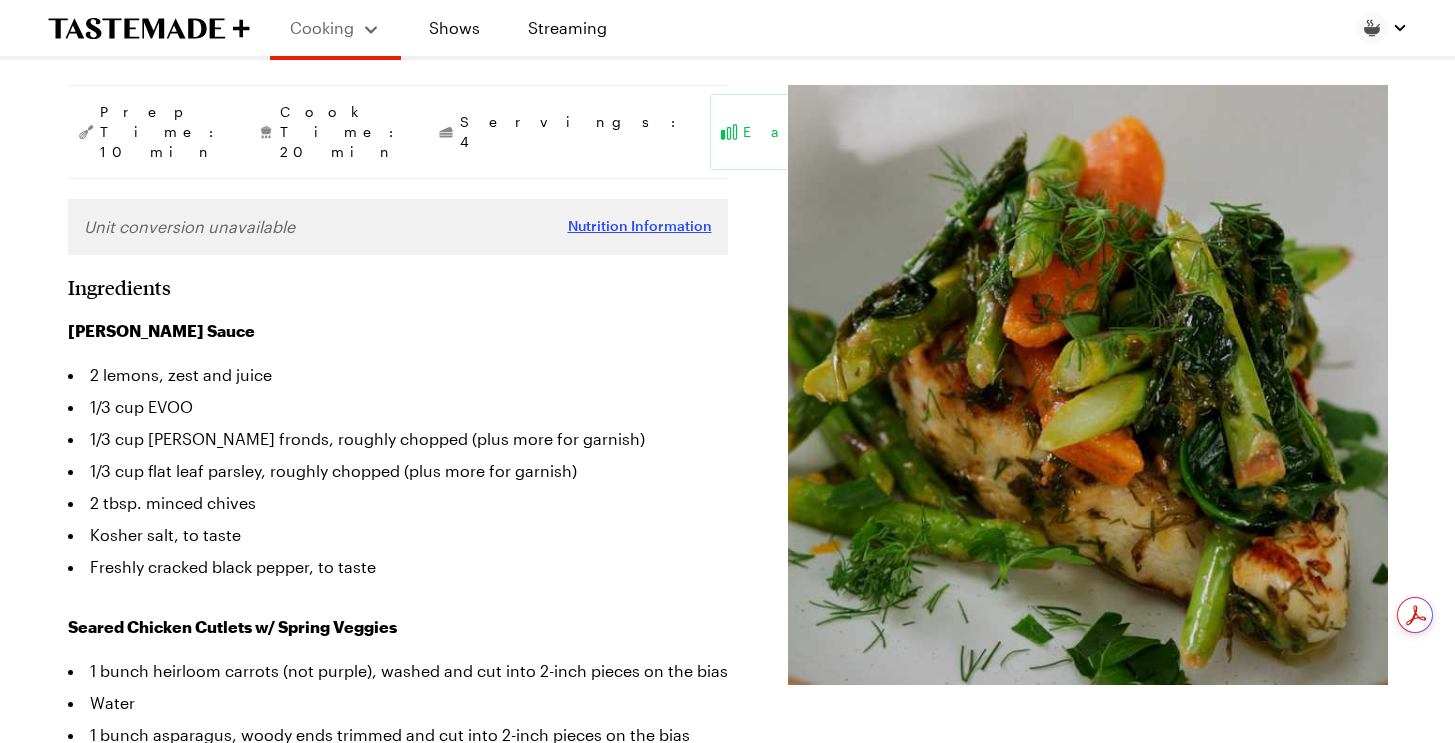 click on "Nutrition Information" at bounding box center [640, 226] 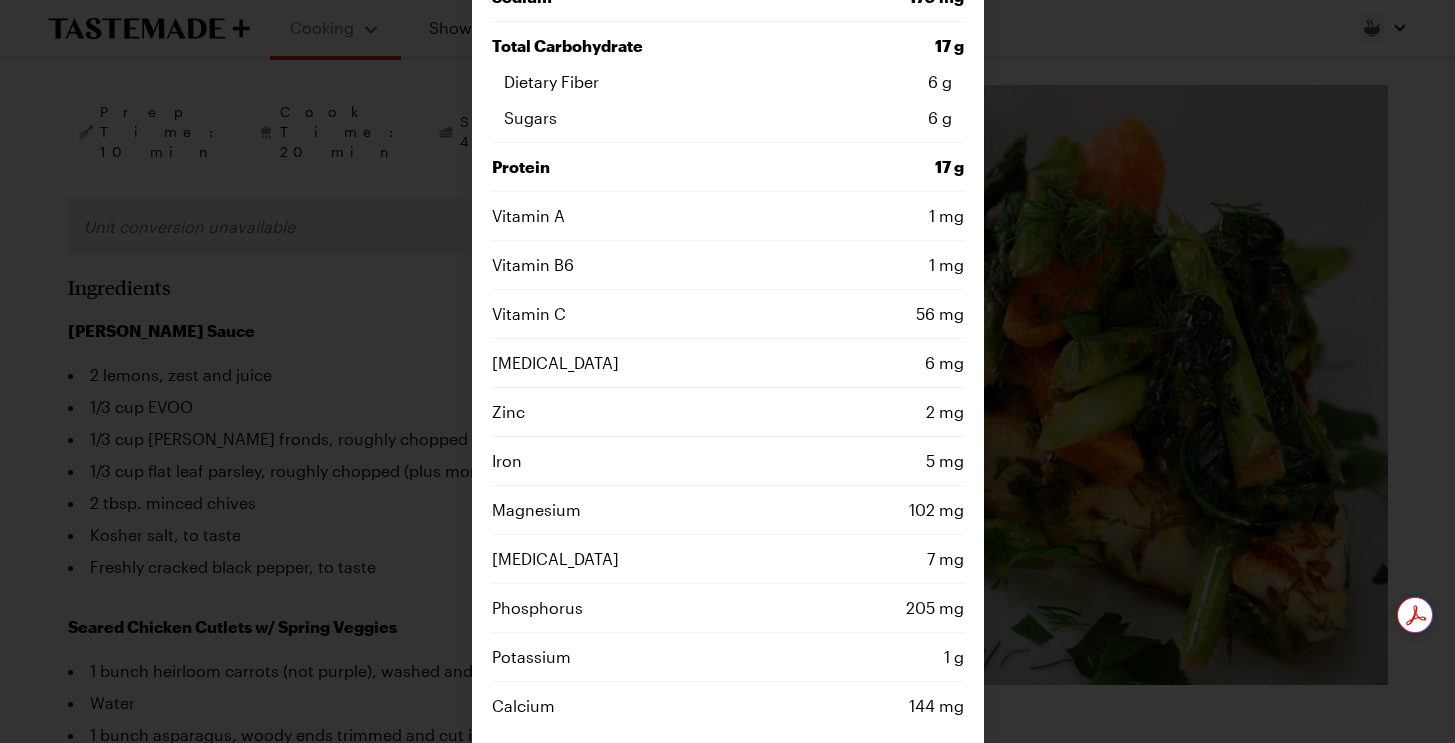scroll, scrollTop: 0, scrollLeft: 0, axis: both 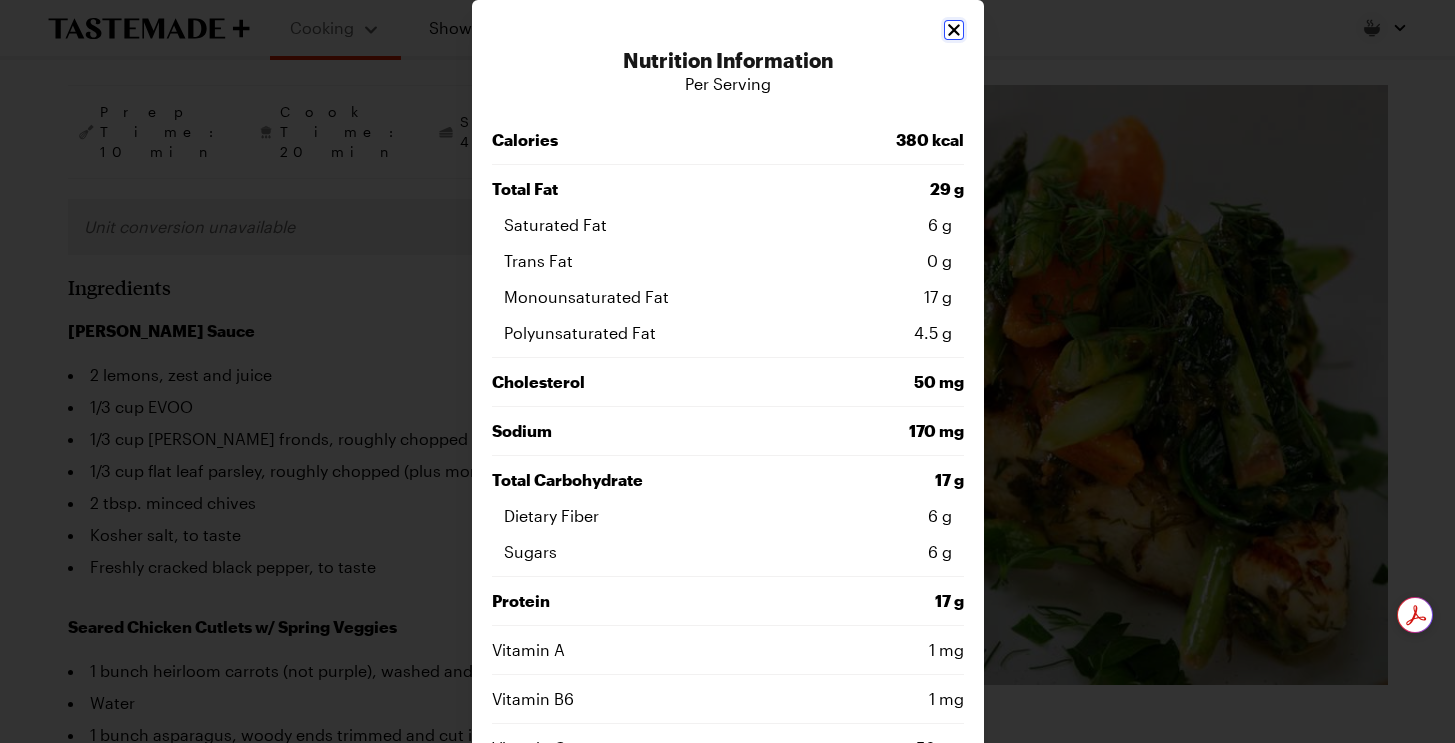 click 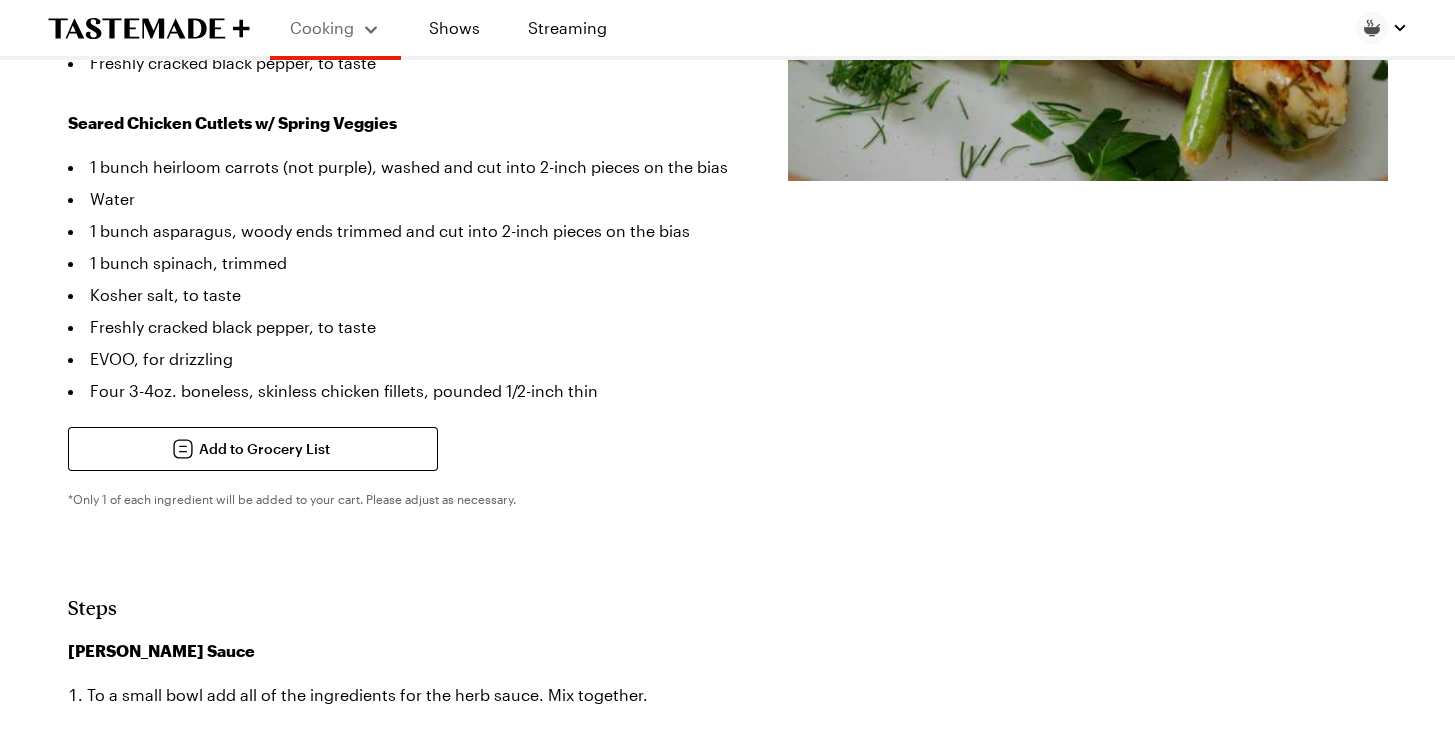 scroll, scrollTop: 921, scrollLeft: 0, axis: vertical 